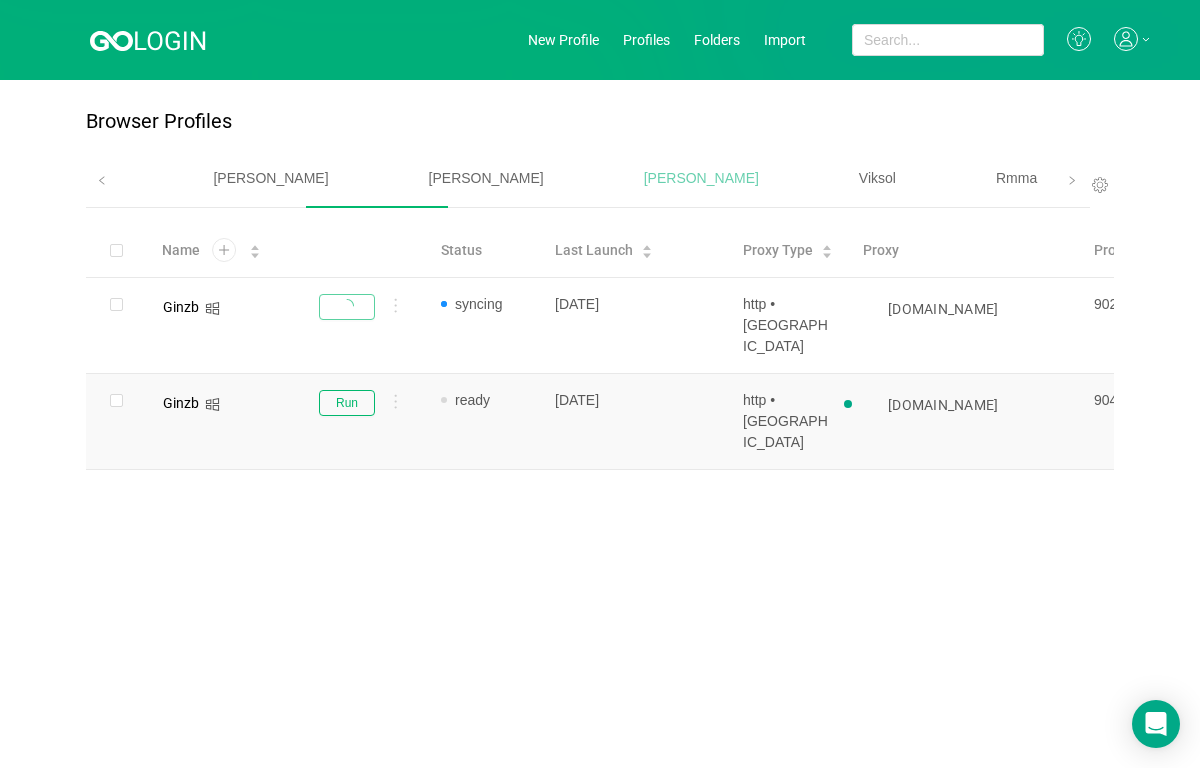 scroll, scrollTop: 0, scrollLeft: 0, axis: both 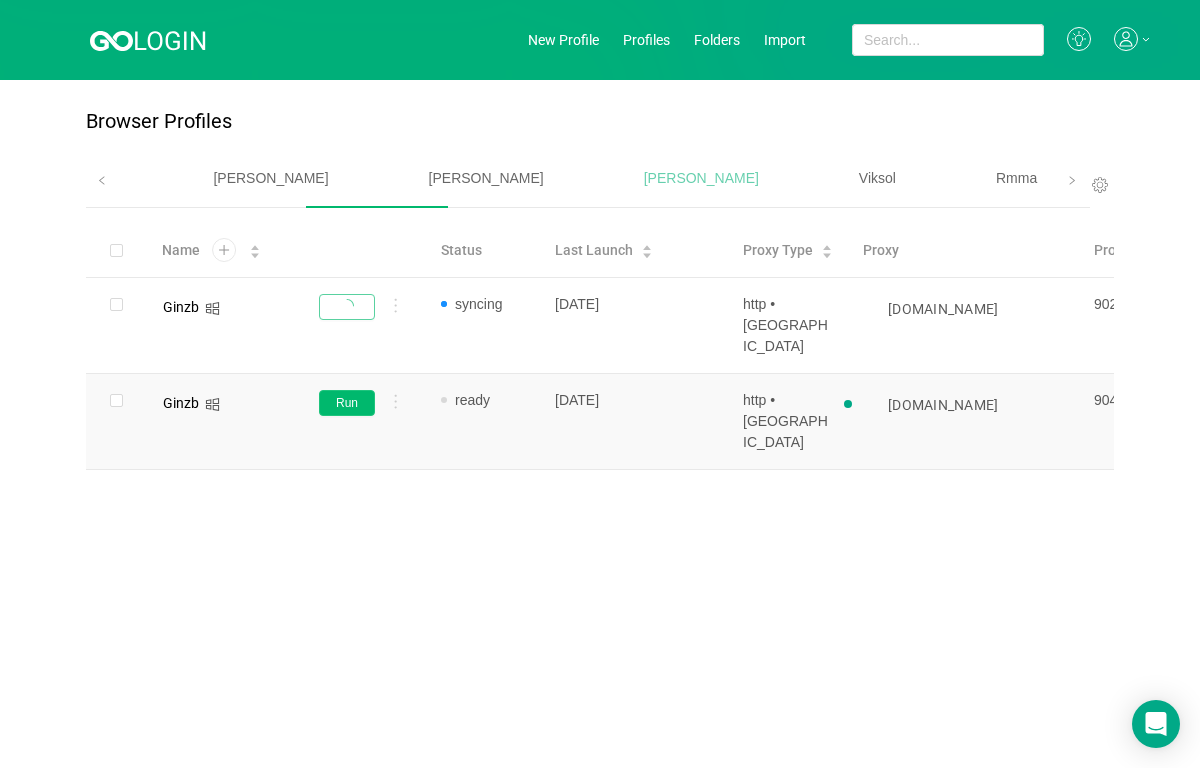click on "Run" at bounding box center (347, 403) 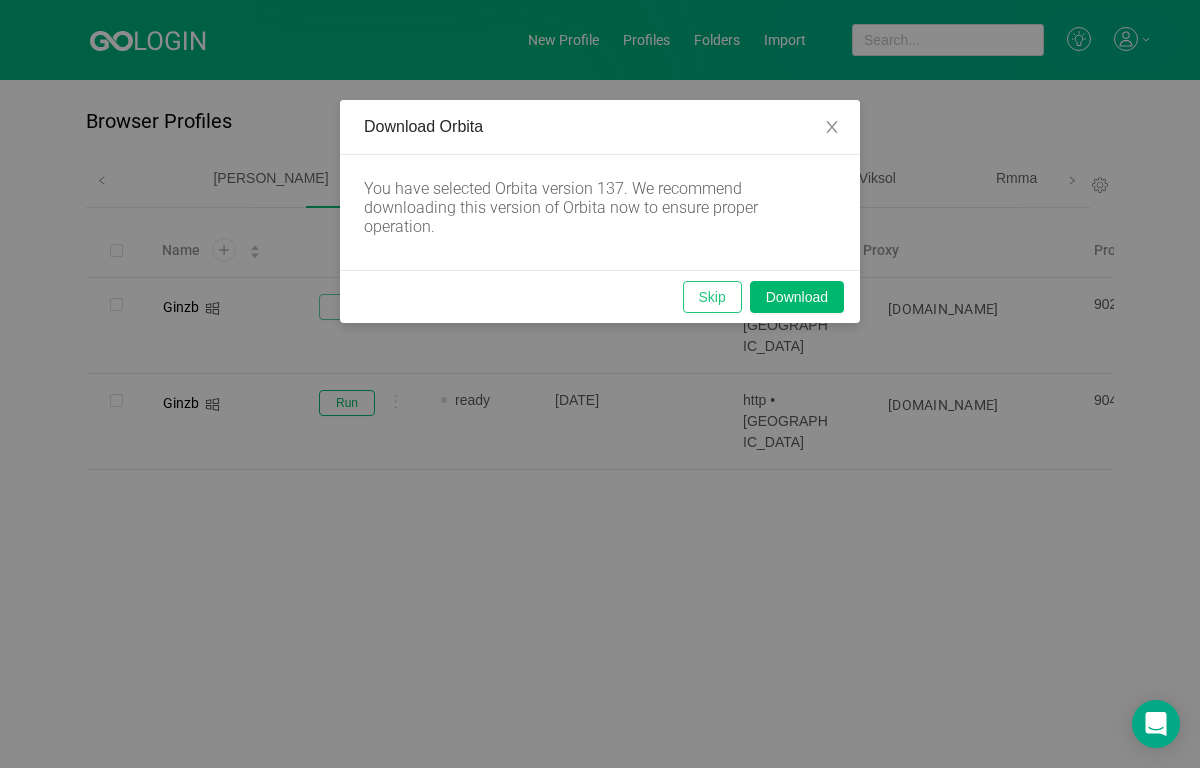 click on "Skip" at bounding box center (712, 297) 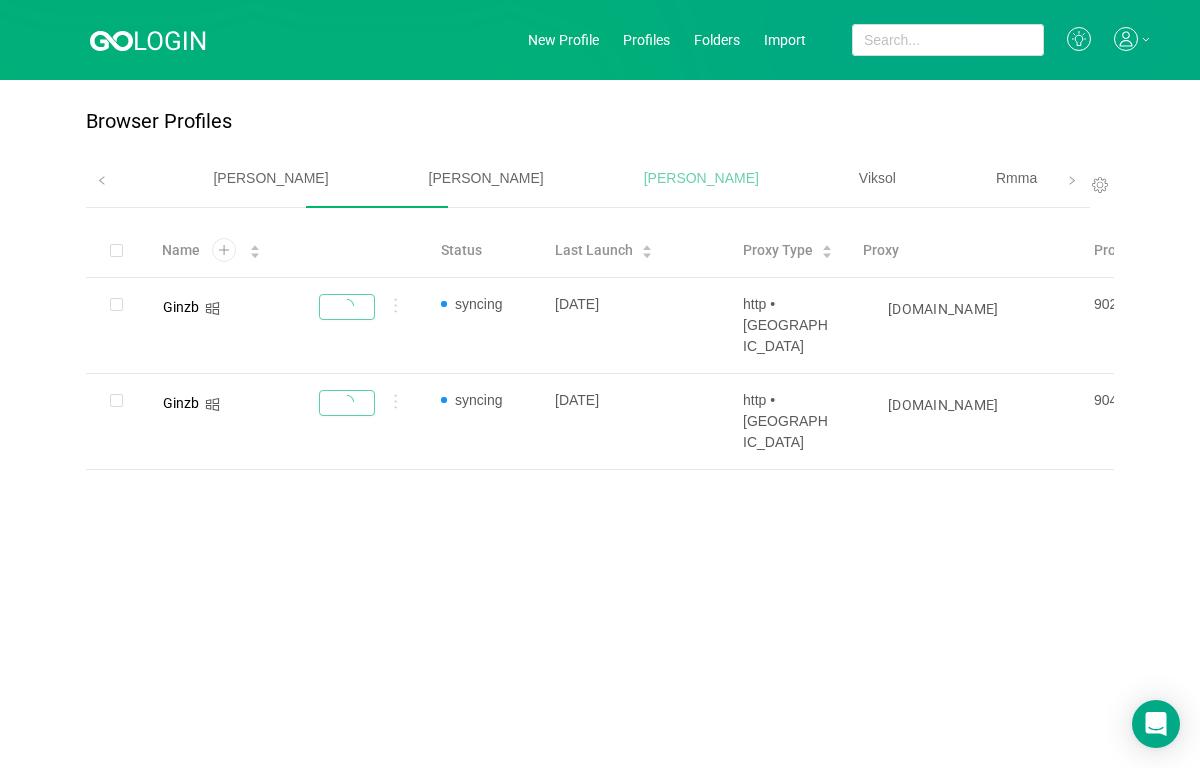 click on "Viksol" at bounding box center [877, 178] 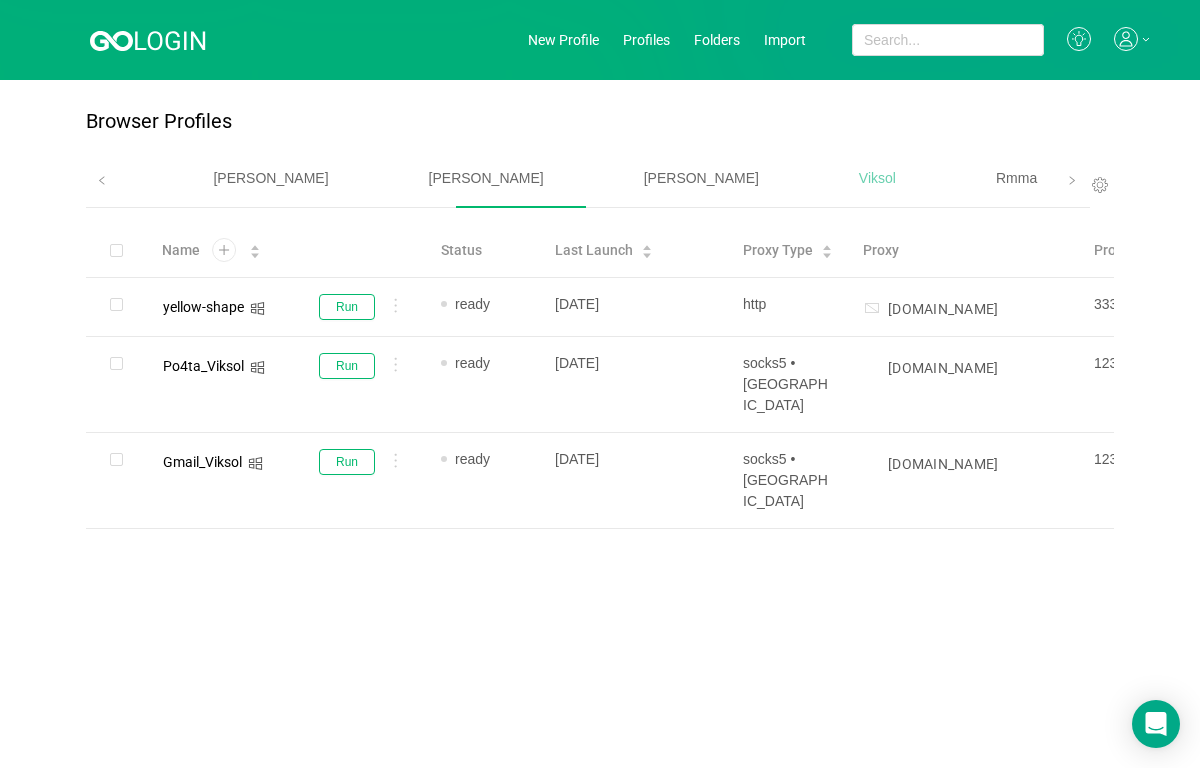 click on "[PERSON_NAME]" at bounding box center [701, 178] 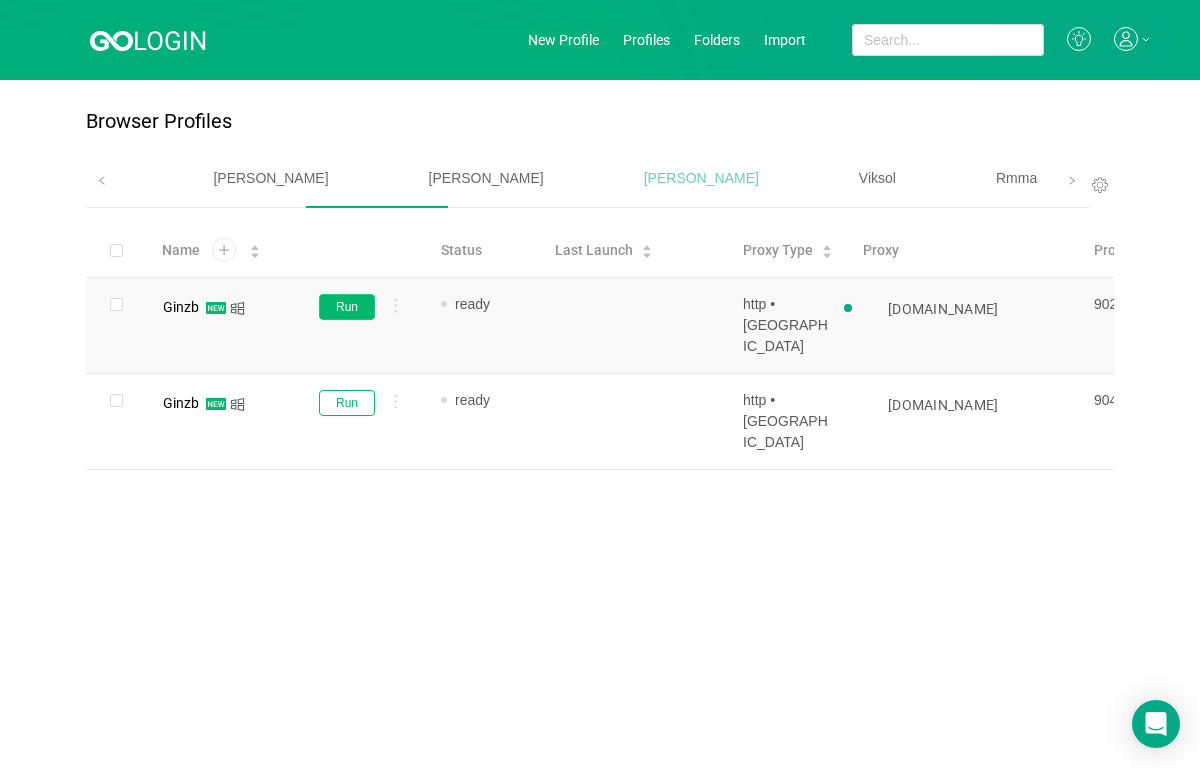 click on "Run" at bounding box center (347, 307) 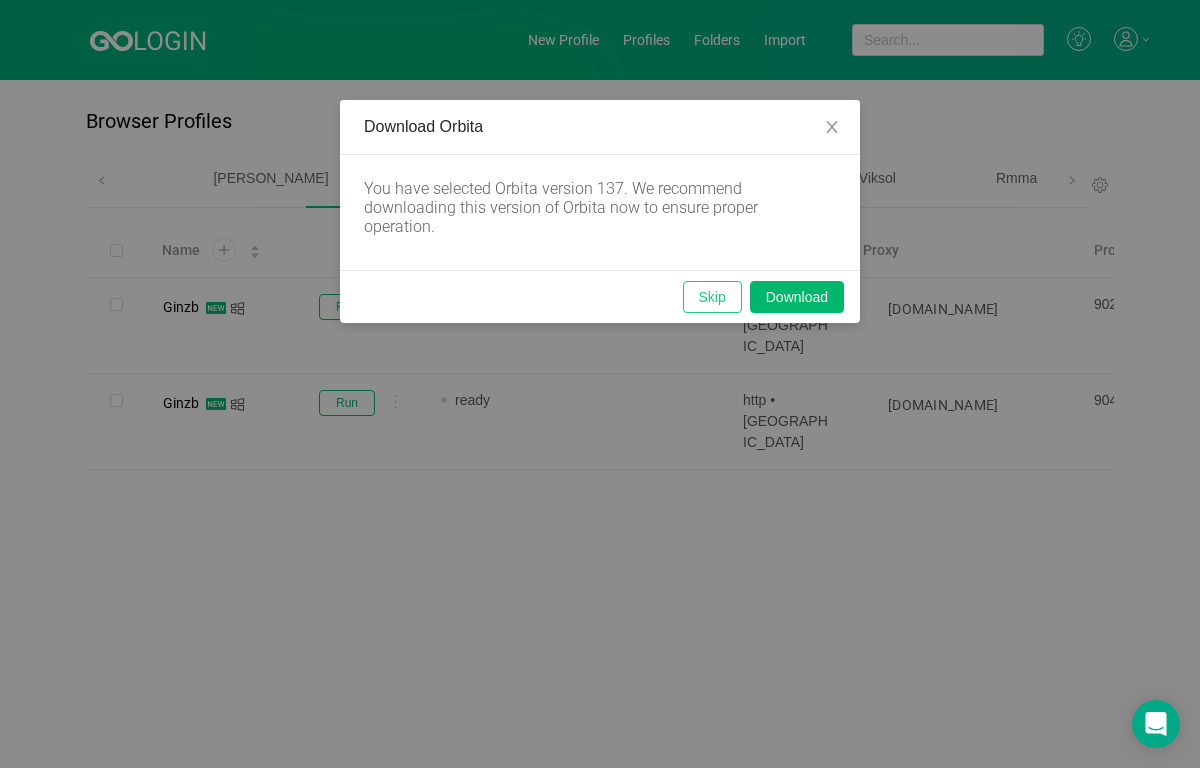 drag, startPoint x: 709, startPoint y: 301, endPoint x: 692, endPoint y: 320, distance: 25.495098 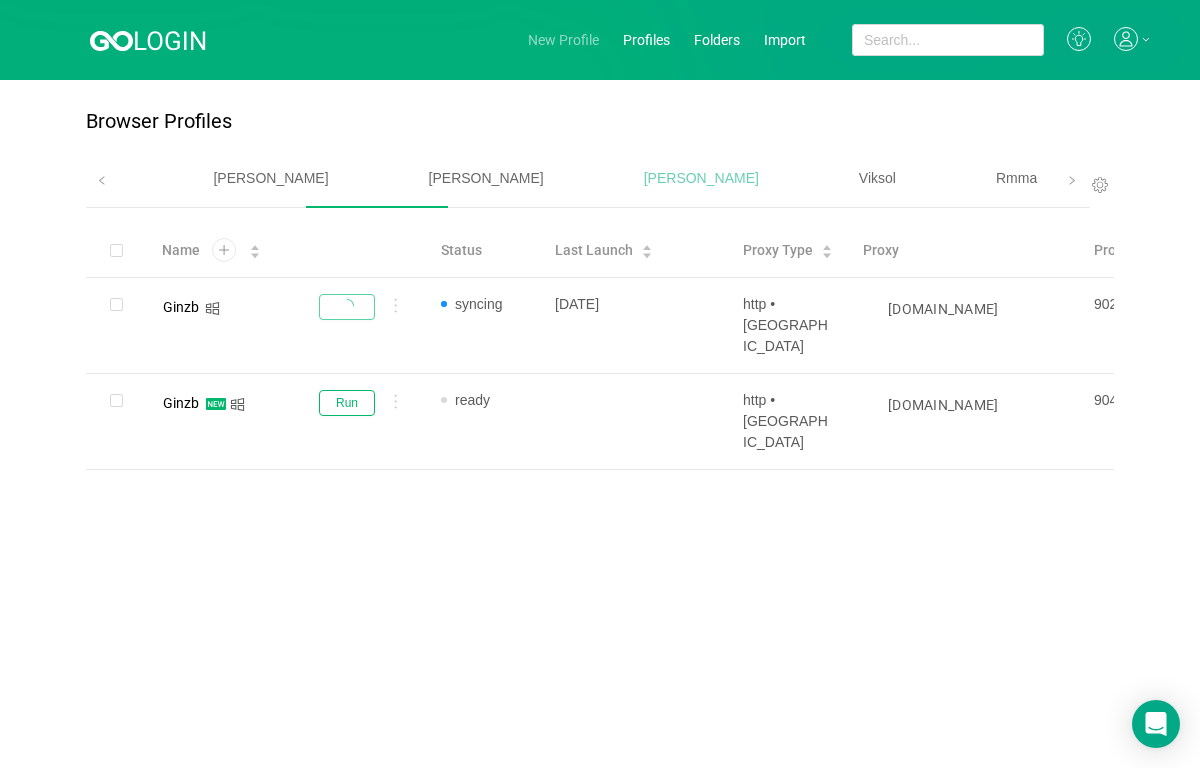 click on "New Profile" at bounding box center (563, 40) 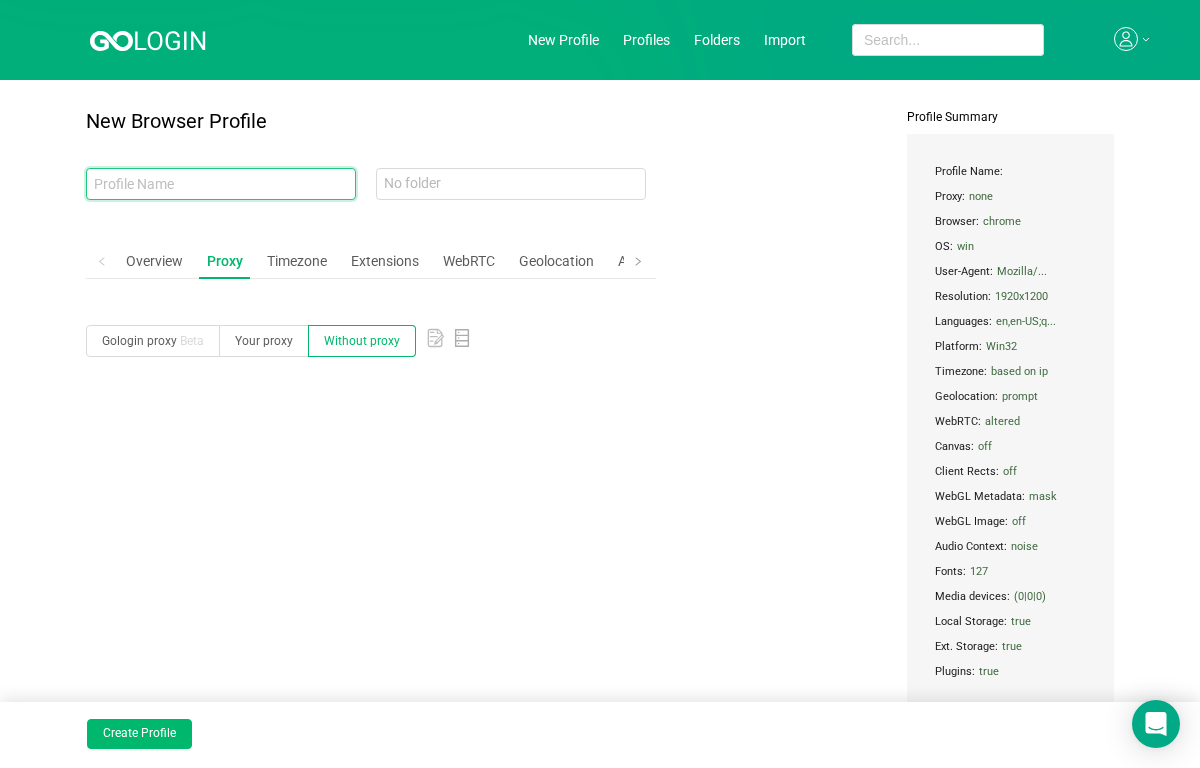 click at bounding box center (221, 184) 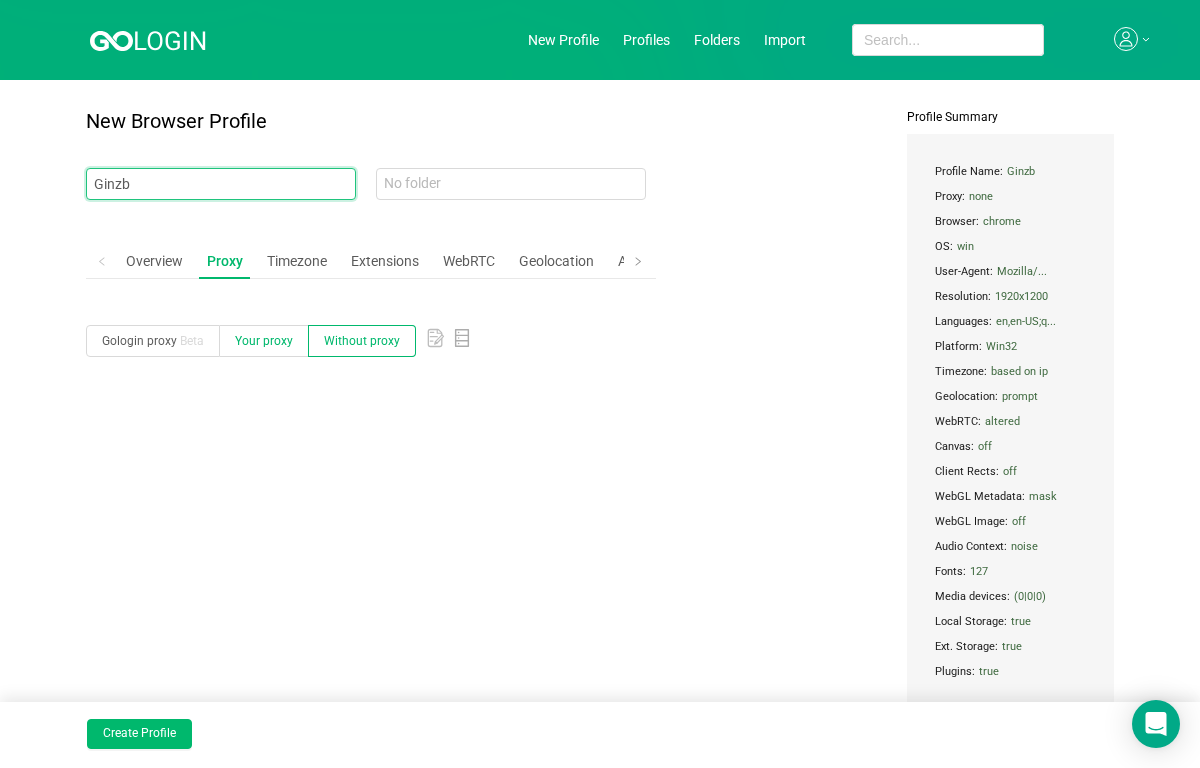 type on "Ginzb" 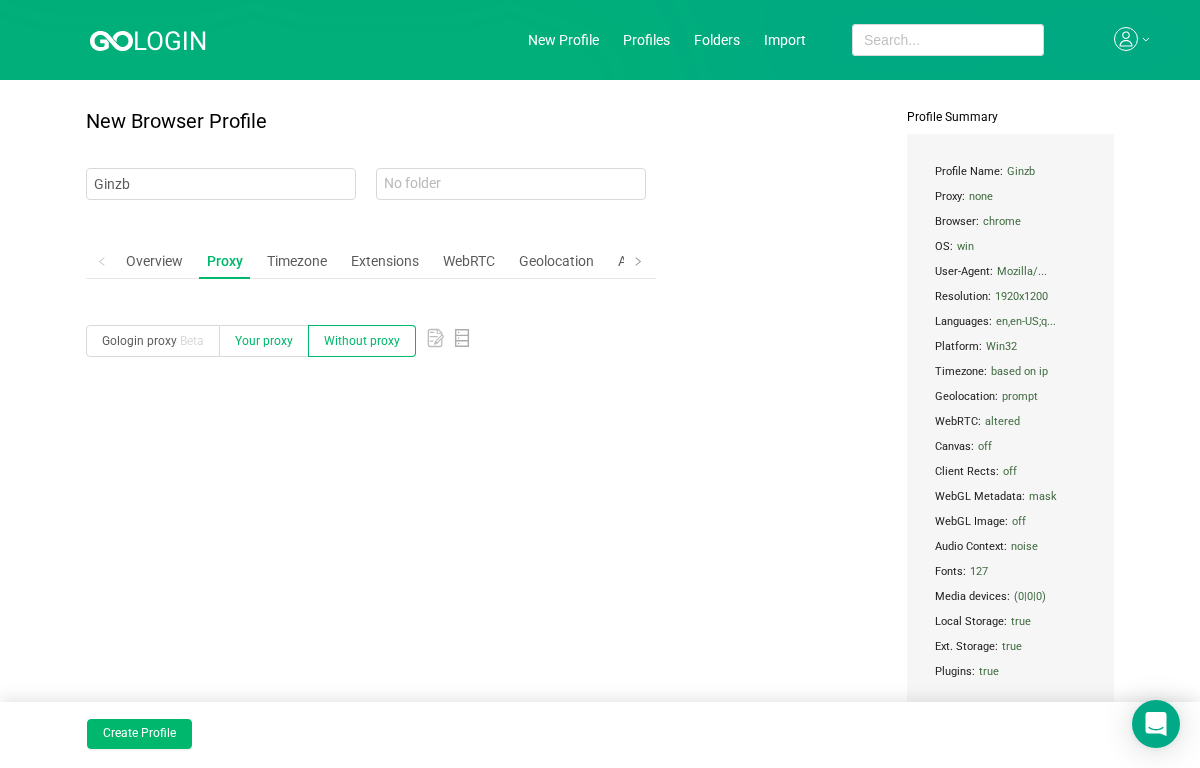 click on "Your proxy" at bounding box center (264, 341) 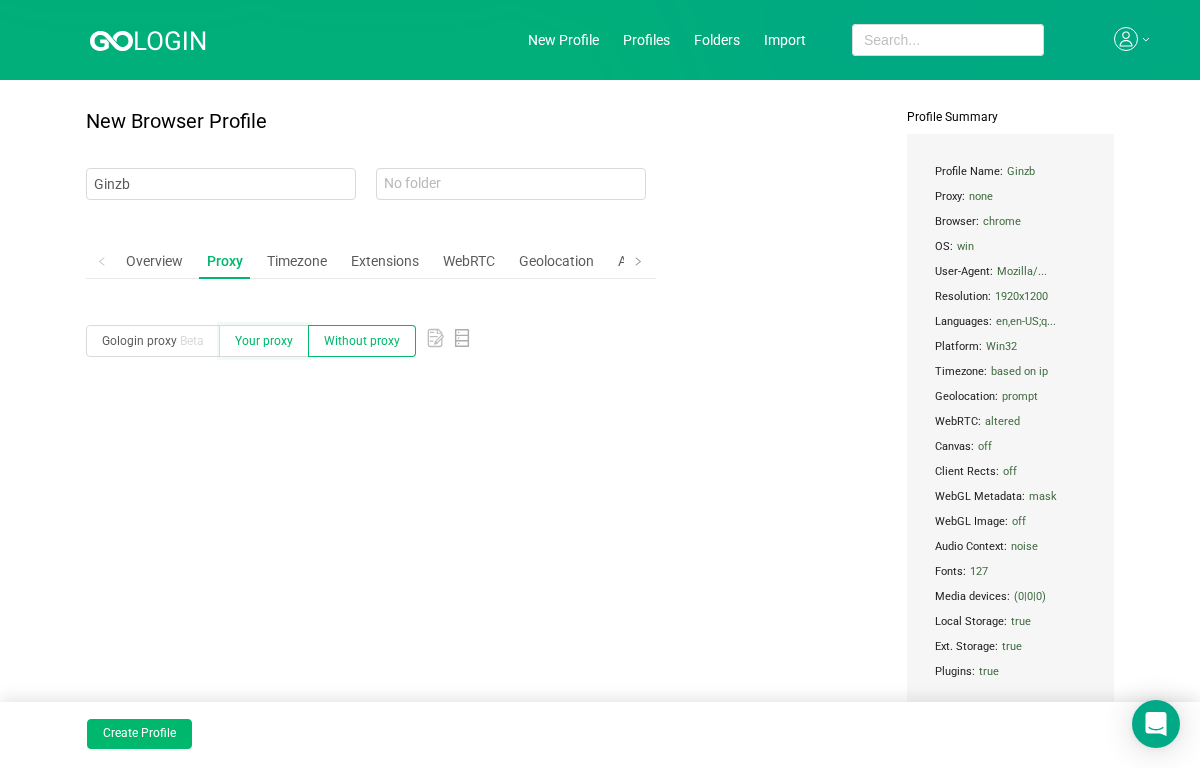 click on "Your proxy" at bounding box center (235, 345) 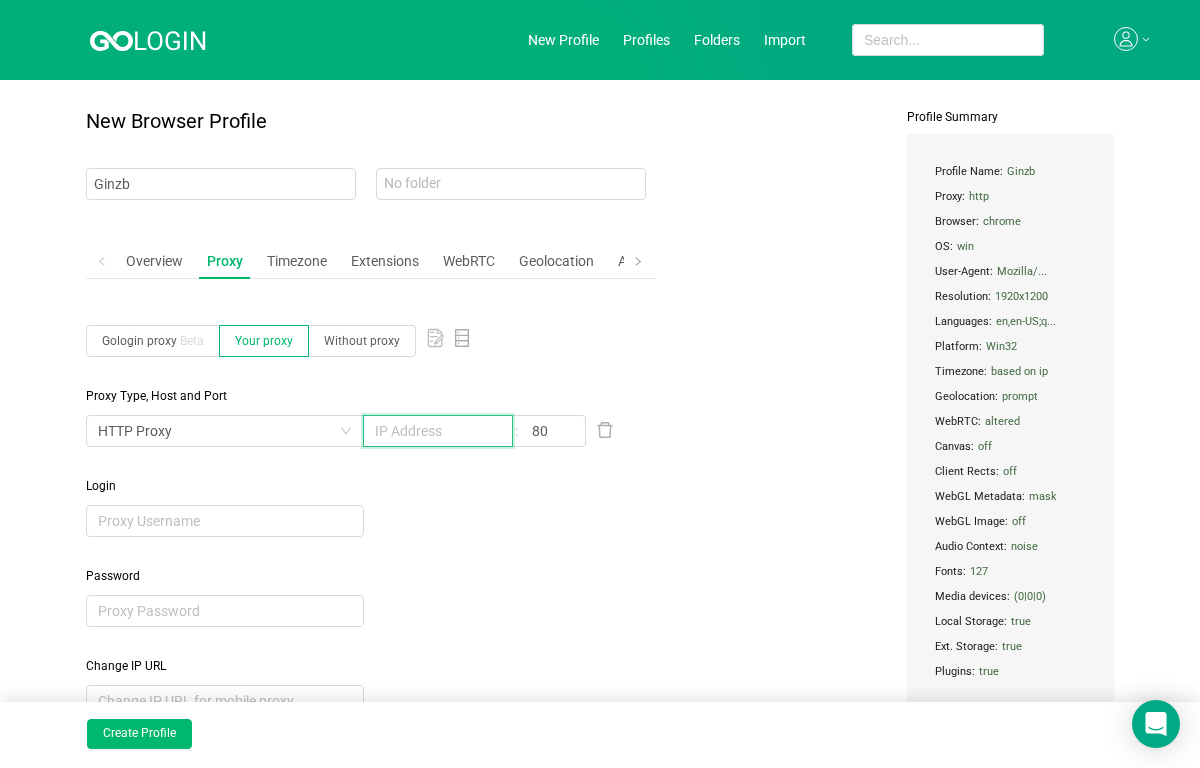 click at bounding box center (438, 431) 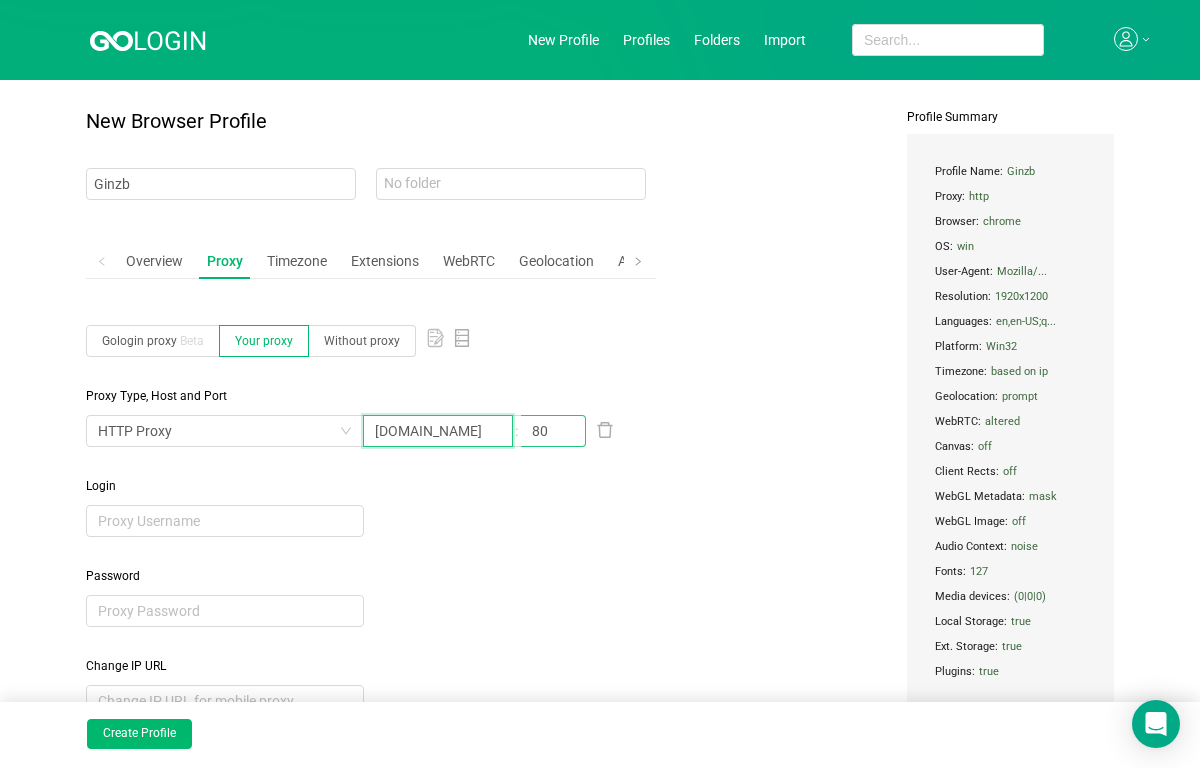 type on "[DOMAIN_NAME]" 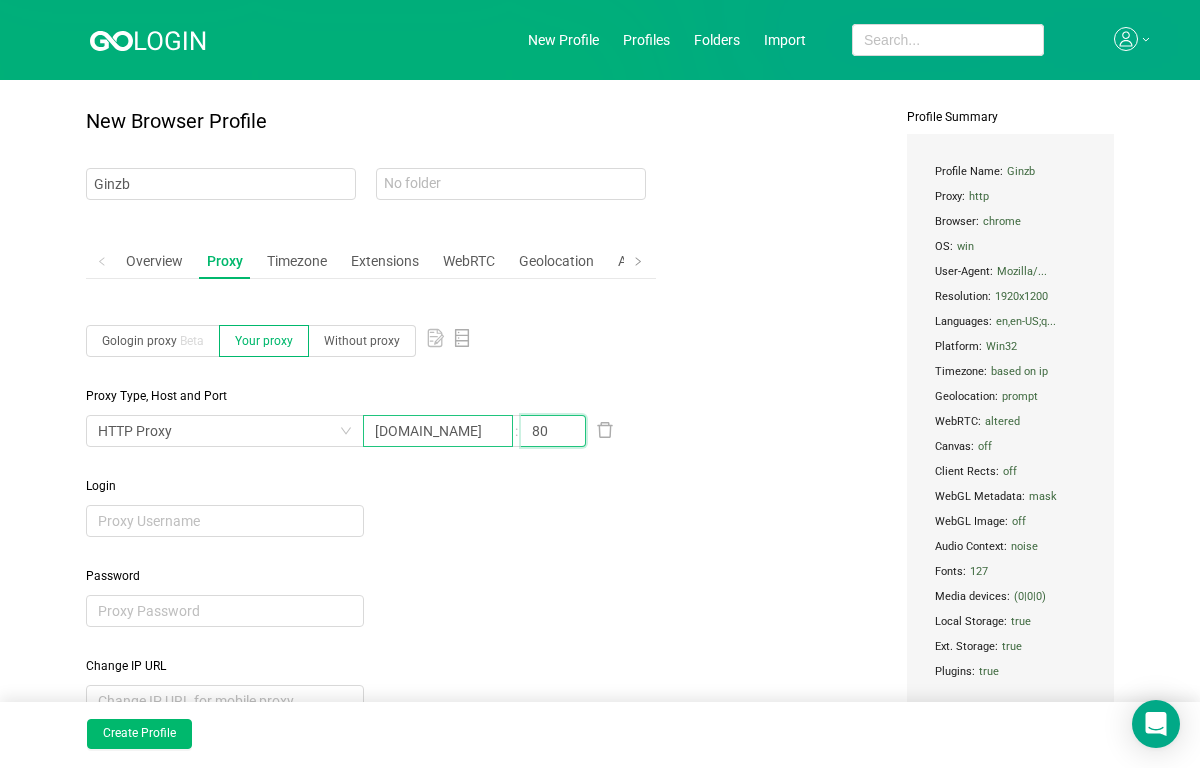 drag, startPoint x: 570, startPoint y: 432, endPoint x: 506, endPoint y: 432, distance: 64 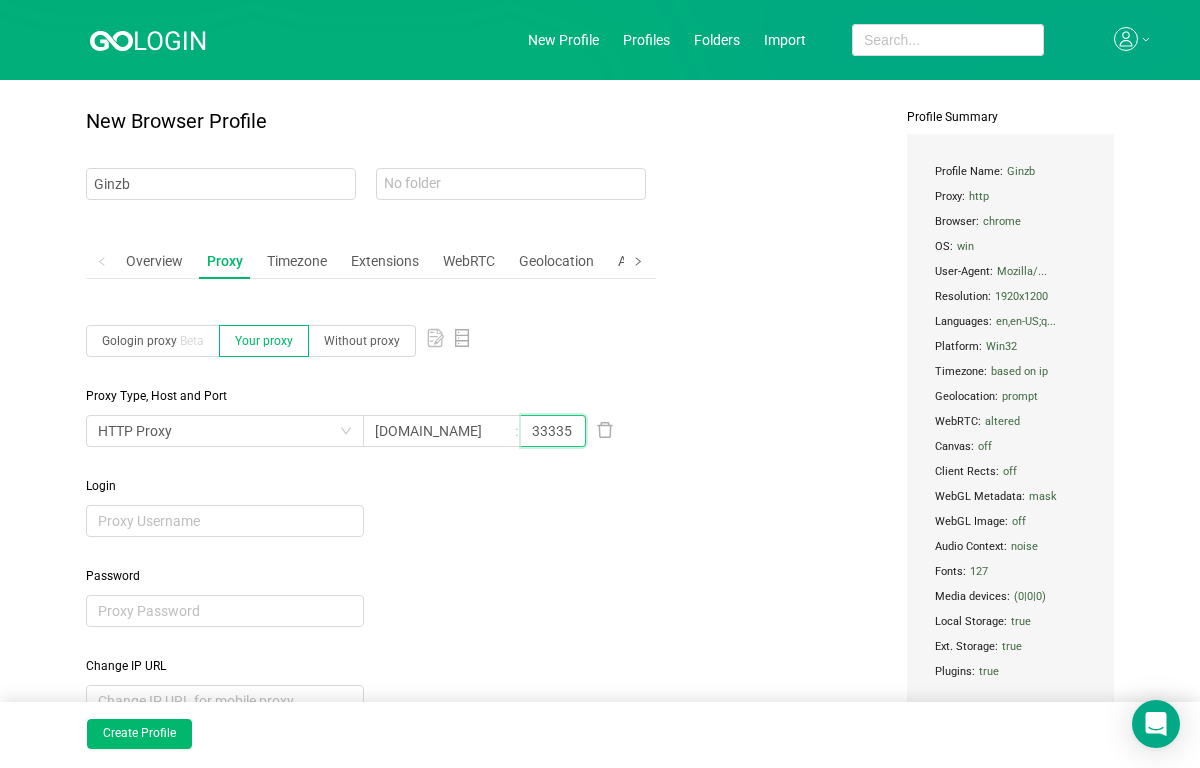 type on "33335" 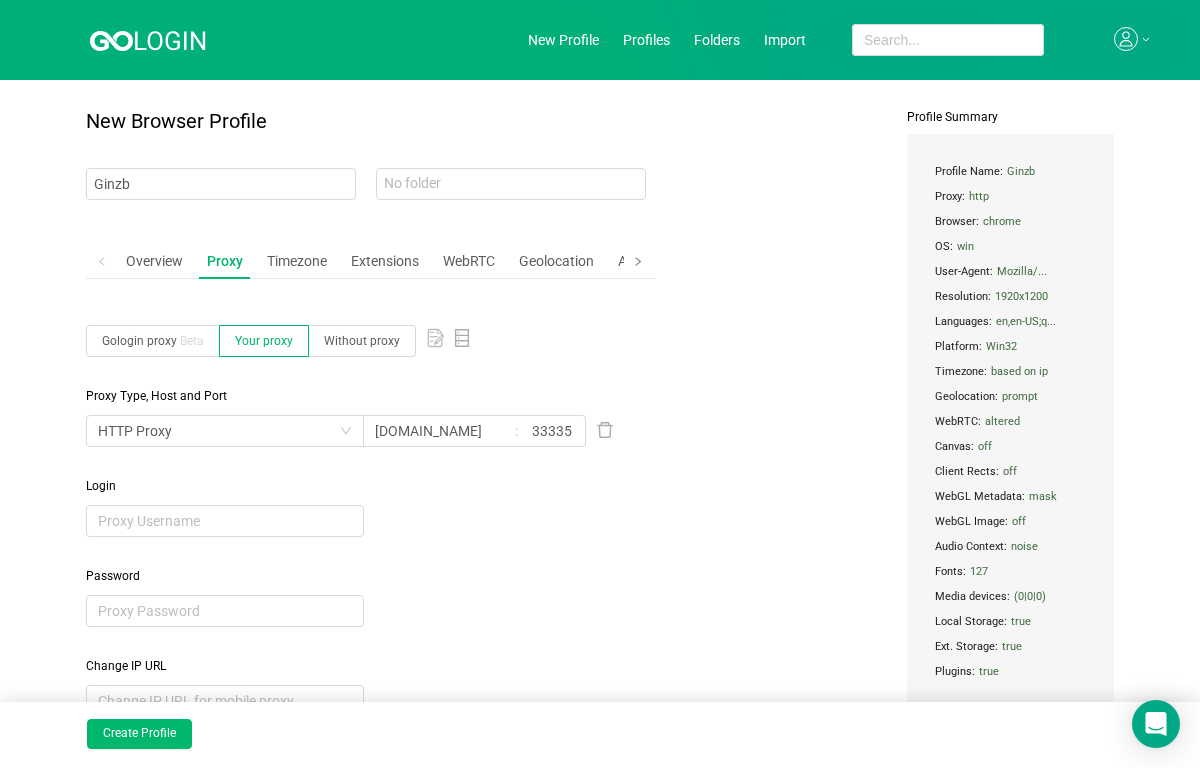 click 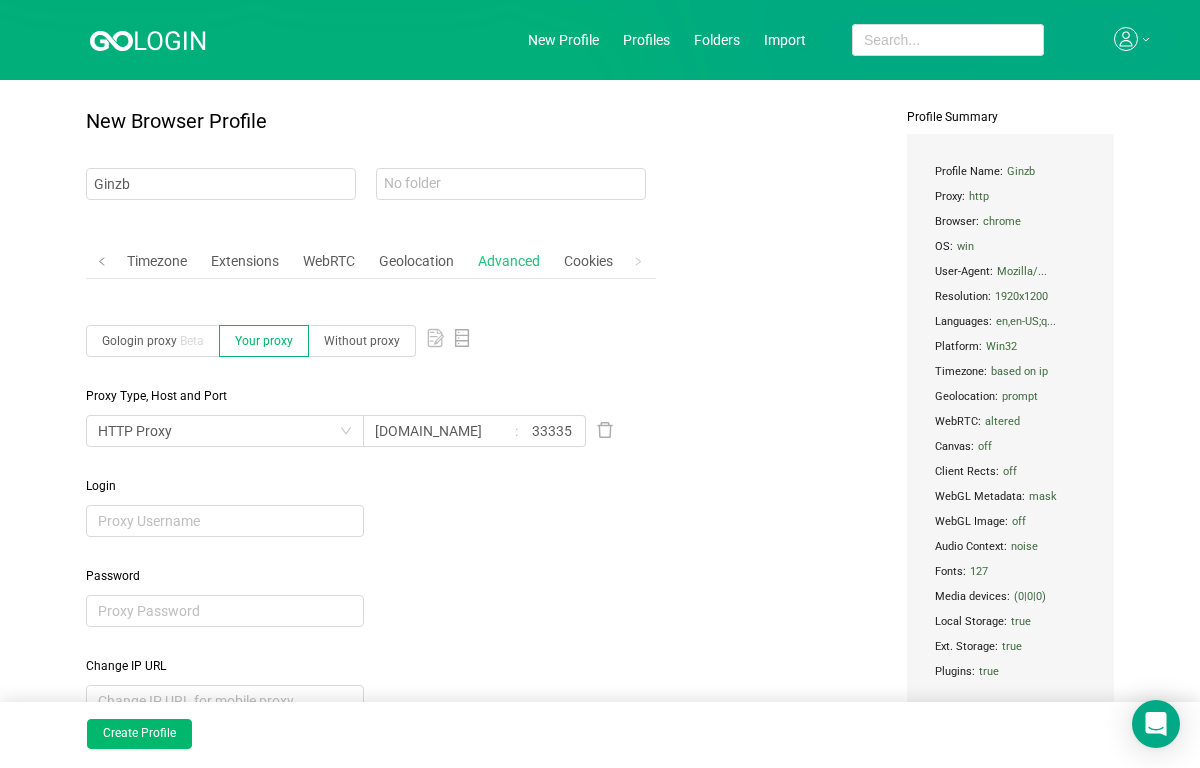 click on "Advanced" at bounding box center (509, 261) 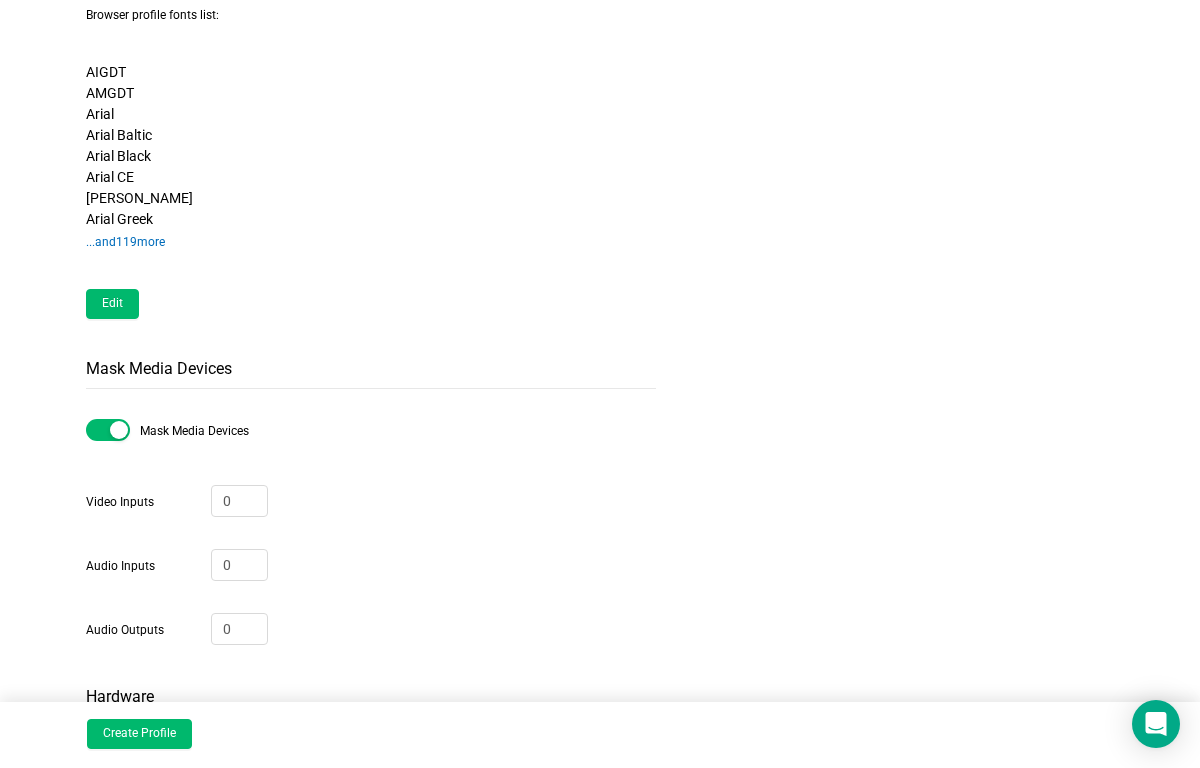 scroll, scrollTop: 1500, scrollLeft: 0, axis: vertical 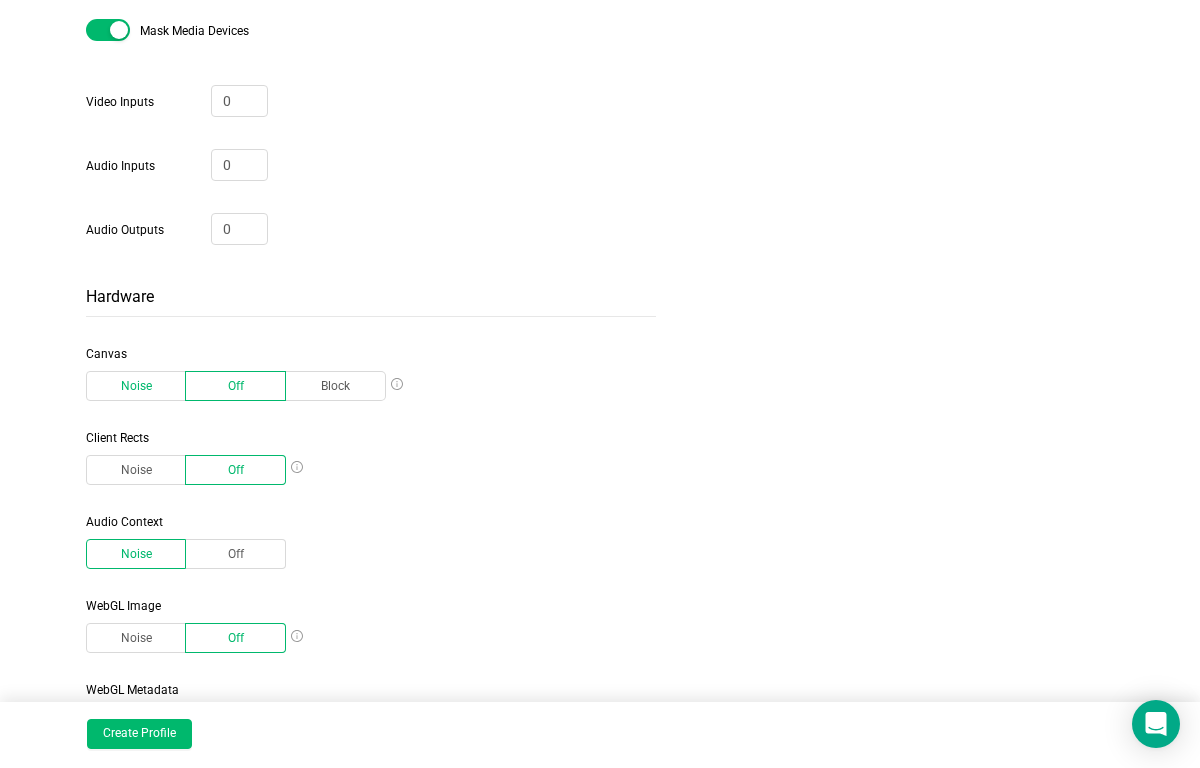 click on "Noise" at bounding box center (136, 386) 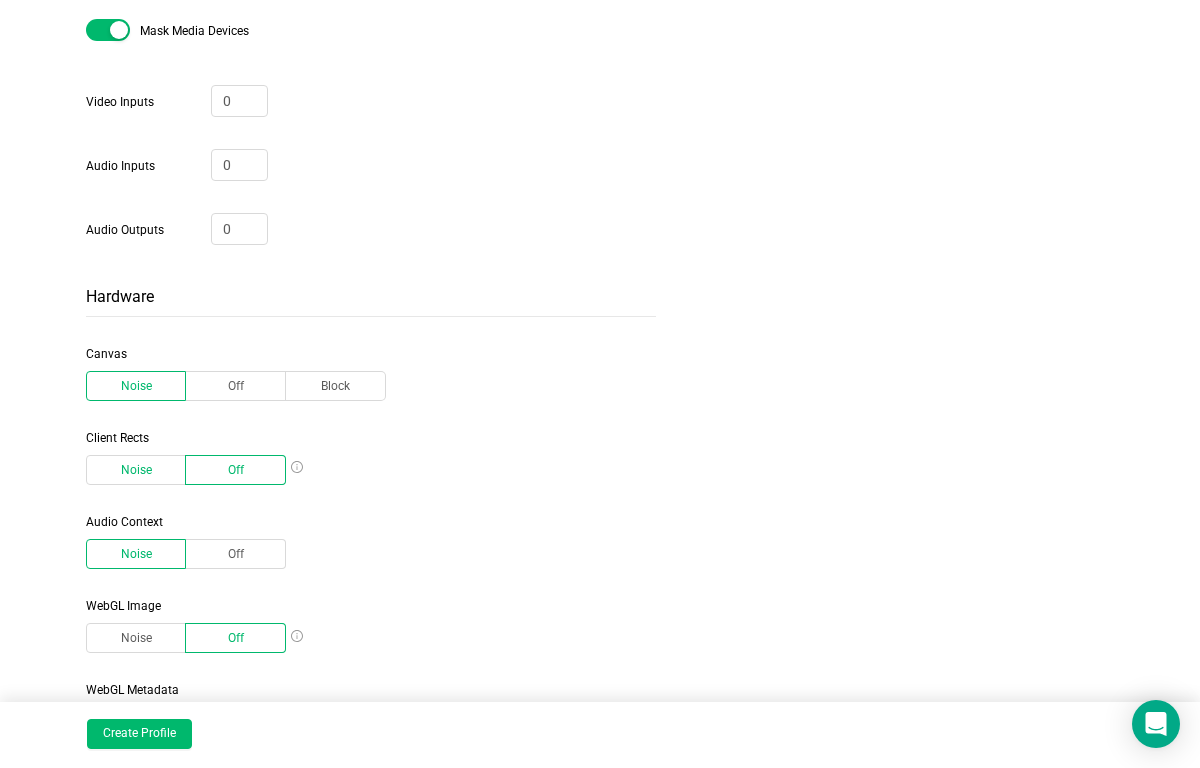 click on "Noise" at bounding box center [136, 470] 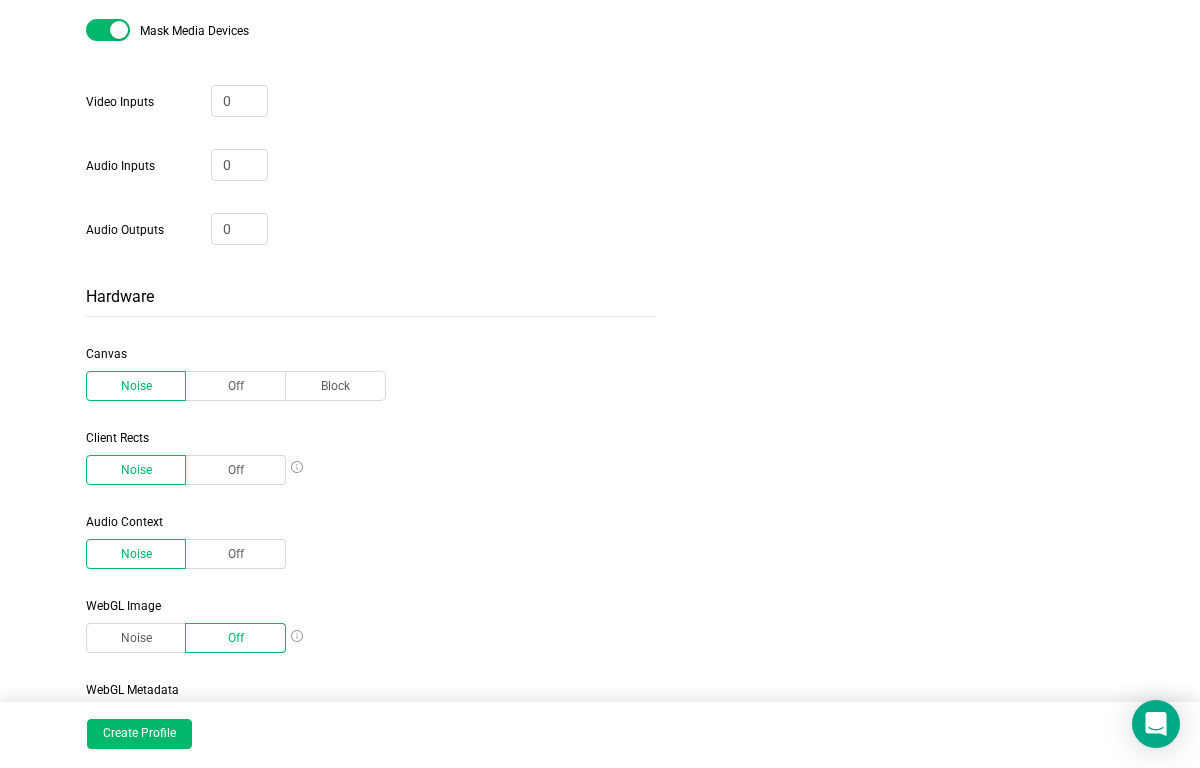 scroll, scrollTop: 1900, scrollLeft: 0, axis: vertical 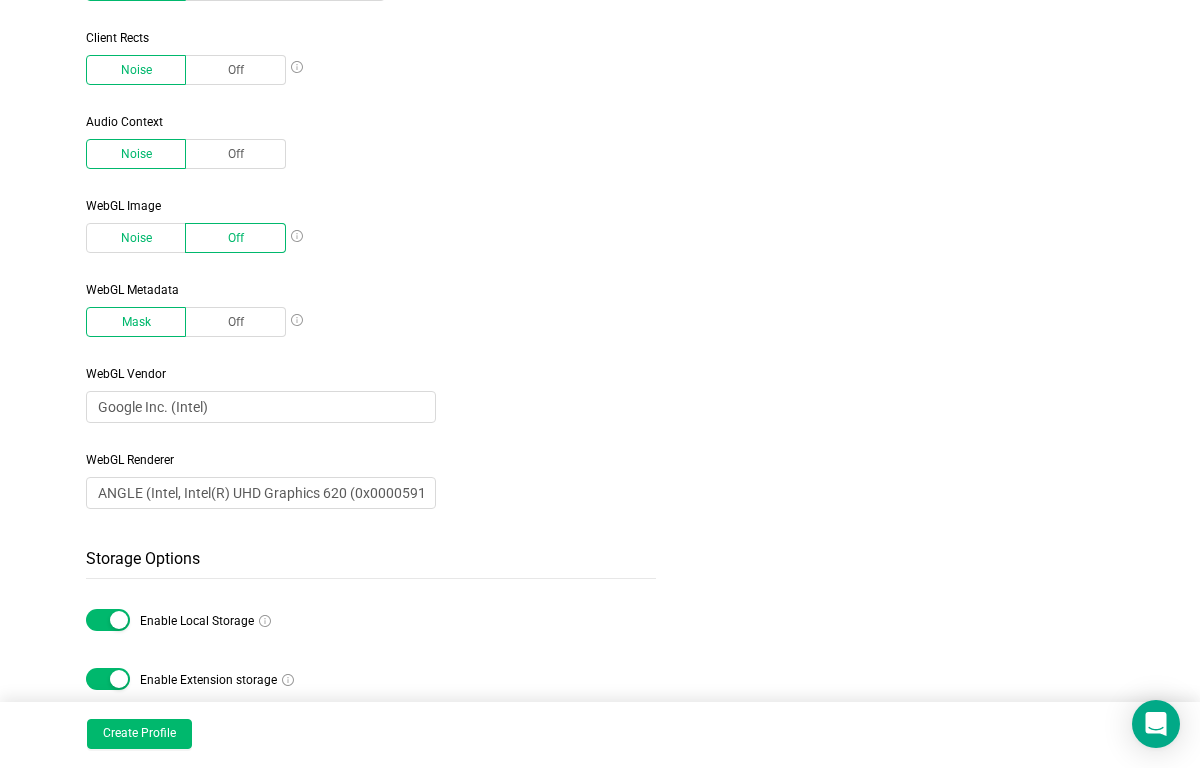 click on "Noise" at bounding box center [136, 238] 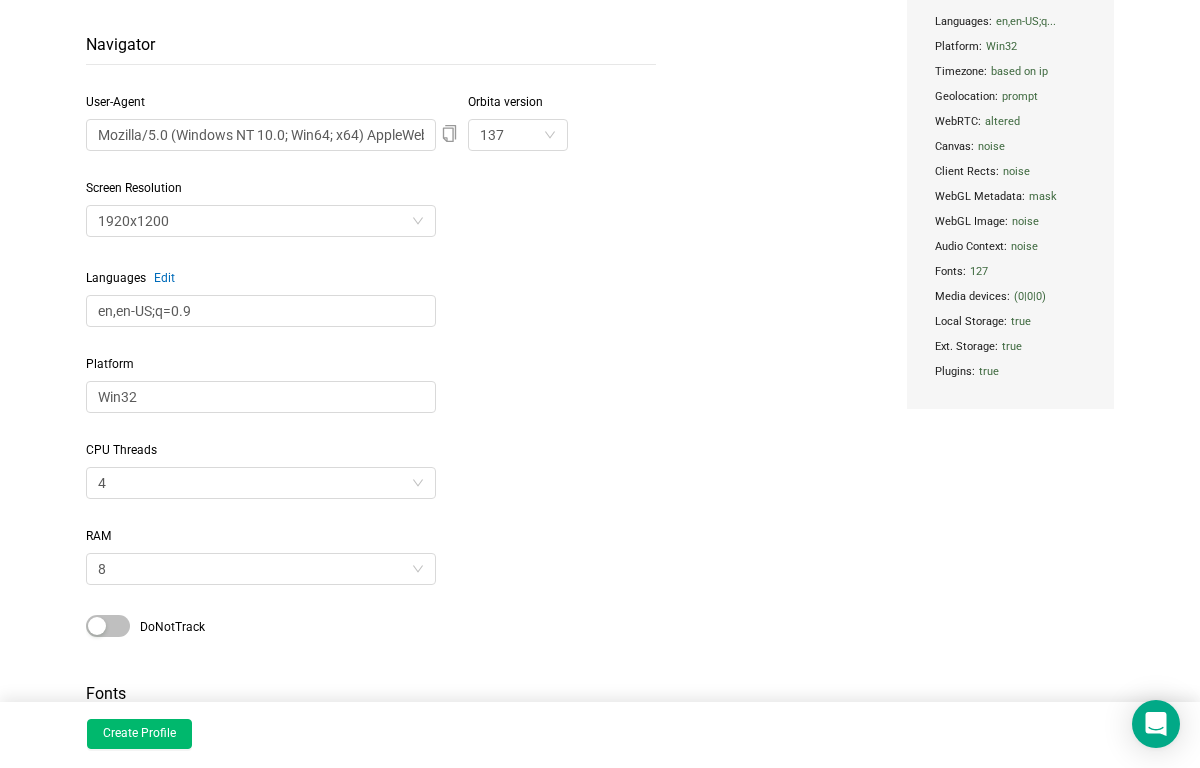 scroll, scrollTop: 200, scrollLeft: 0, axis: vertical 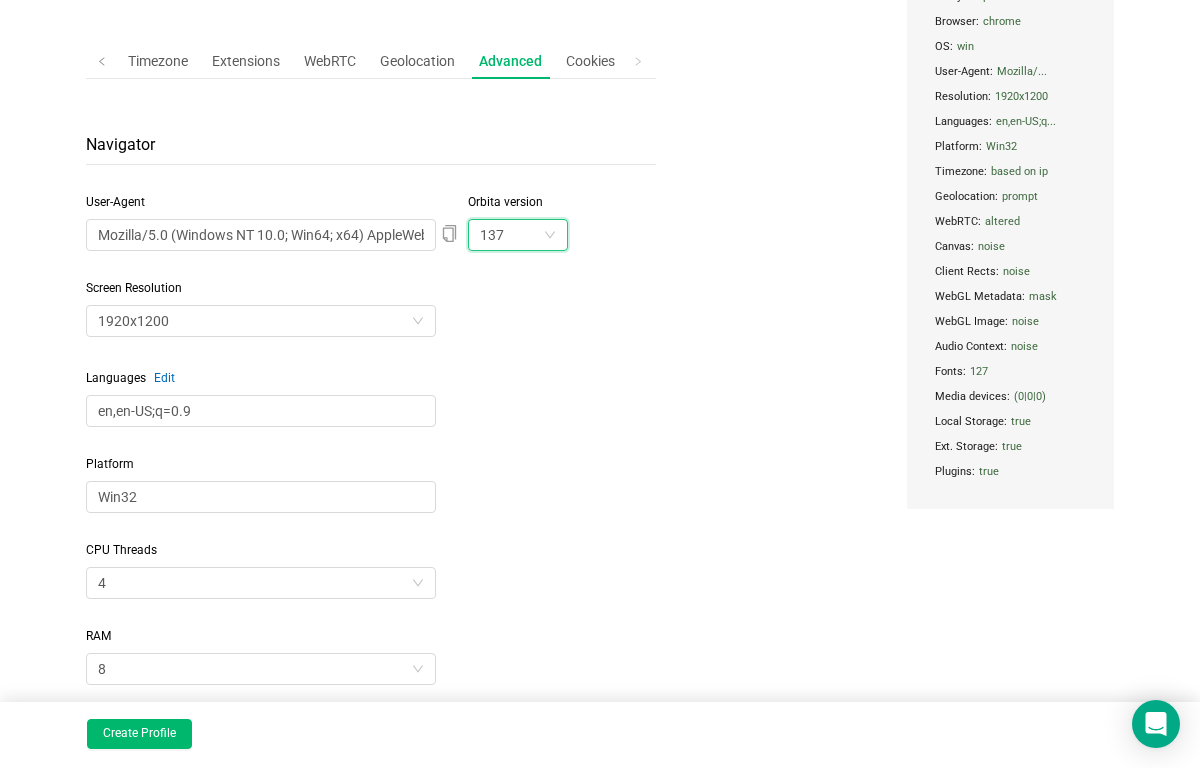click on "137" at bounding box center (511, 235) 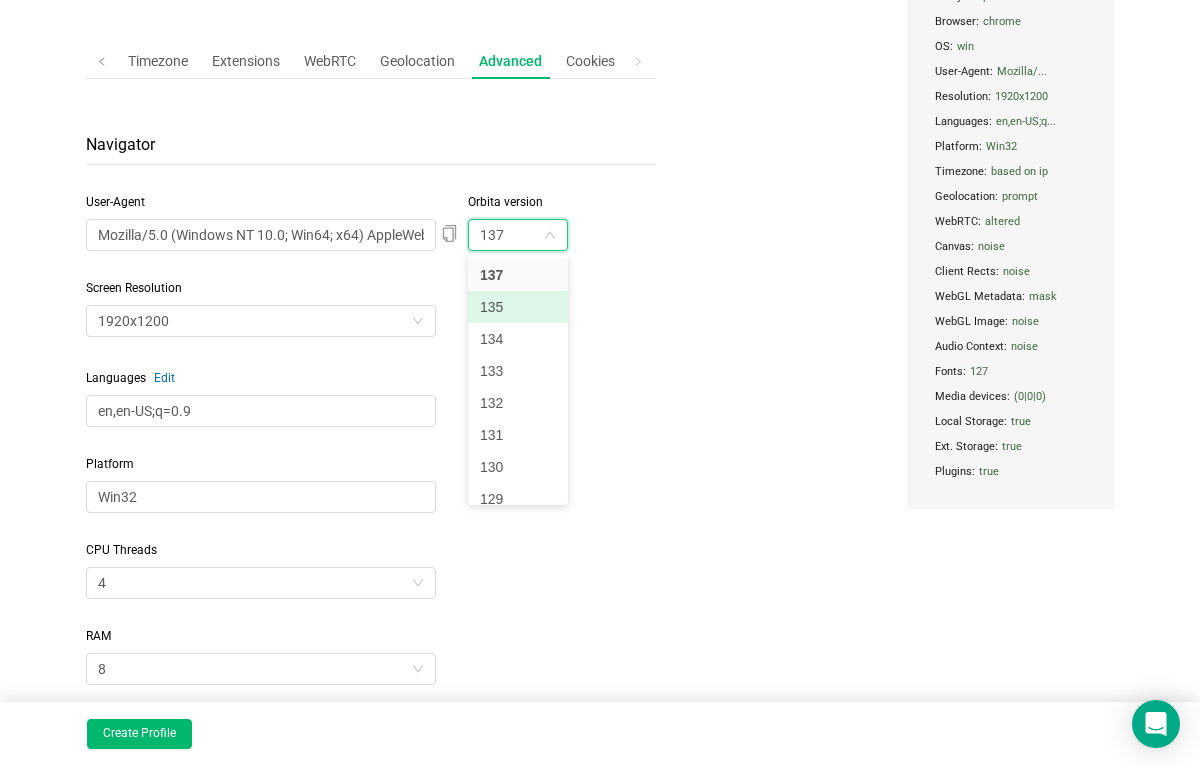 click on "135" at bounding box center (518, 307) 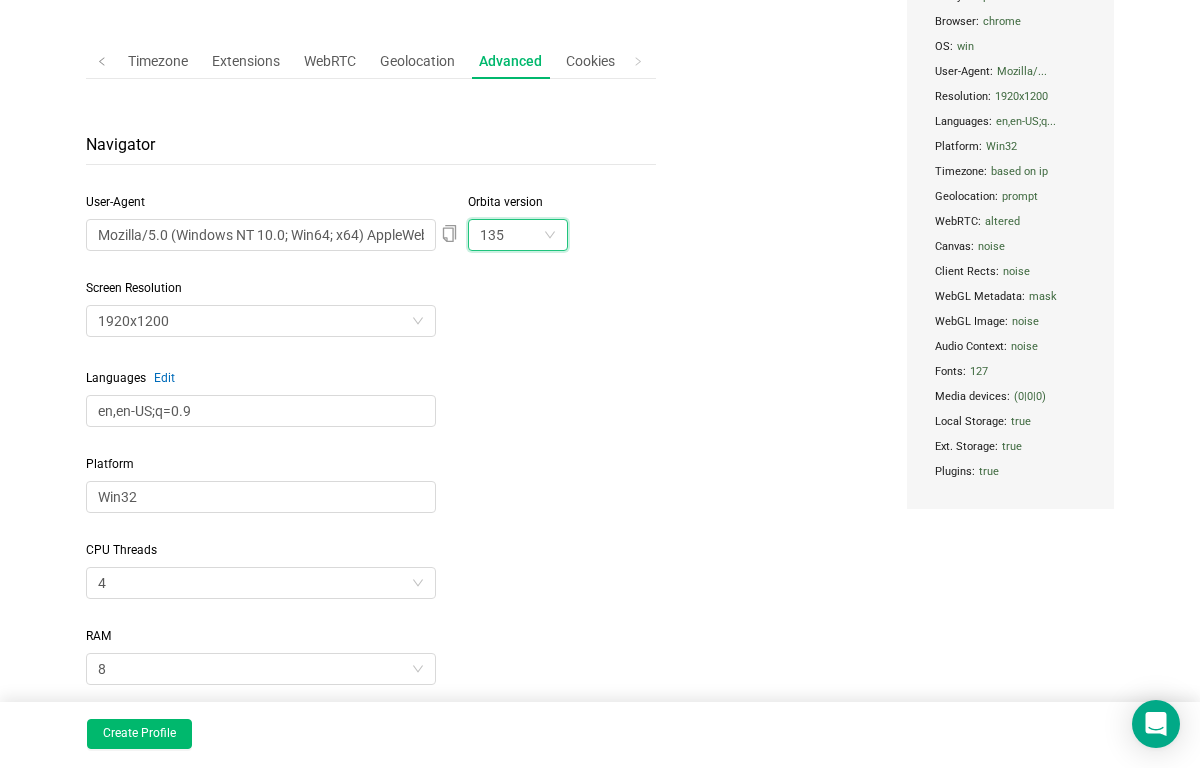 type on "Mozilla/5.0 (Windows NT 10.0; Win64; x64) AppleWebKit/537.36 (KHTML, like Gecko) Chrome/135.0.7049.41 Safari/537.36" 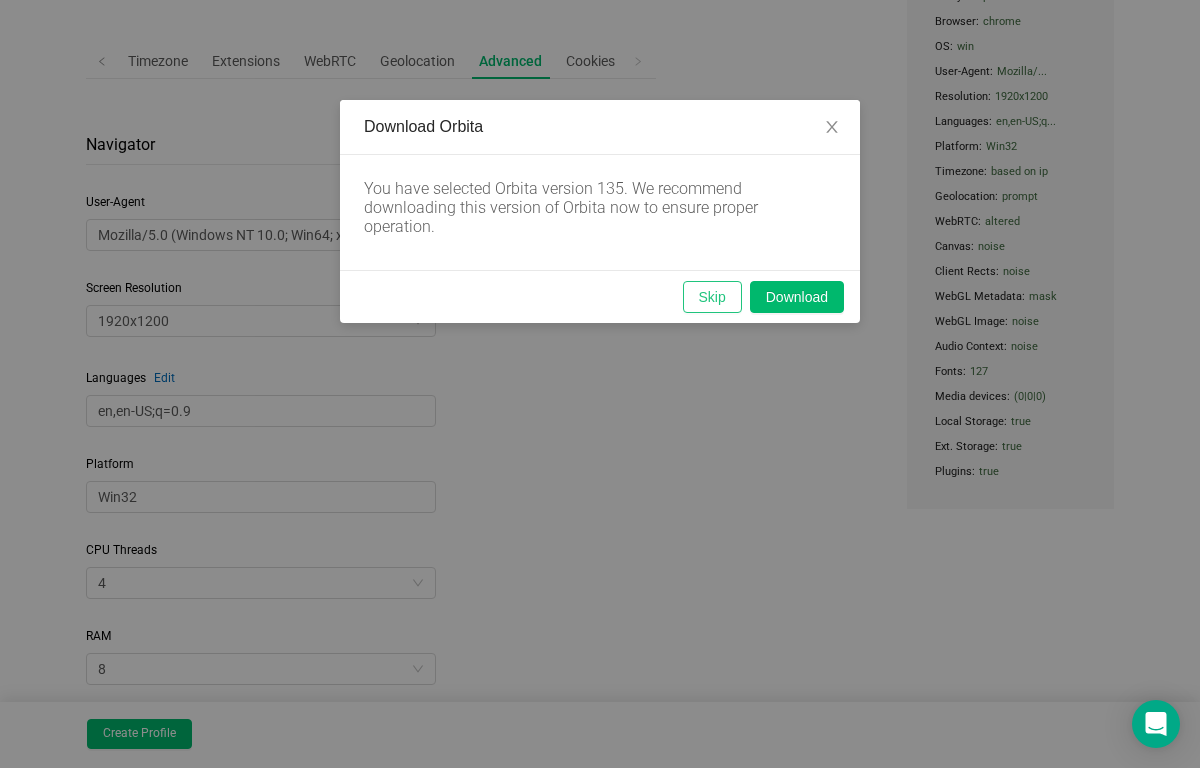 click on "Skip" at bounding box center (712, 297) 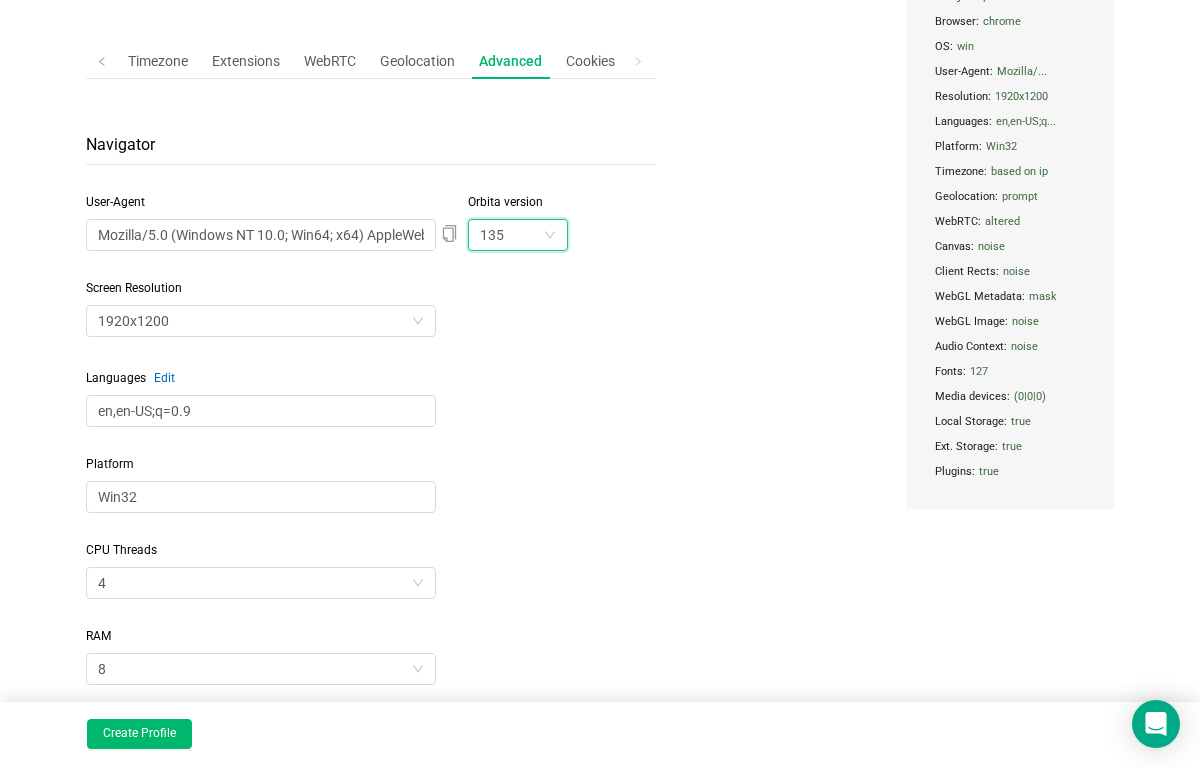 scroll, scrollTop: 0, scrollLeft: 0, axis: both 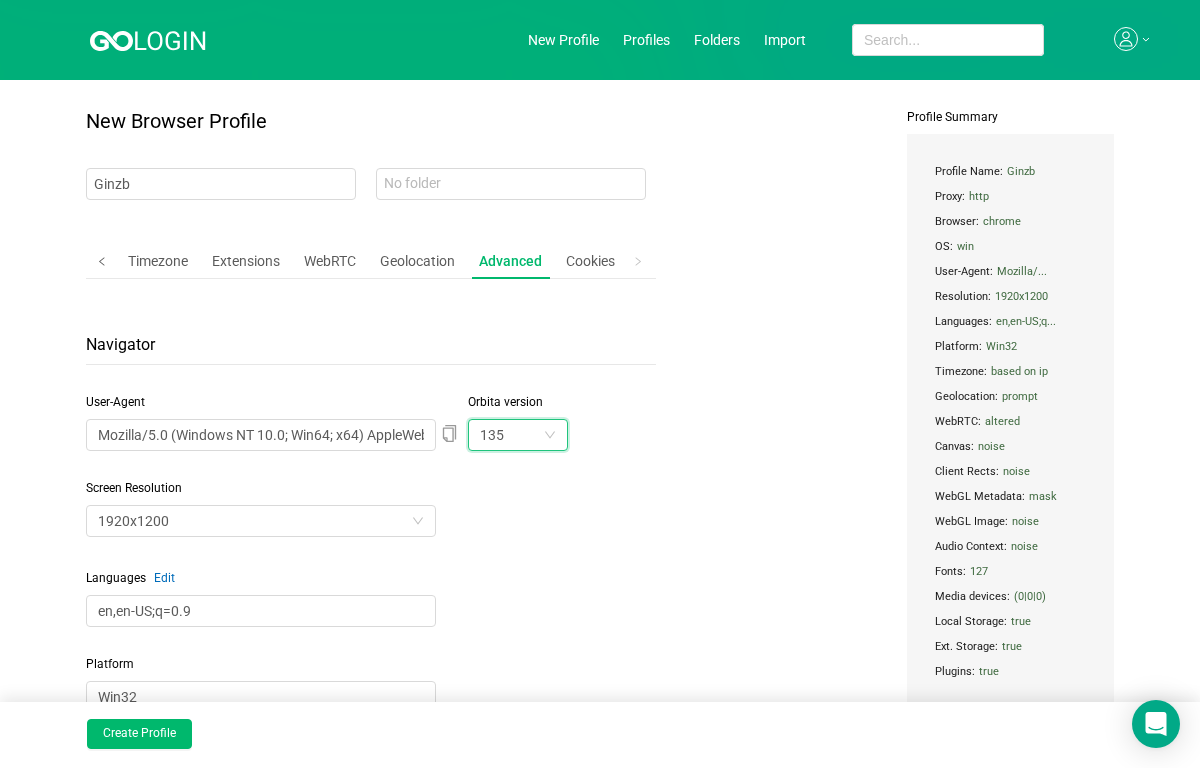 click at bounding box center (102, 261) 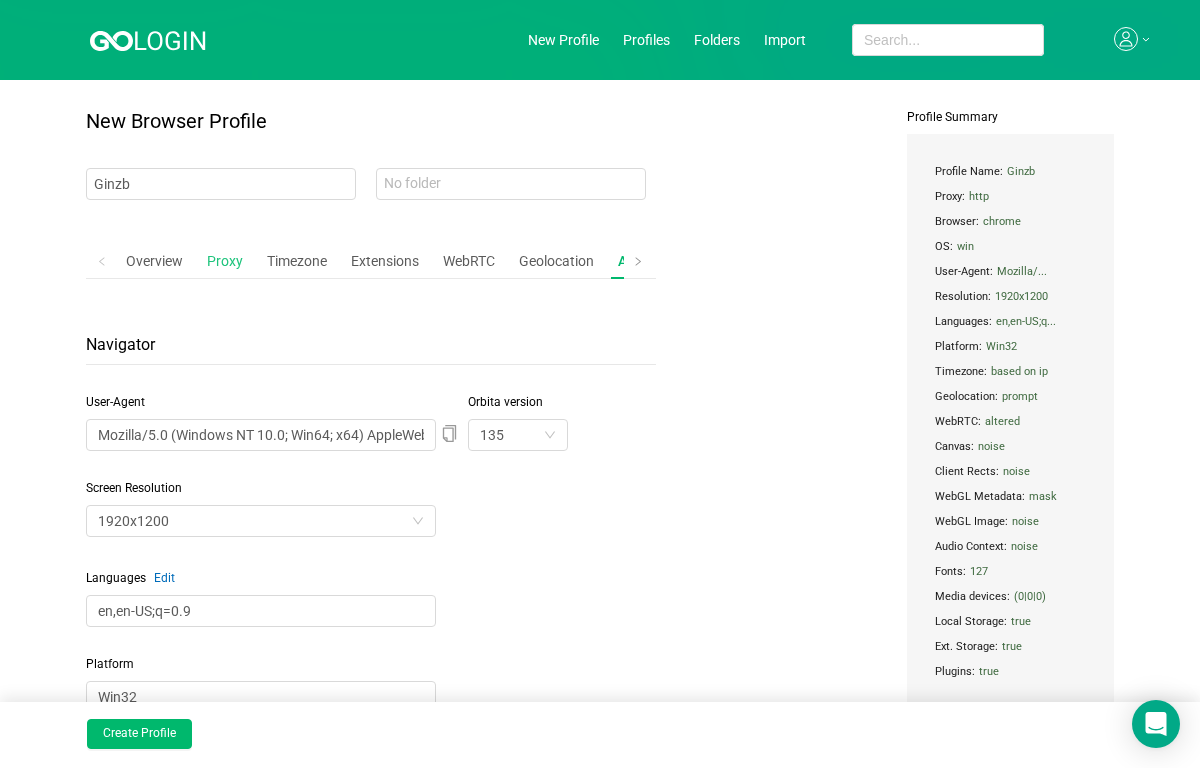 click on "Proxy" at bounding box center [225, 261] 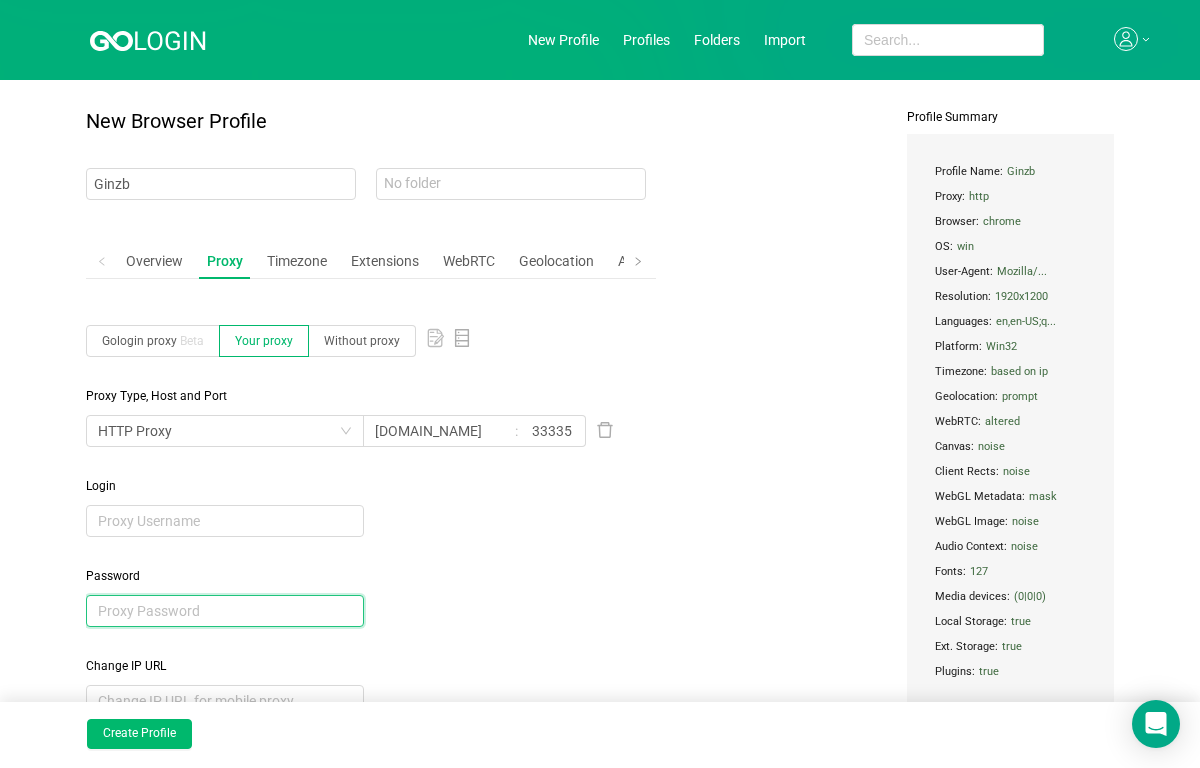click at bounding box center [225, 611] 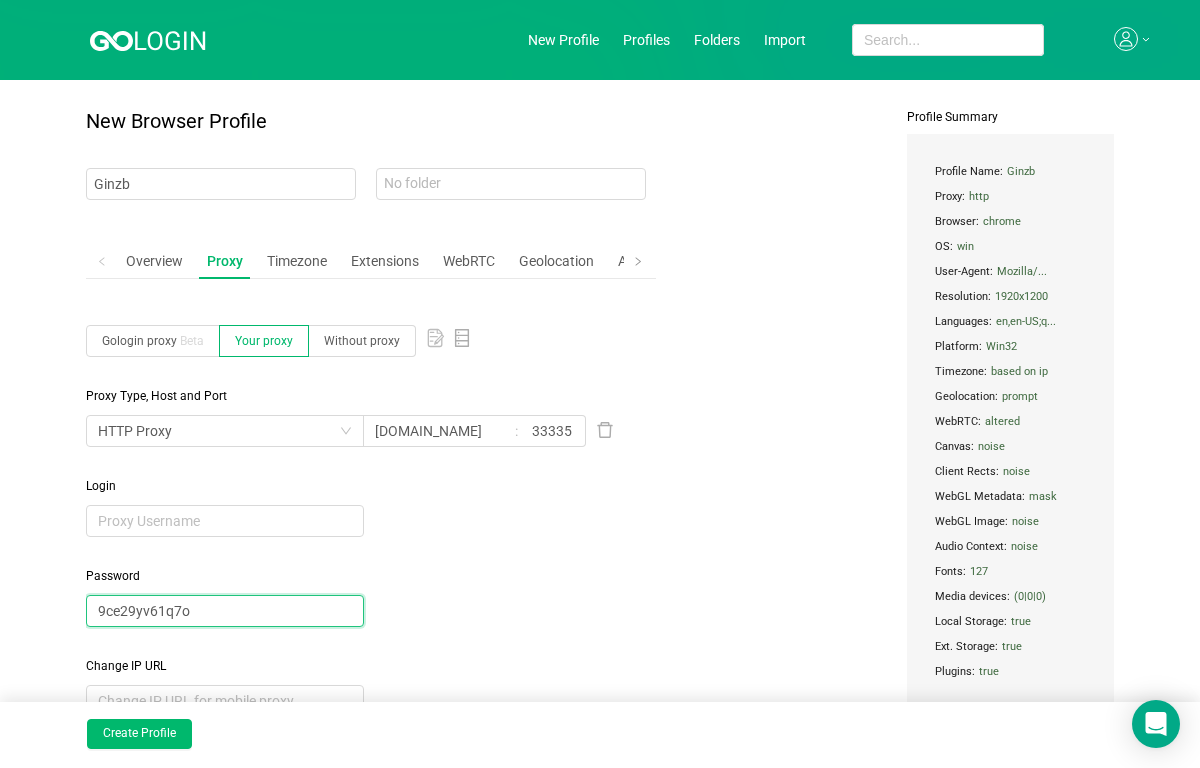 type on "9ce29yv61q7o" 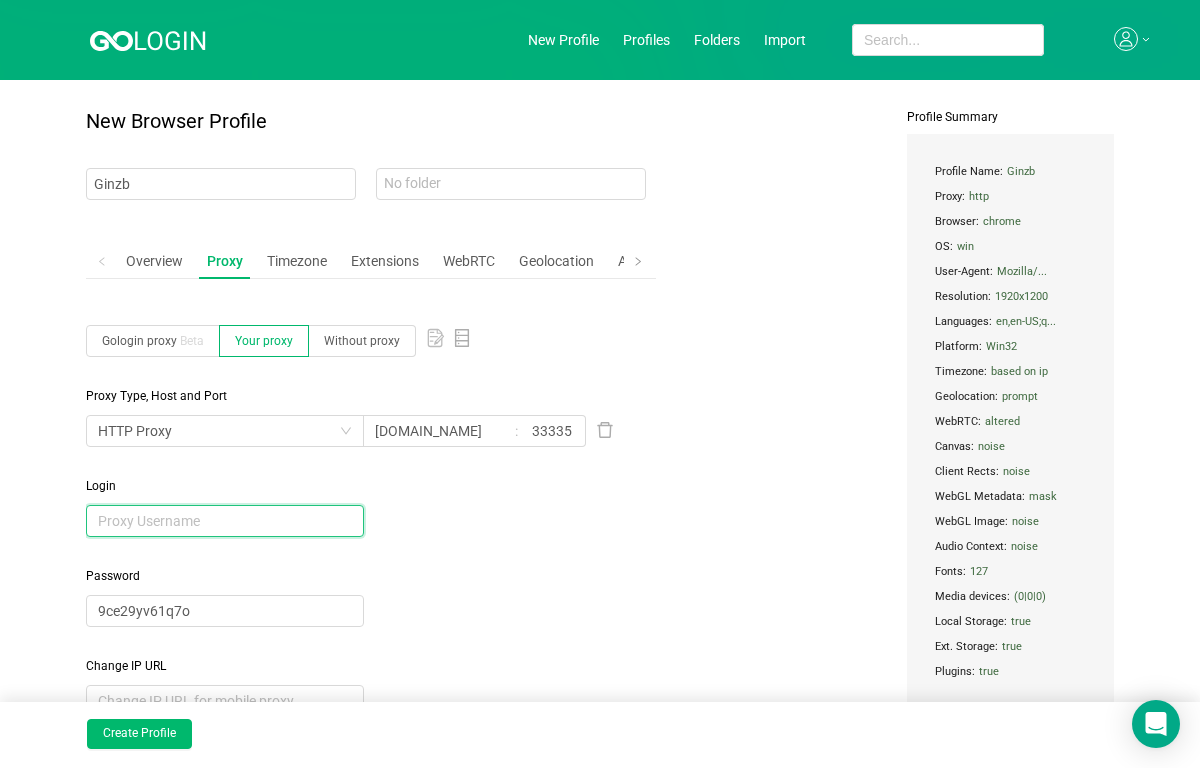 click at bounding box center (225, 521) 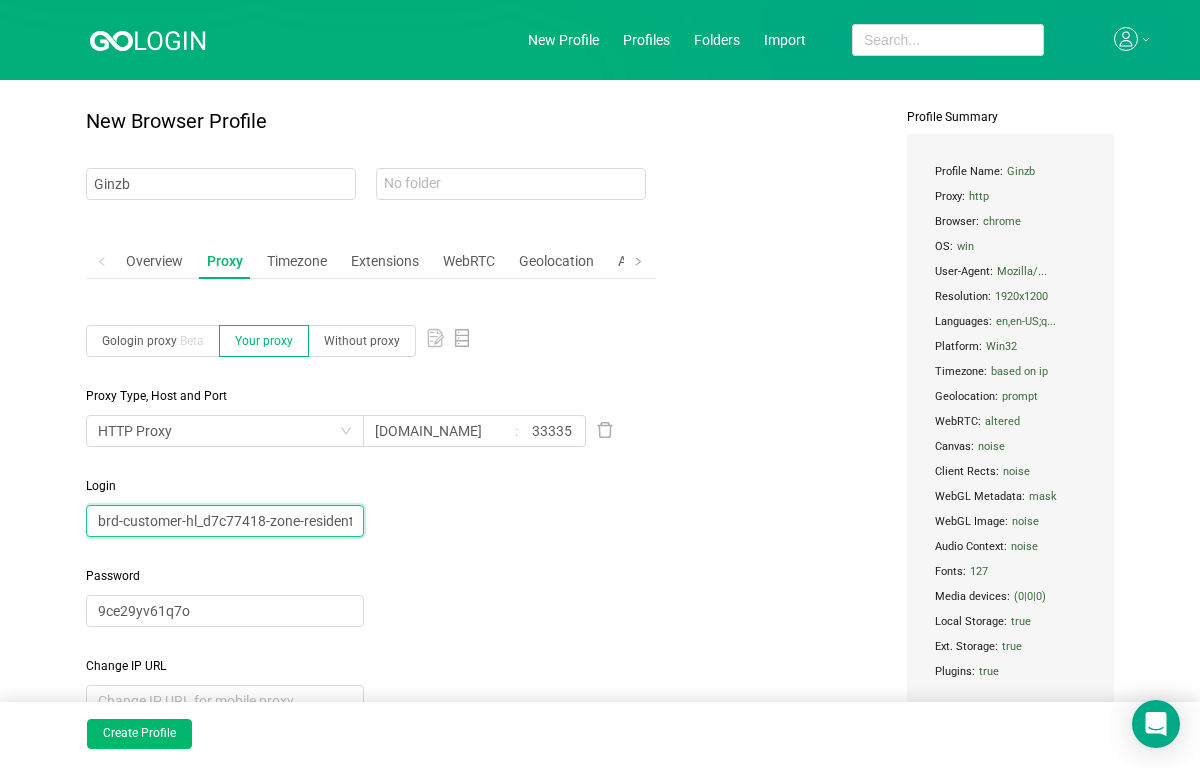 scroll, scrollTop: 0, scrollLeft: 150, axis: horizontal 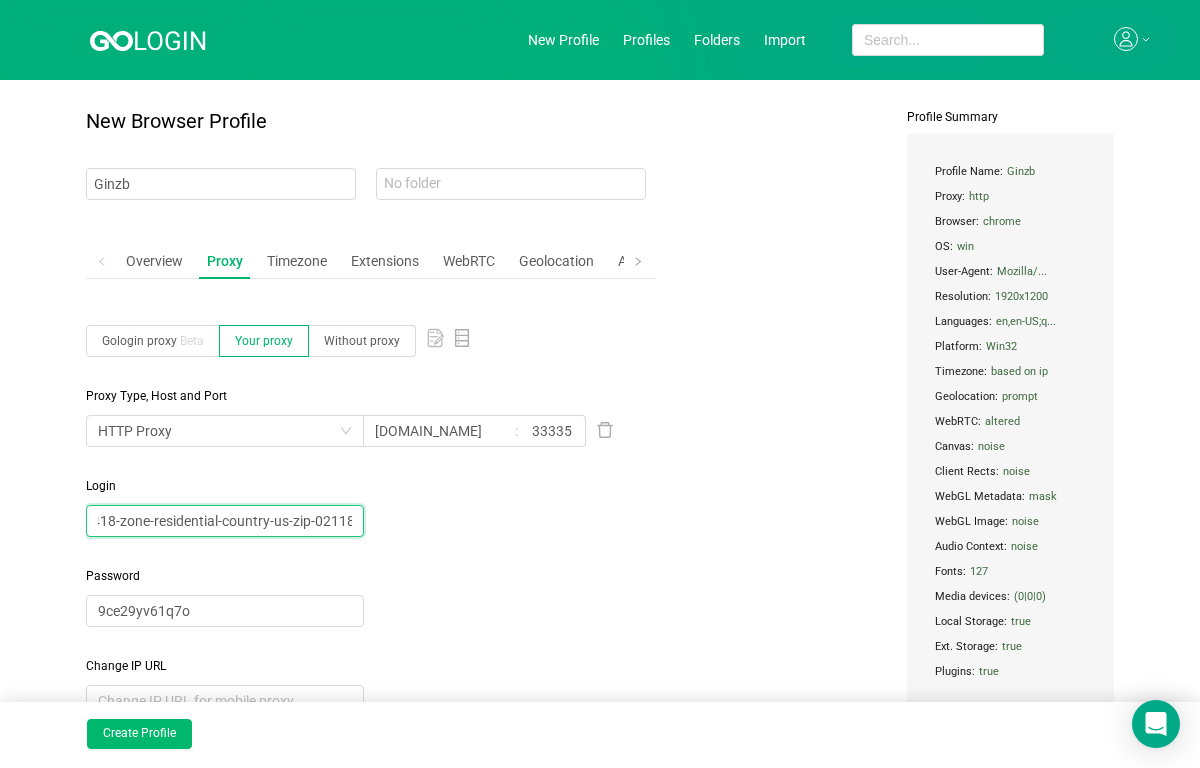 drag, startPoint x: 323, startPoint y: 520, endPoint x: 447, endPoint y: 528, distance: 124.2578 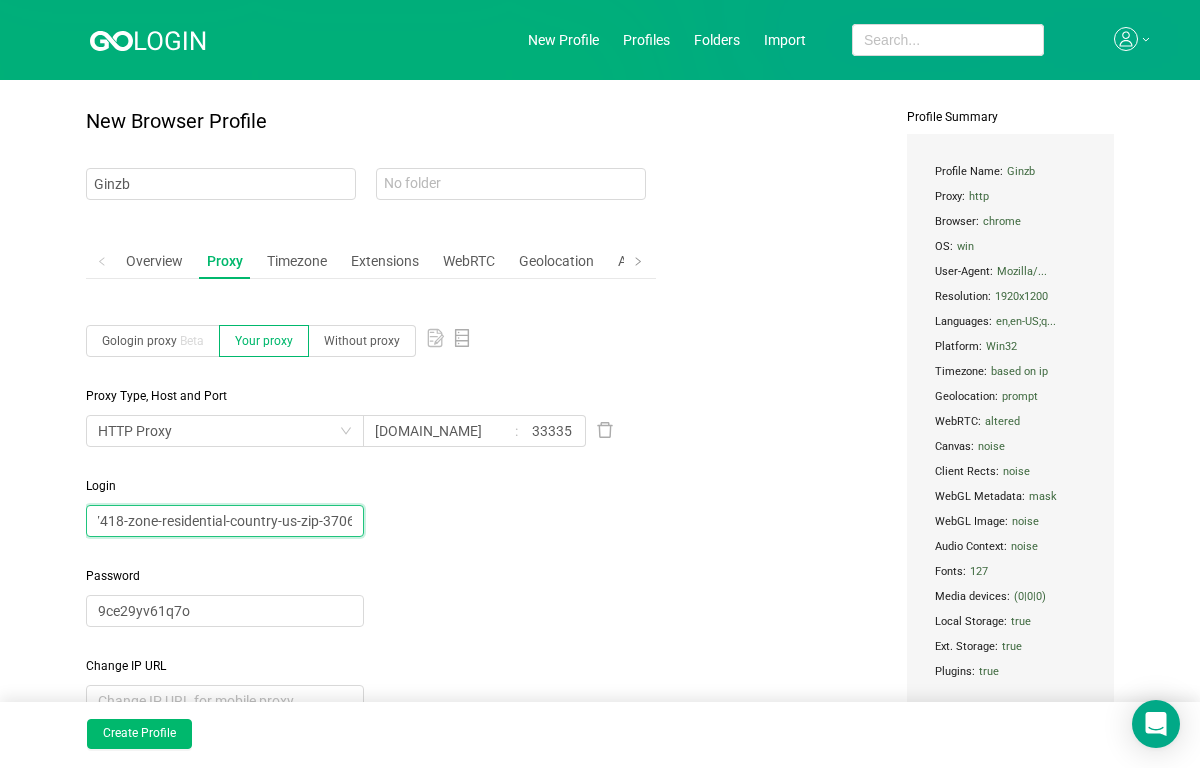 scroll, scrollTop: 0, scrollLeft: 150, axis: horizontal 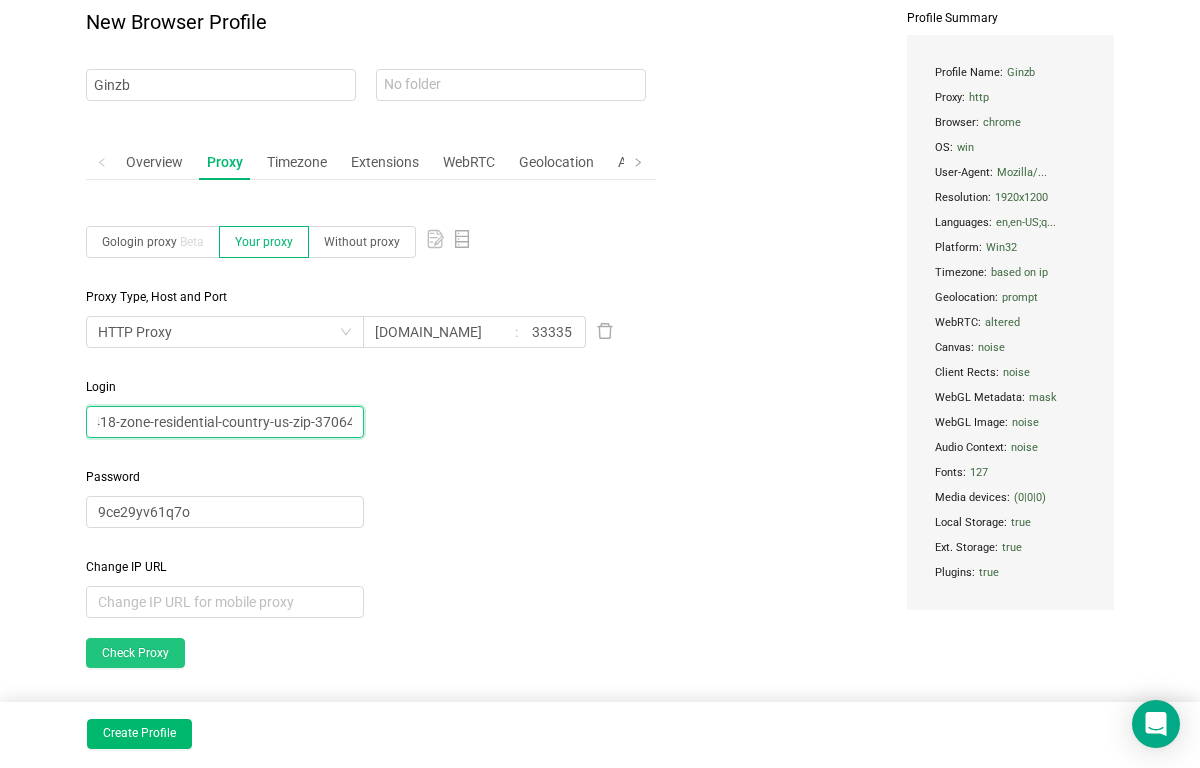 type on "brd-customer-hl_d7c77418-zone-residential-country-us-zip-37064" 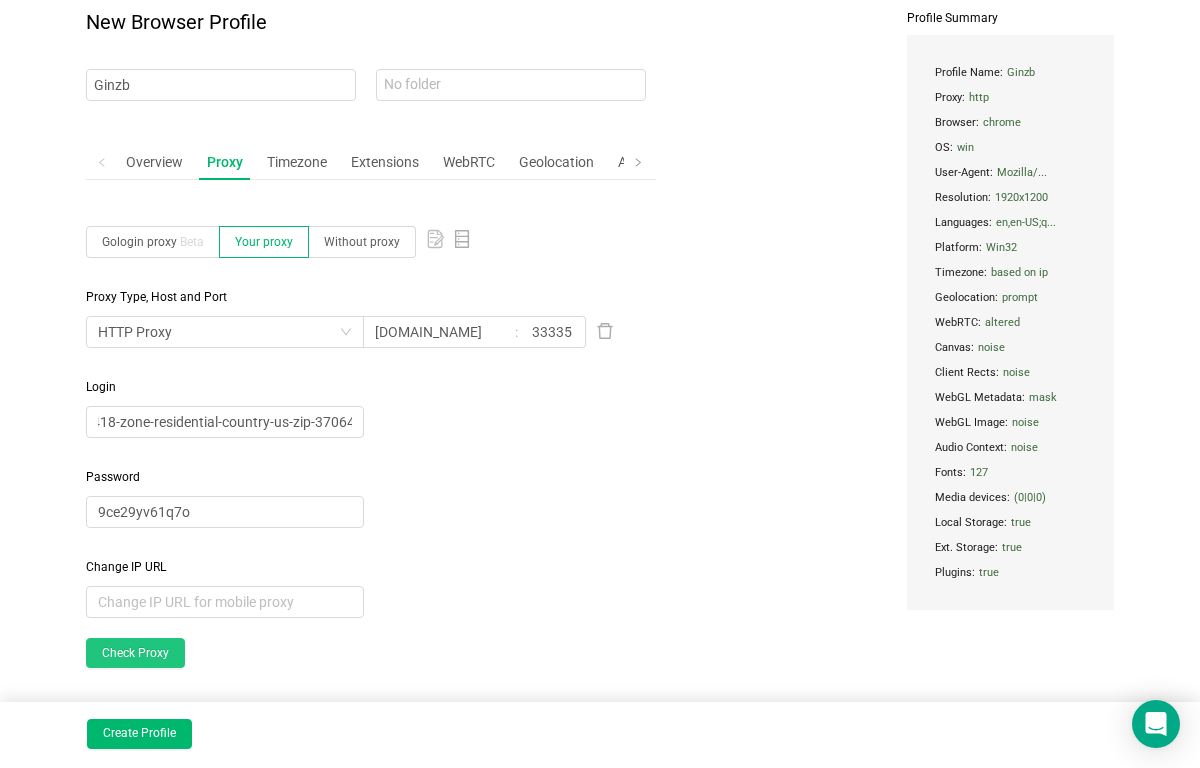 click on "Check Proxy" at bounding box center (135, 653) 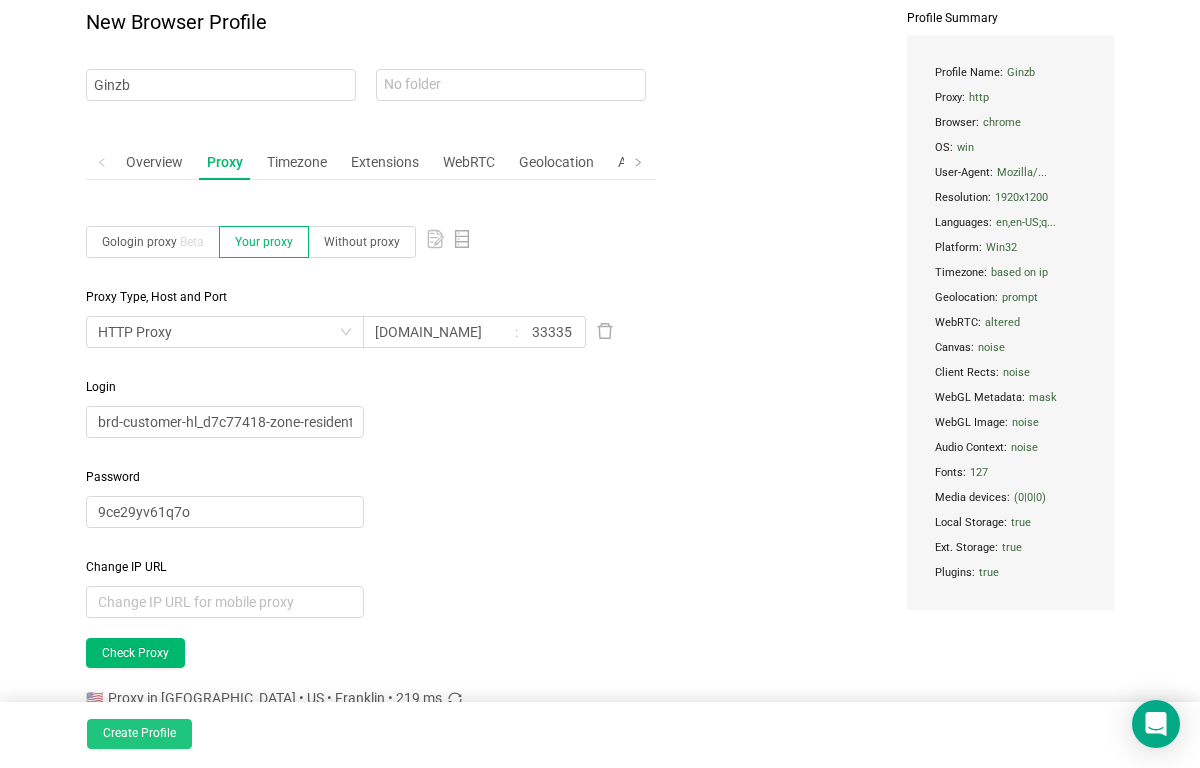 click on "Create Profile" at bounding box center (139, 734) 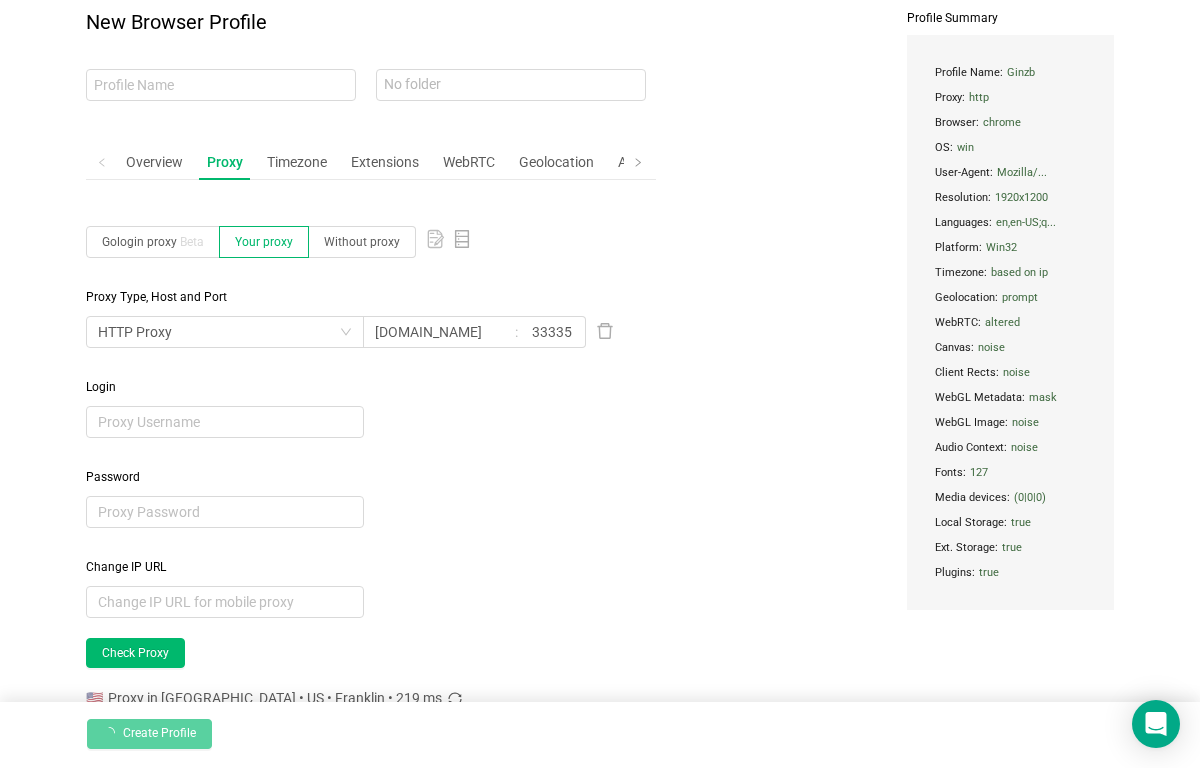 scroll, scrollTop: 0, scrollLeft: 0, axis: both 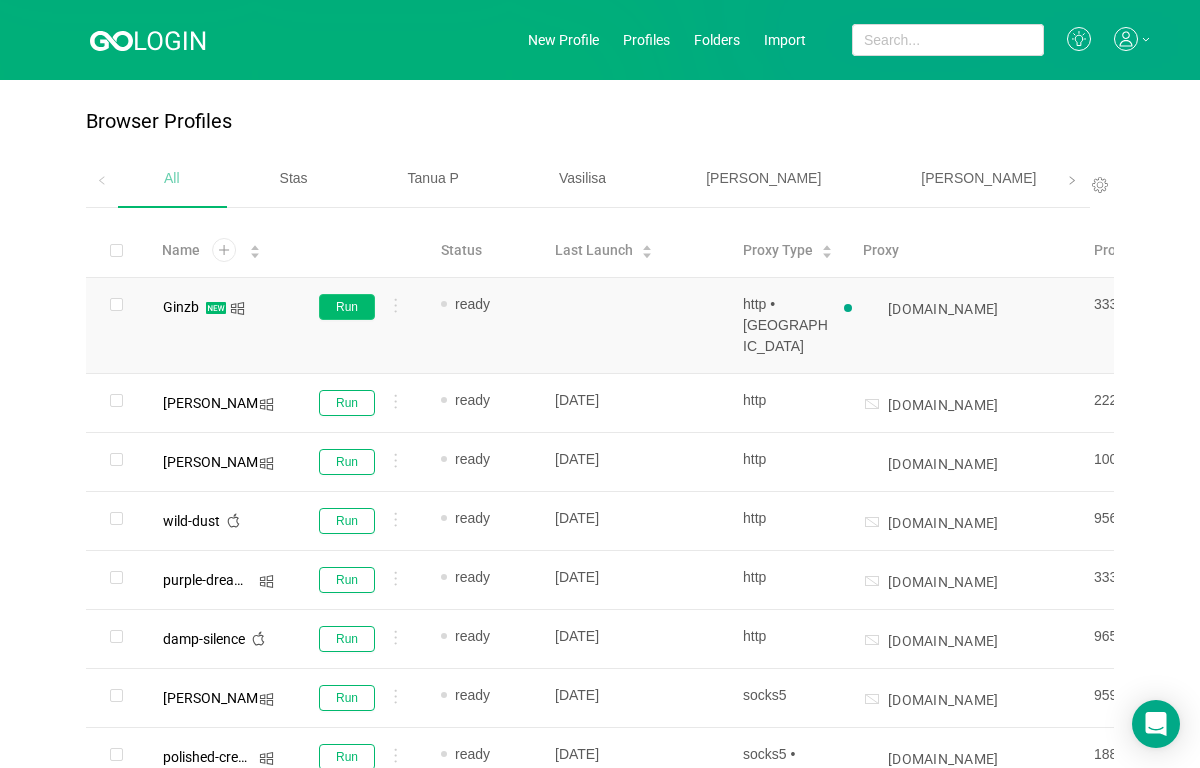 click on "Run" at bounding box center [347, 307] 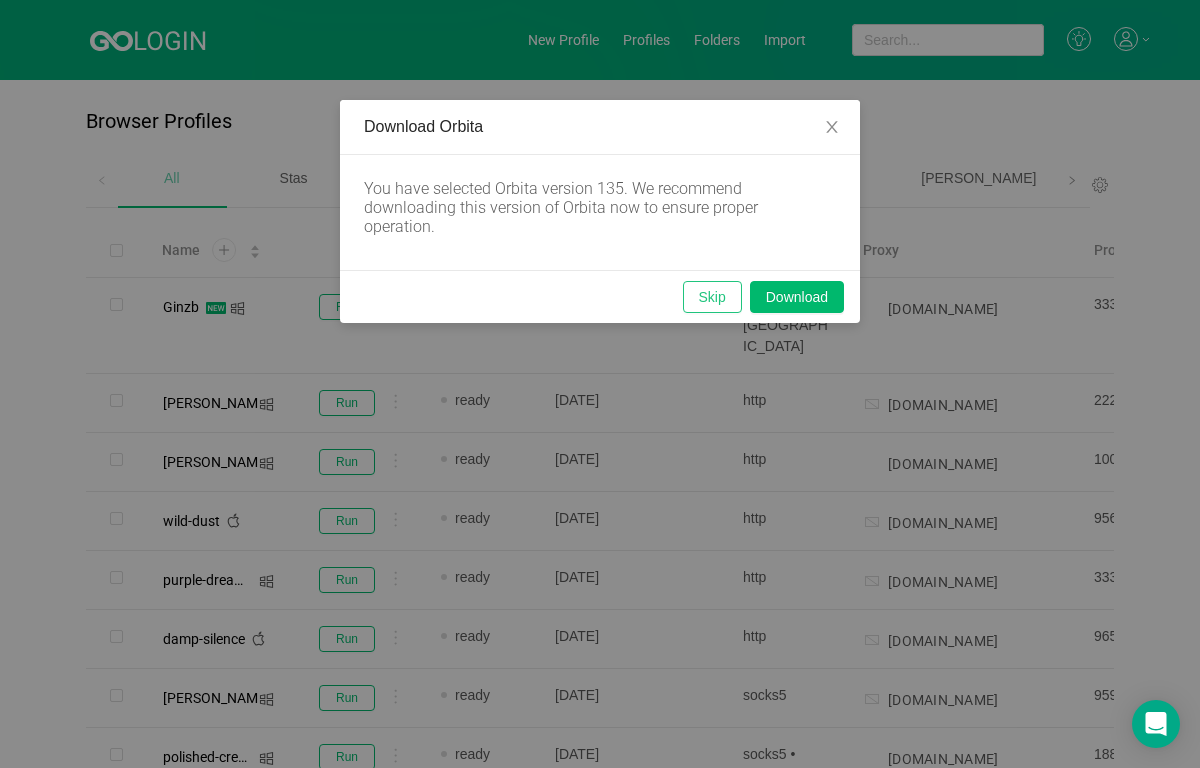 click on "Skip" at bounding box center (712, 297) 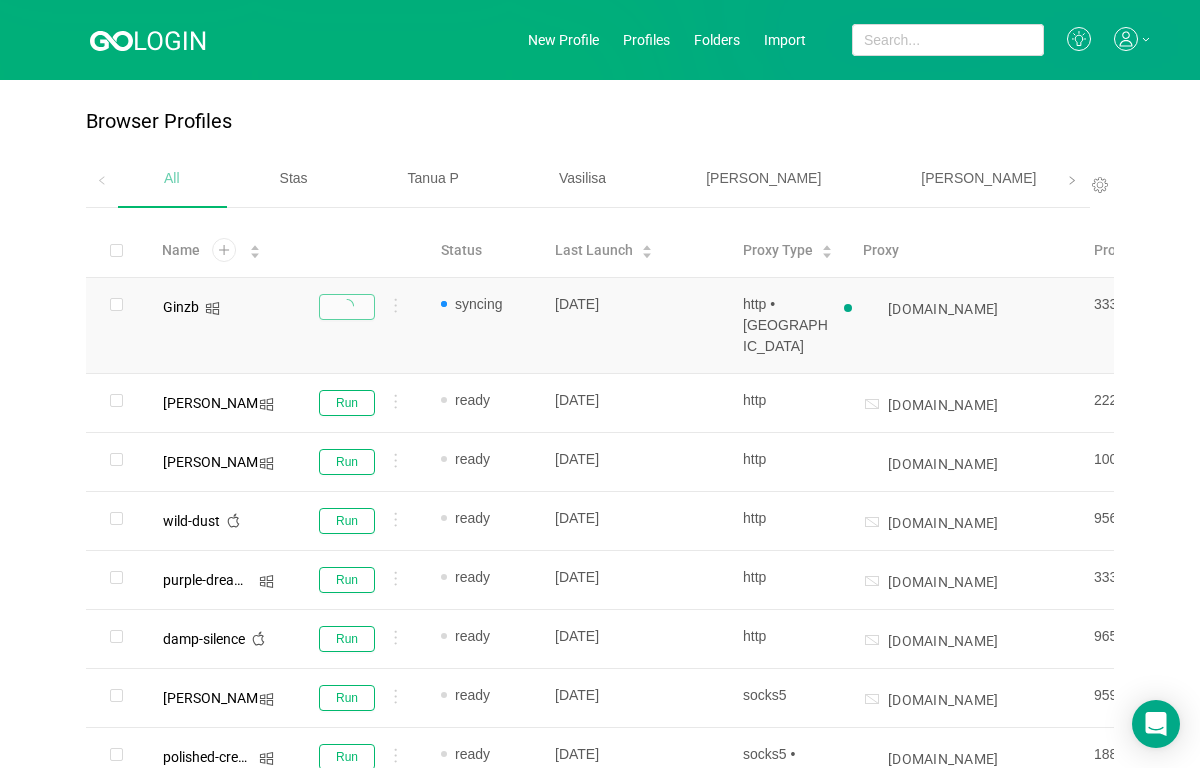 click 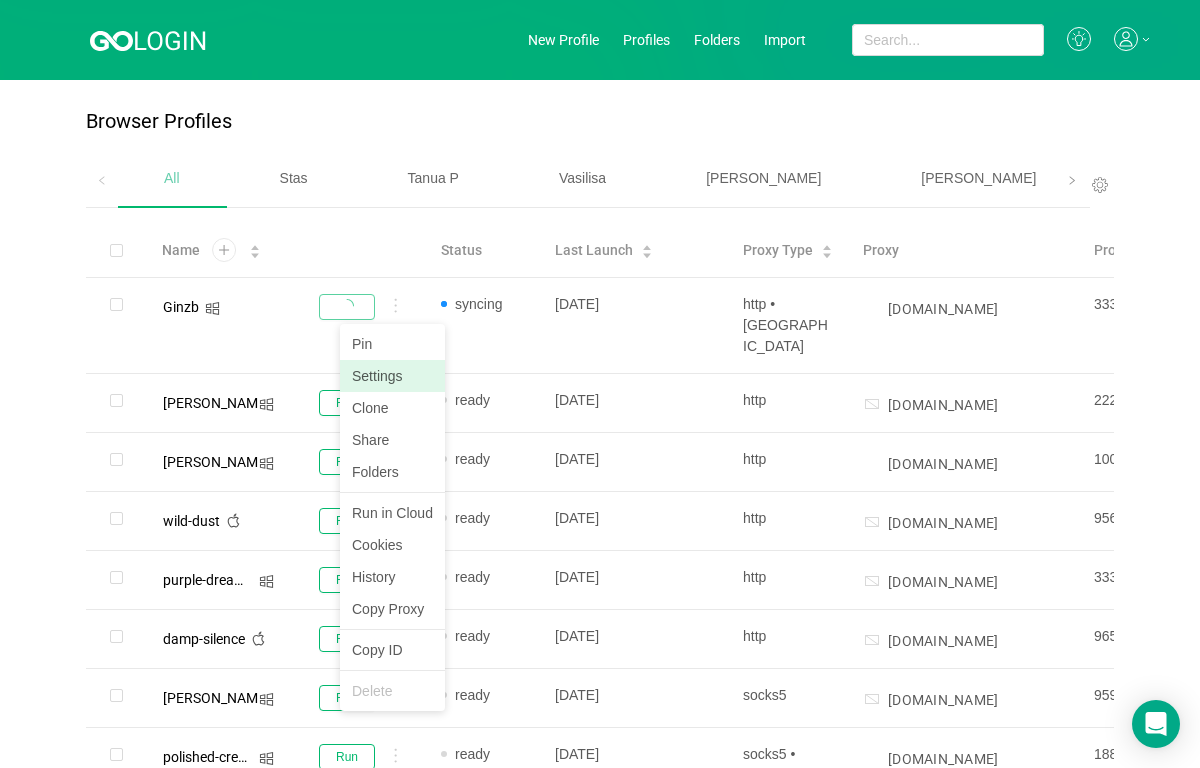 click on "Settings" at bounding box center (392, 376) 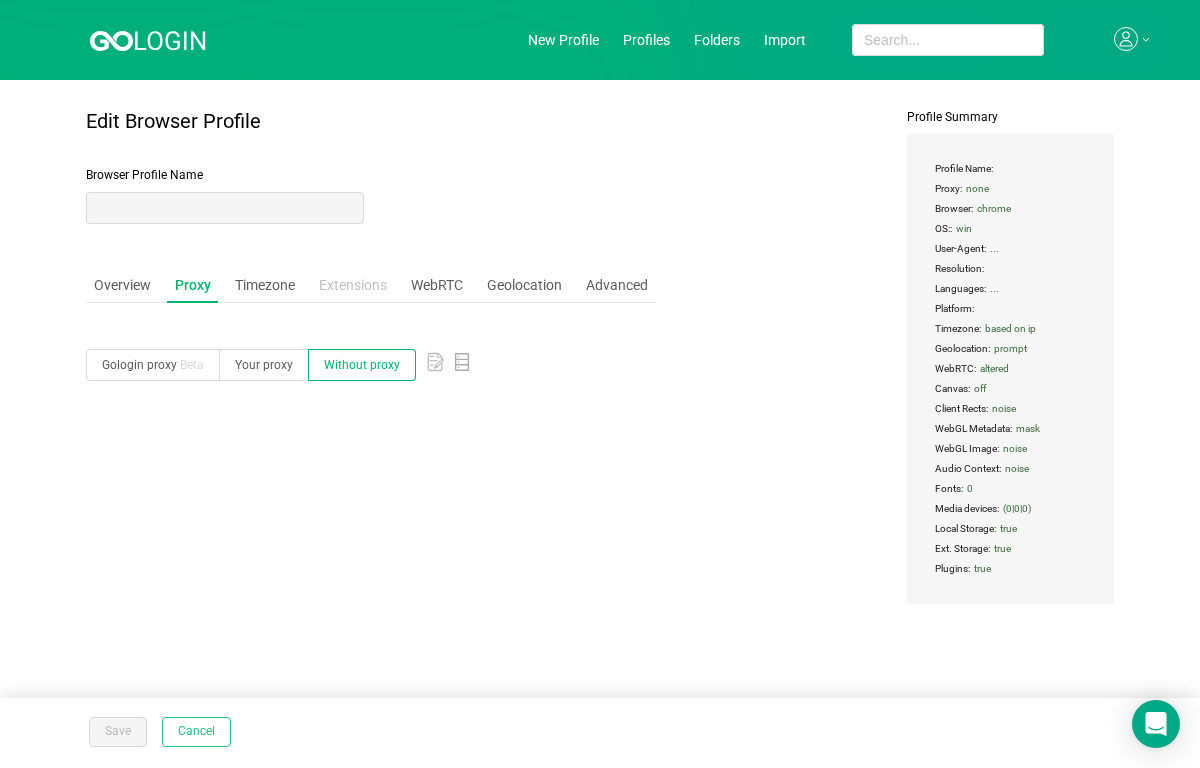 type on "Ginzb" 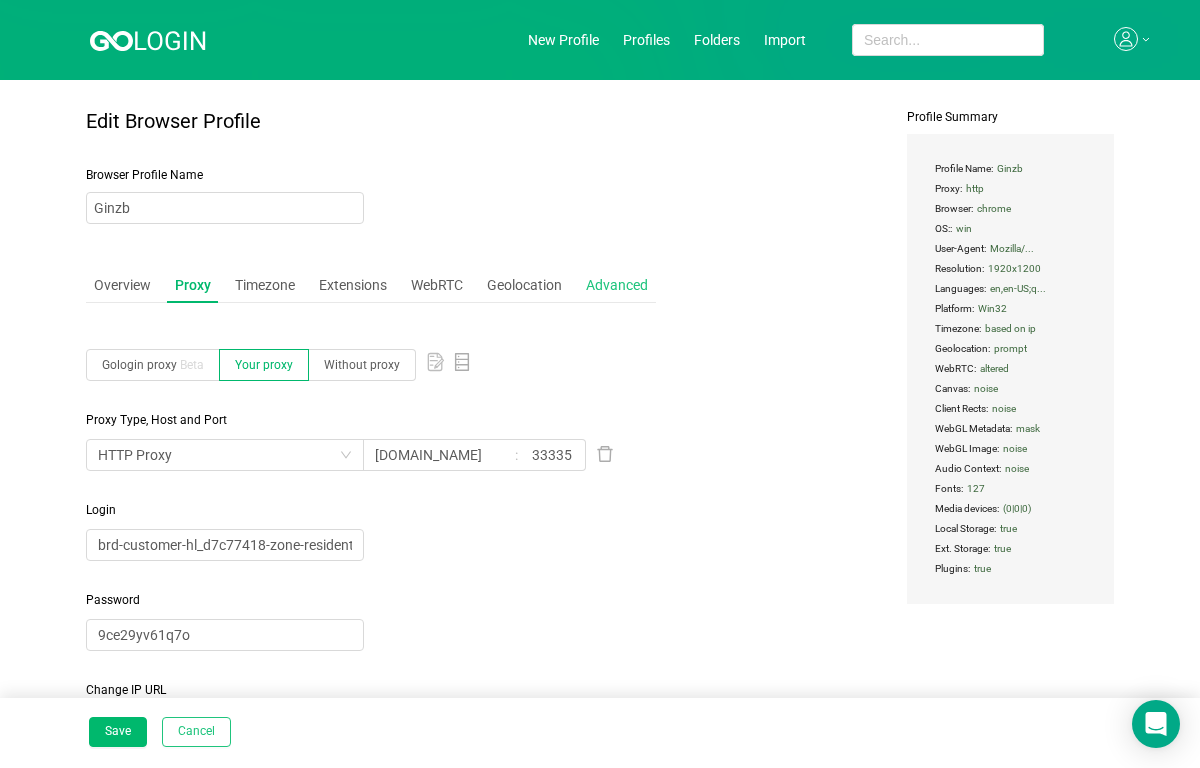 click on "Advanced" at bounding box center (617, 285) 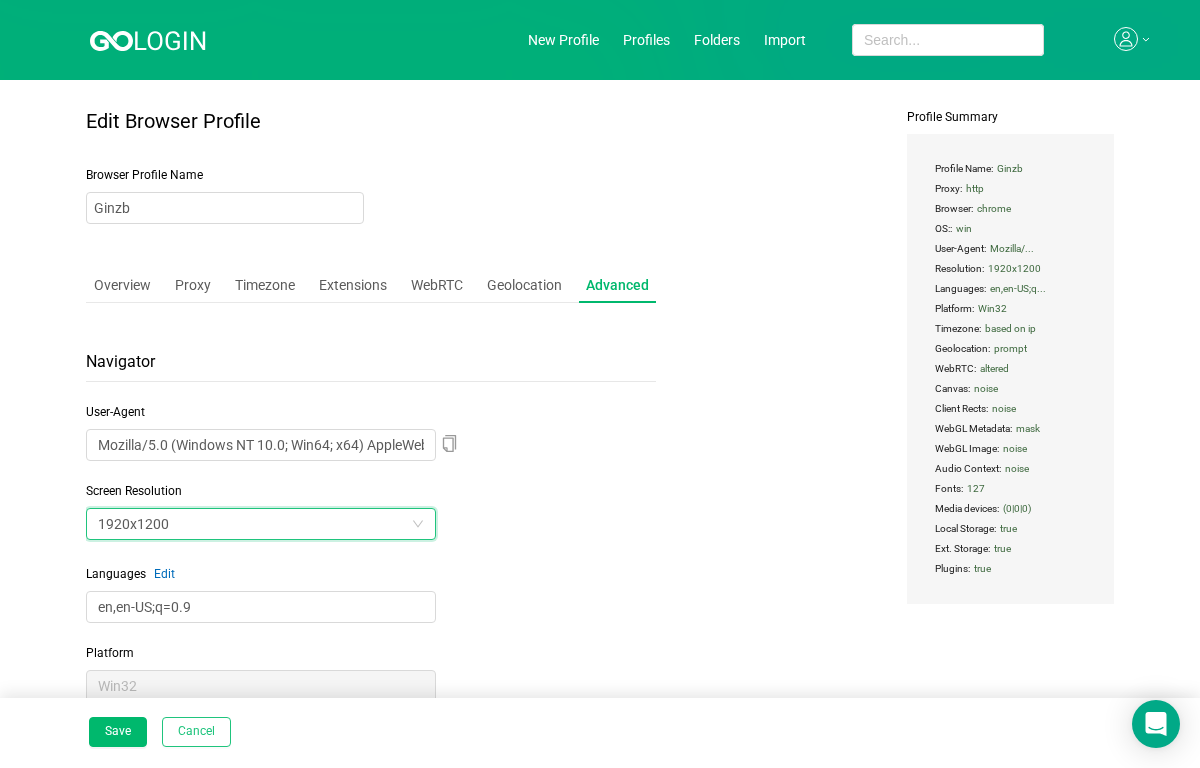 click on "1920x1200" at bounding box center (254, 524) 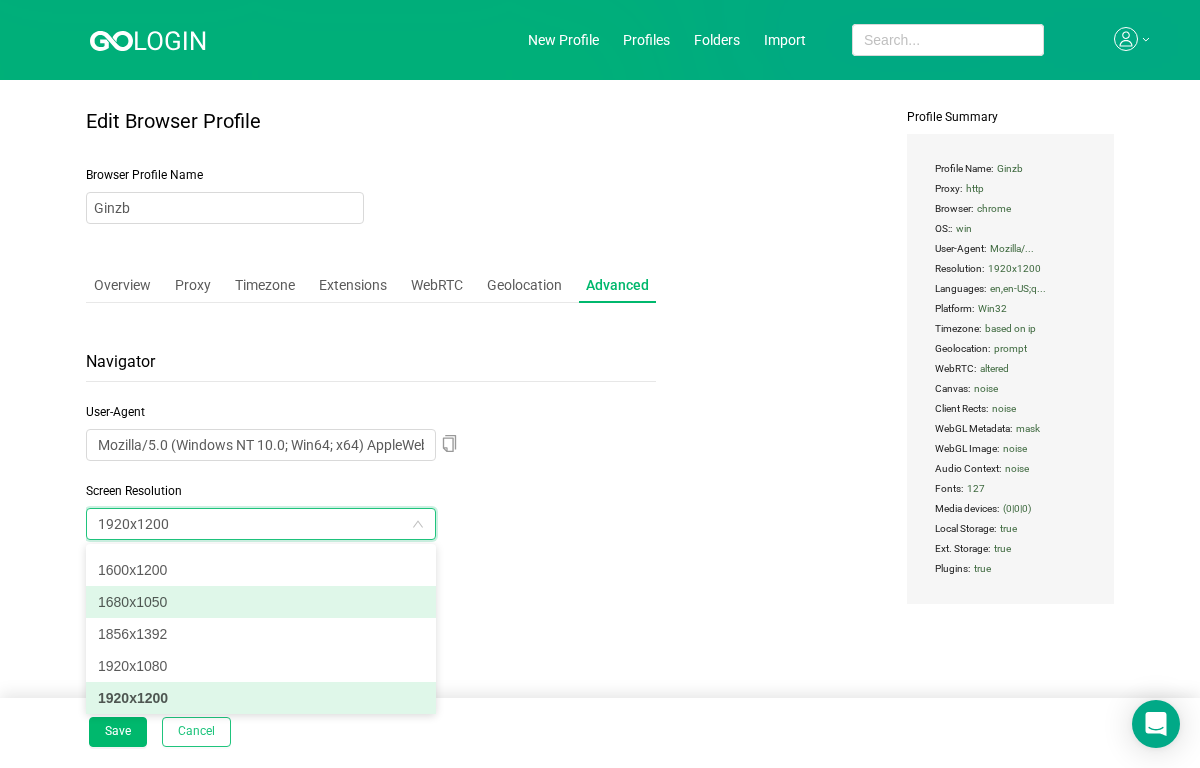 scroll, scrollTop: 612, scrollLeft: 0, axis: vertical 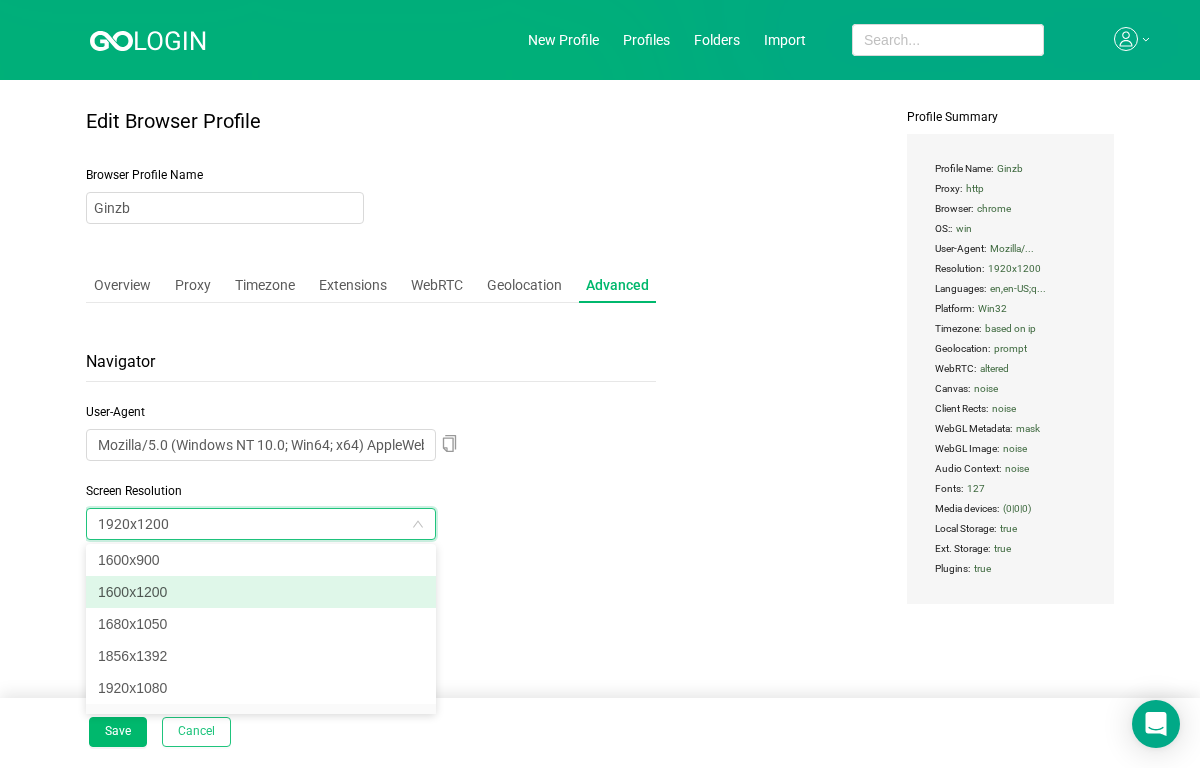 click on "1600x1200" at bounding box center (261, 592) 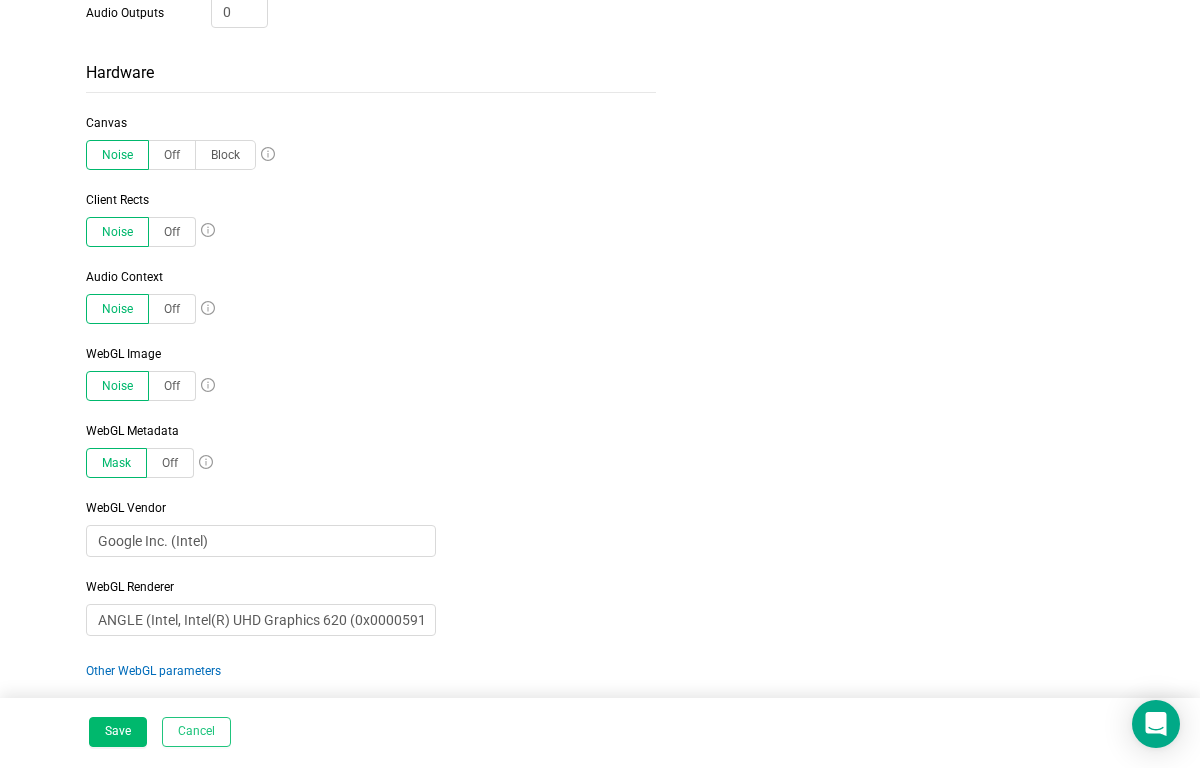 scroll, scrollTop: 1900, scrollLeft: 0, axis: vertical 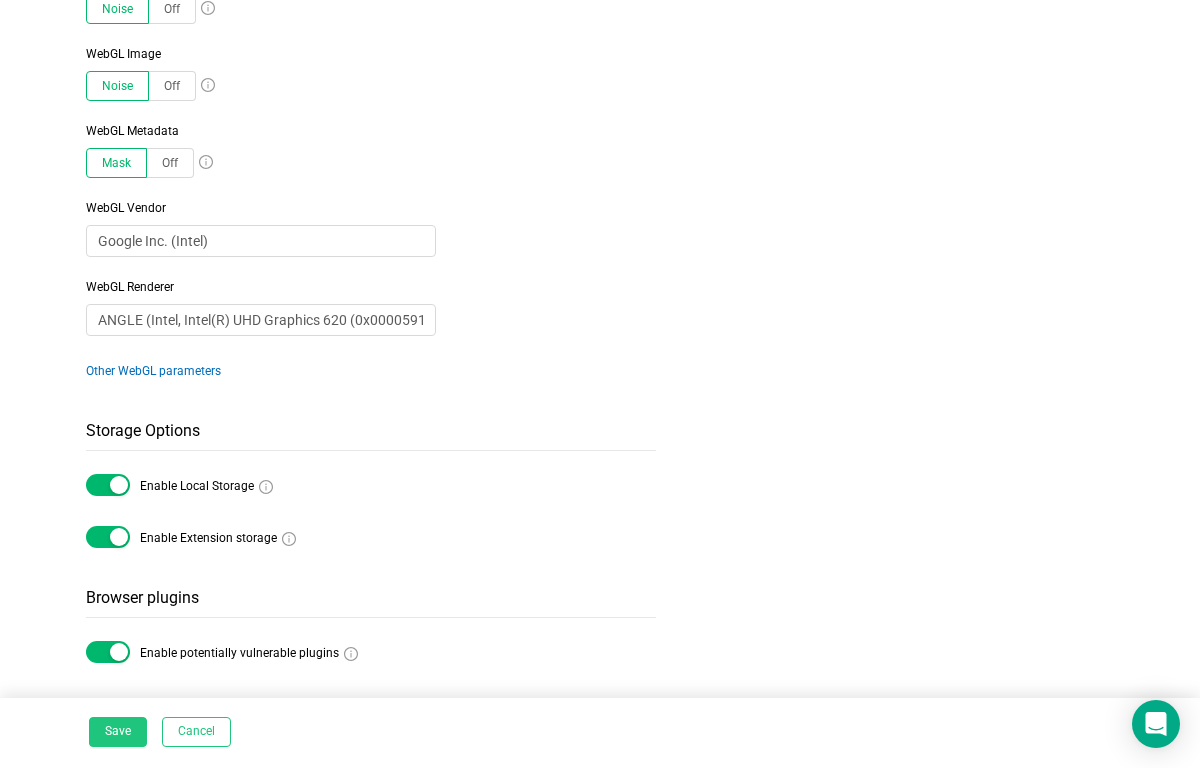 click on "Save" at bounding box center [118, 732] 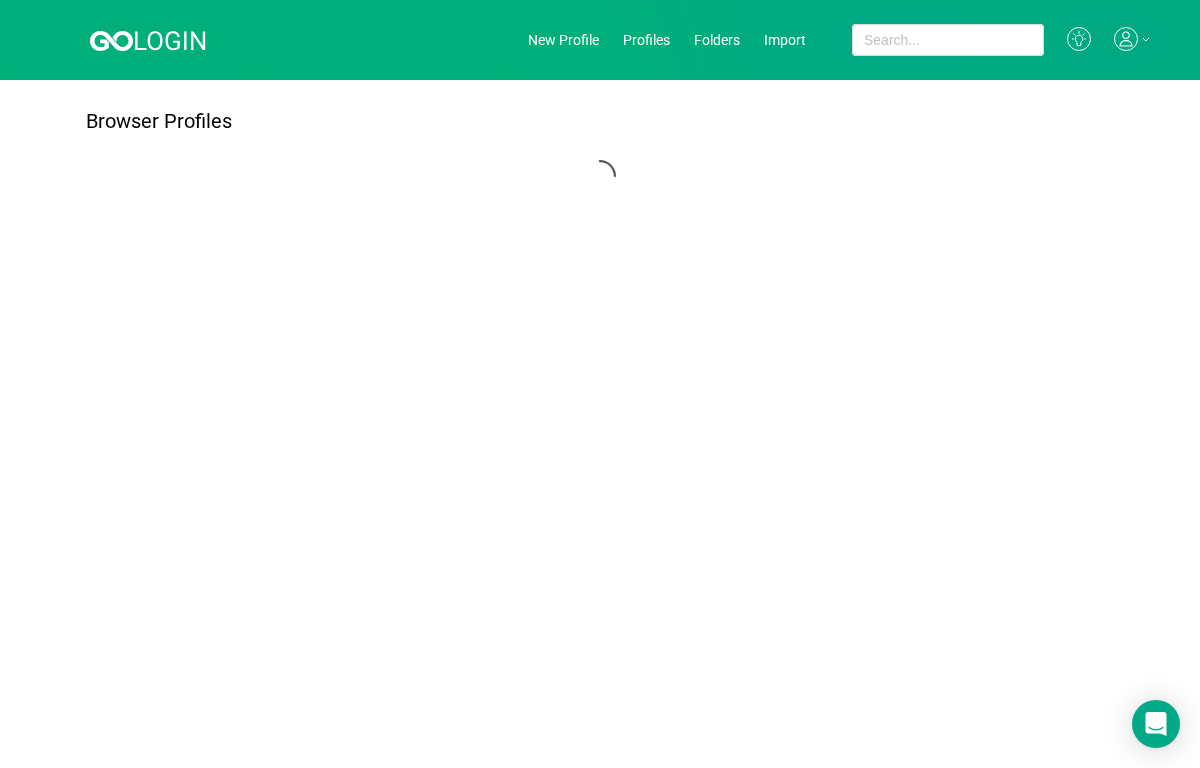 scroll, scrollTop: 0, scrollLeft: 0, axis: both 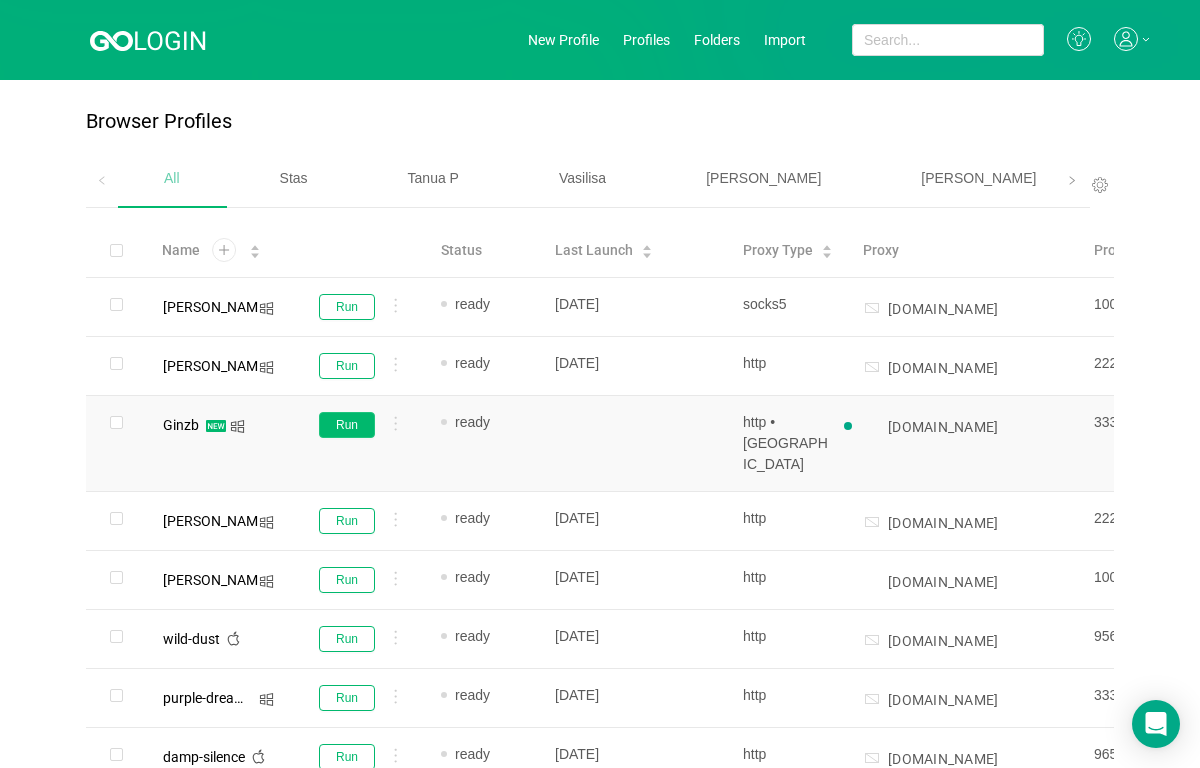 click on "Run" at bounding box center (347, 425) 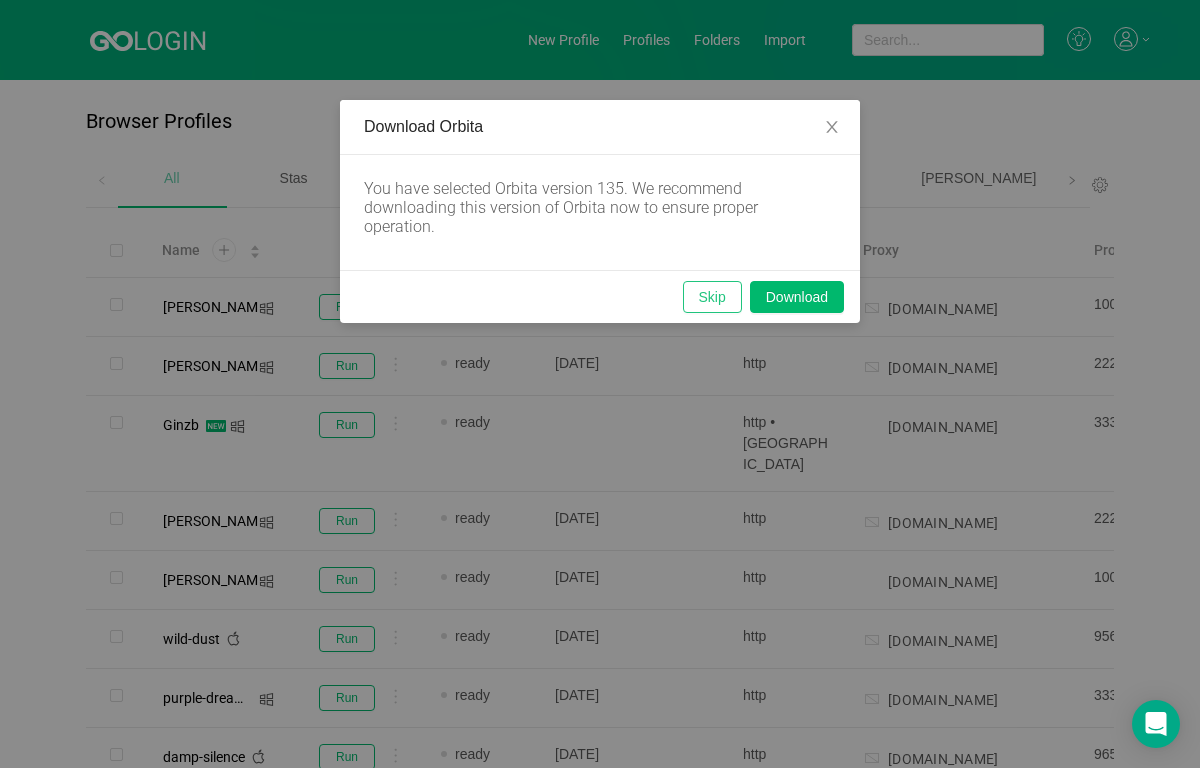 click on "Skip" at bounding box center [712, 297] 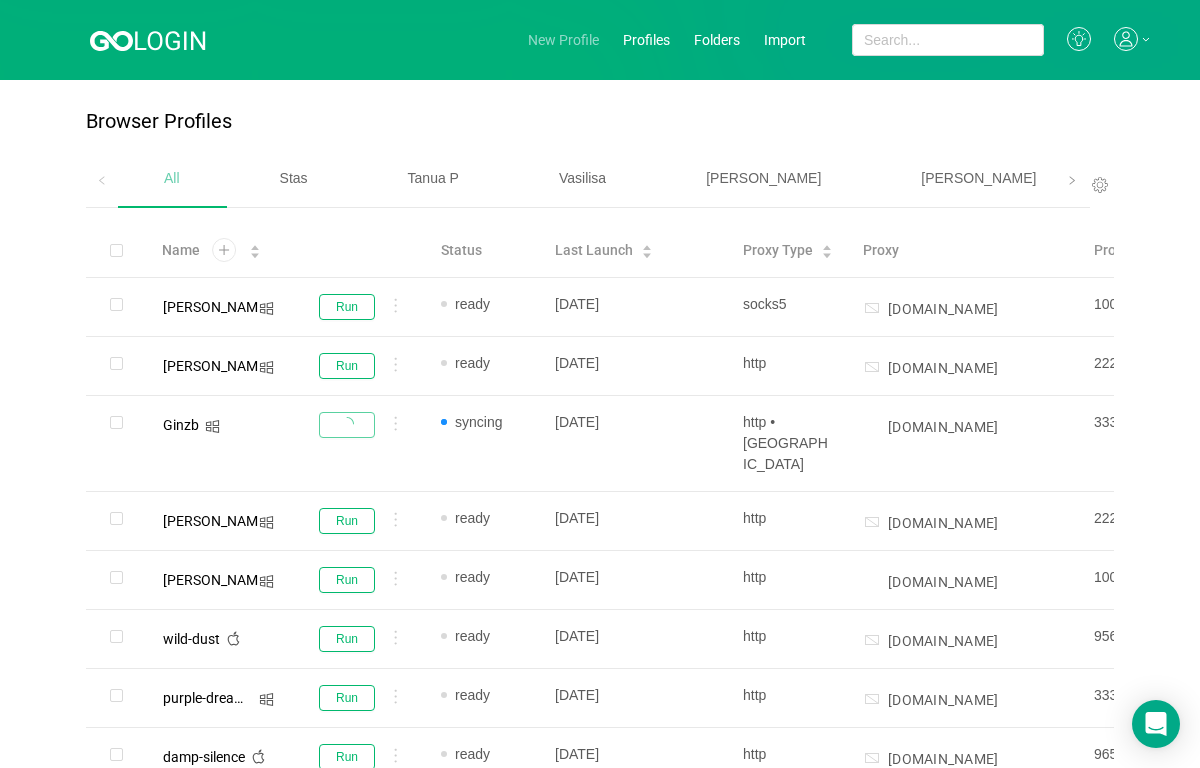 click on "New Profile" at bounding box center (563, 40) 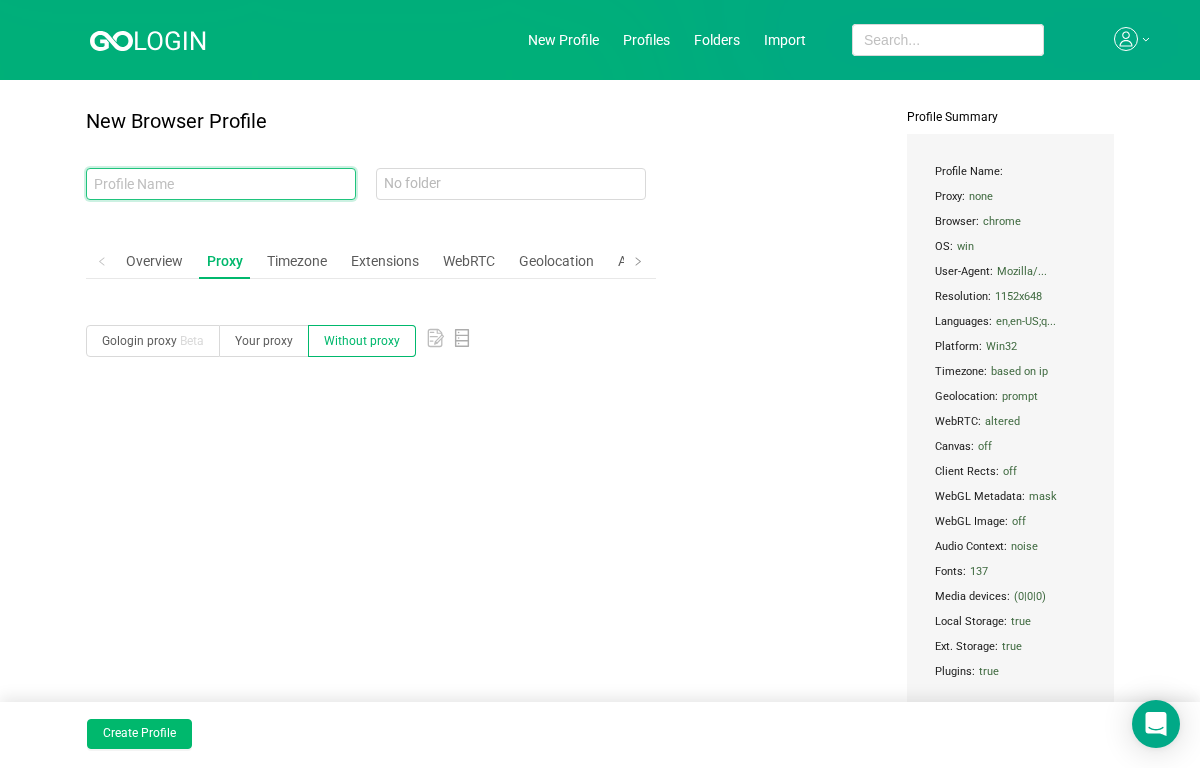 click at bounding box center [221, 184] 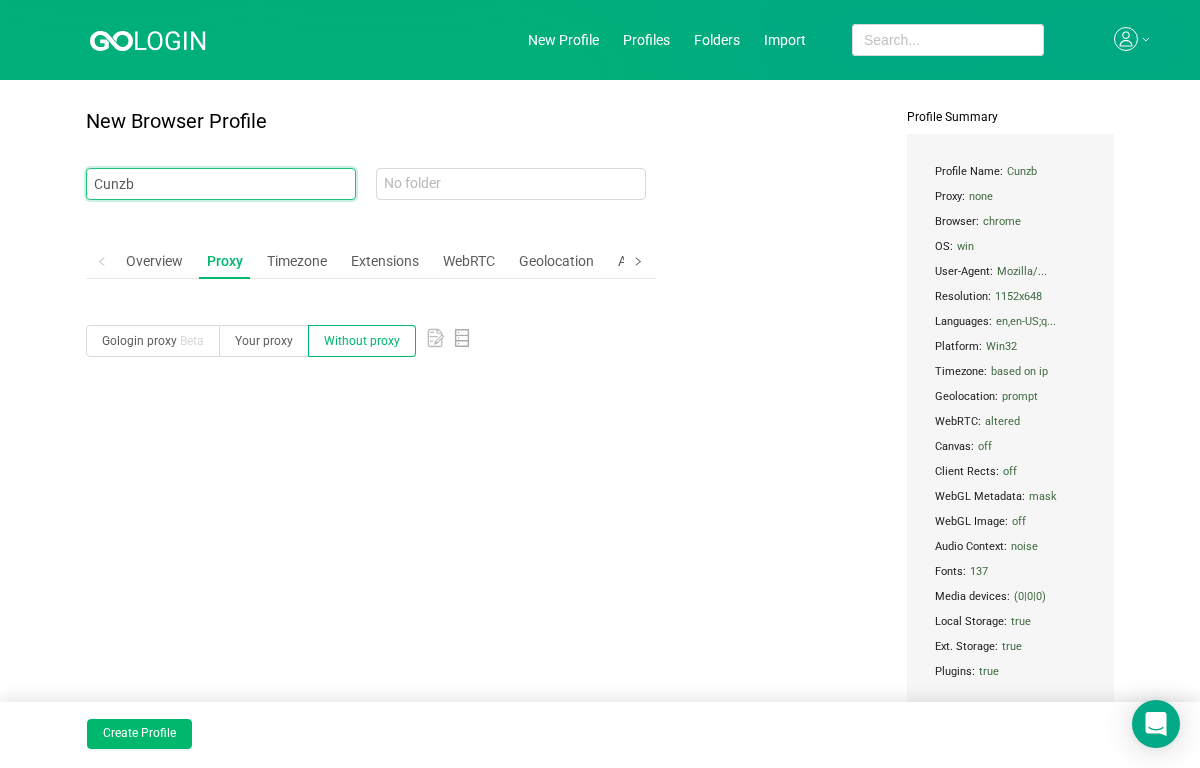 type on "Cunzb" 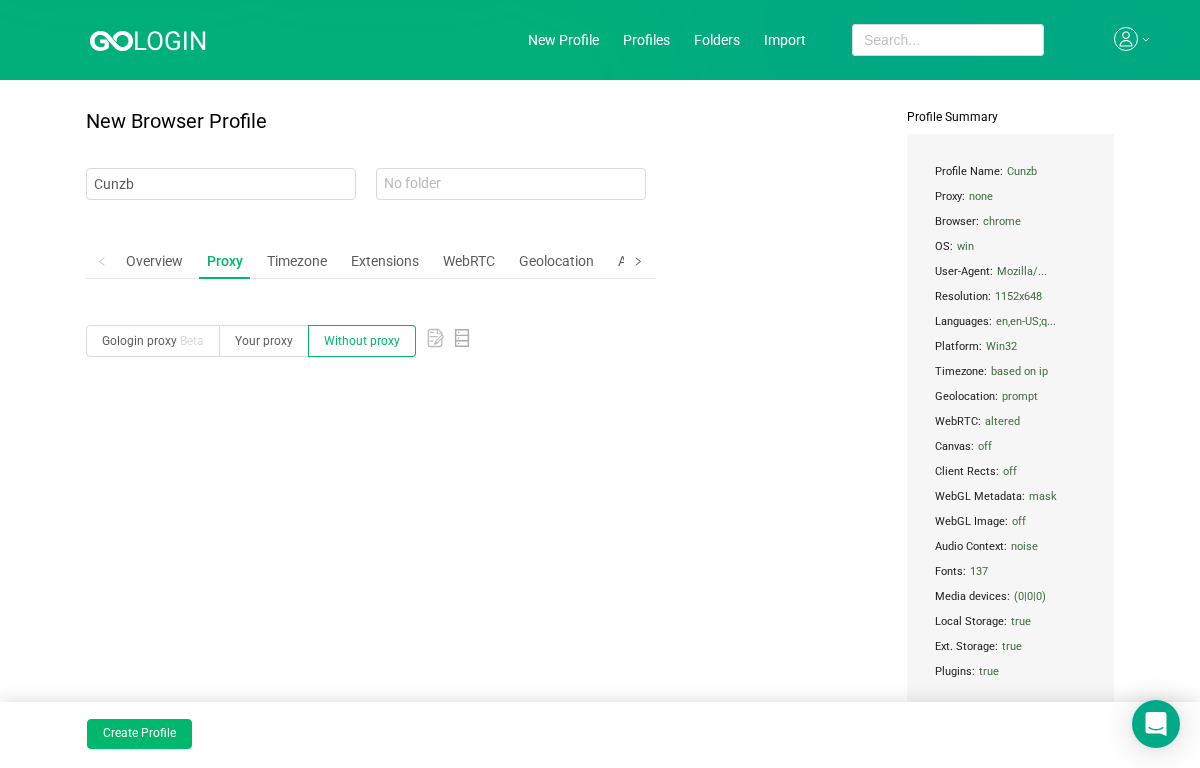 click 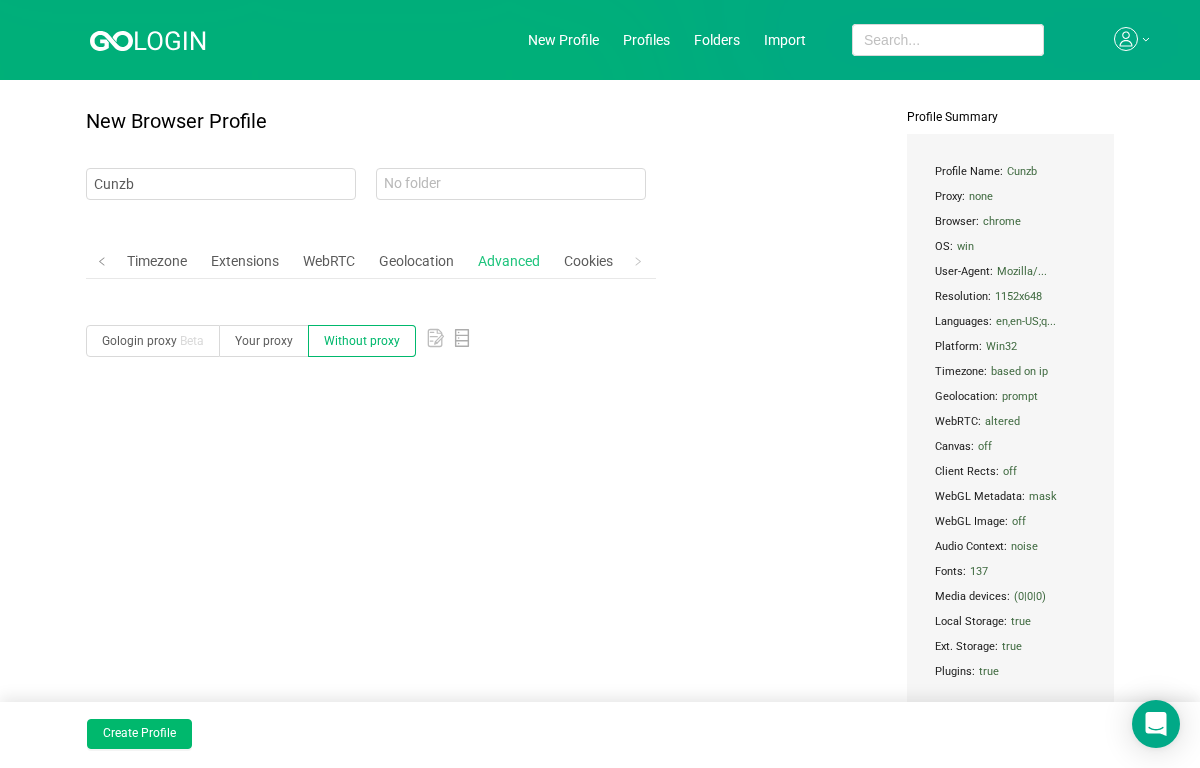 click on "Advanced" at bounding box center [509, 261] 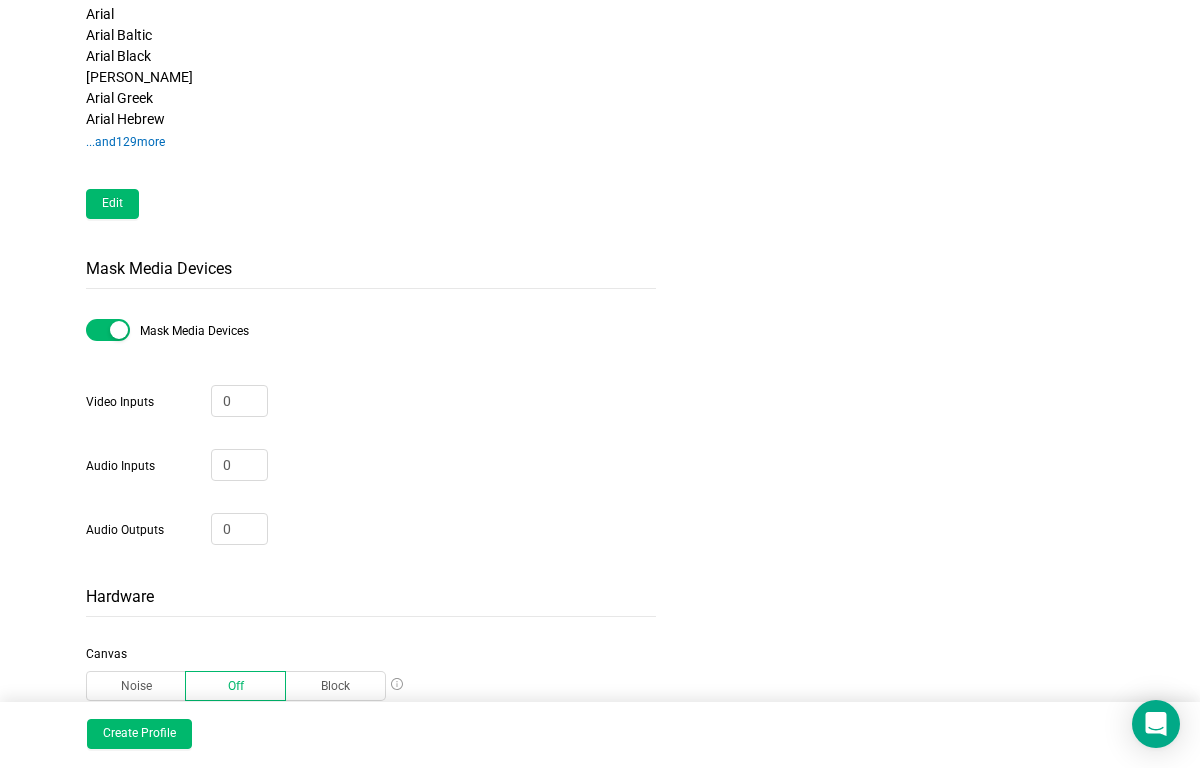 scroll, scrollTop: 1600, scrollLeft: 0, axis: vertical 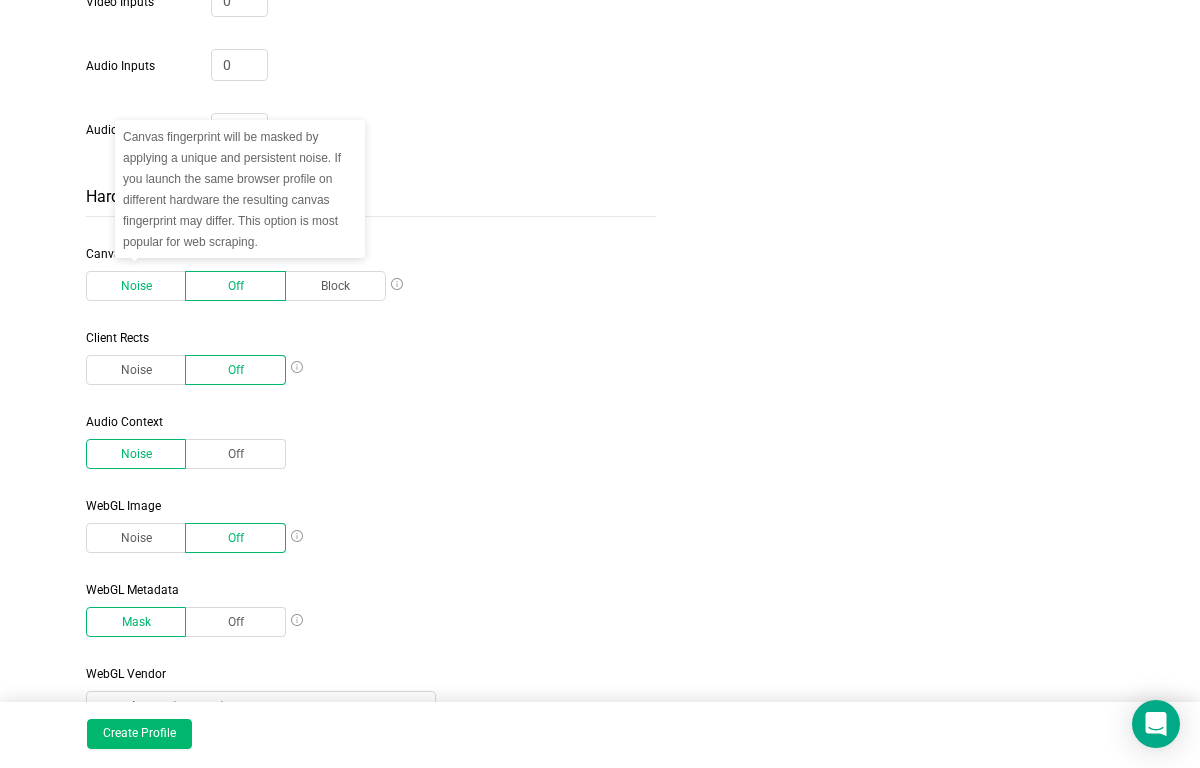 click on "Noise" at bounding box center [136, 286] 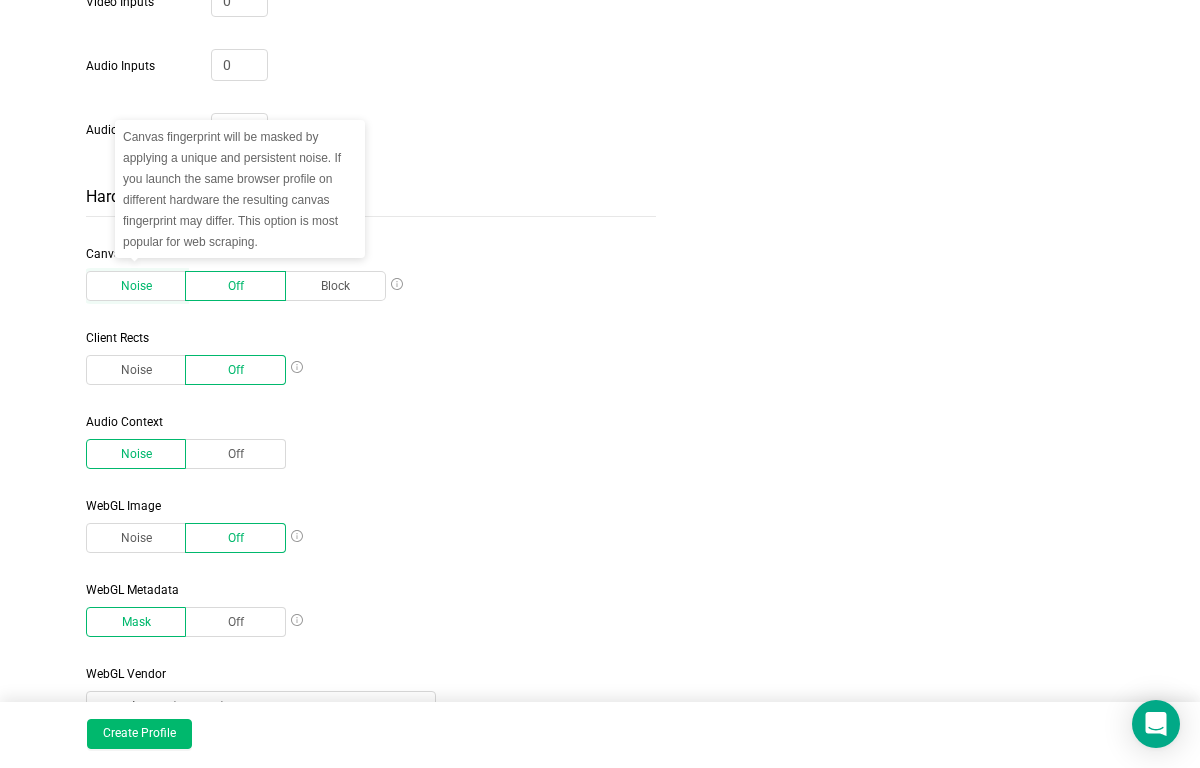 click on "Noise" at bounding box center (102, 290) 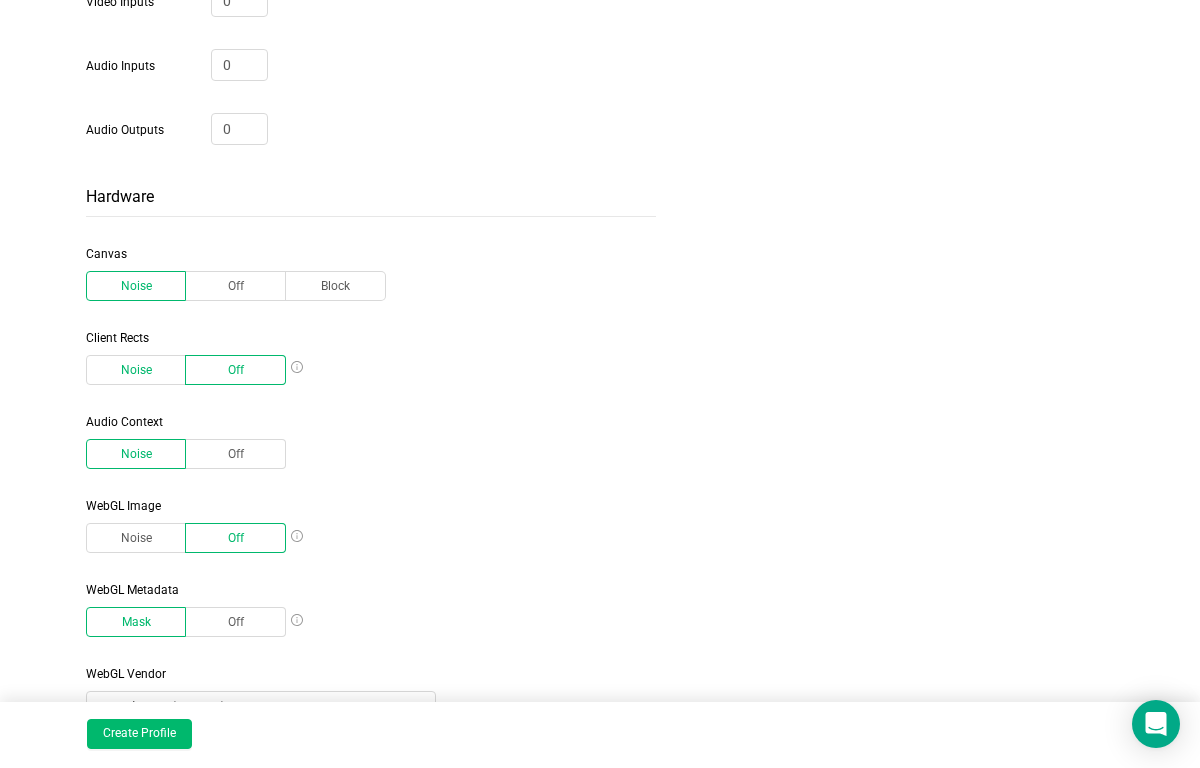 click on "Noise" at bounding box center (136, 370) 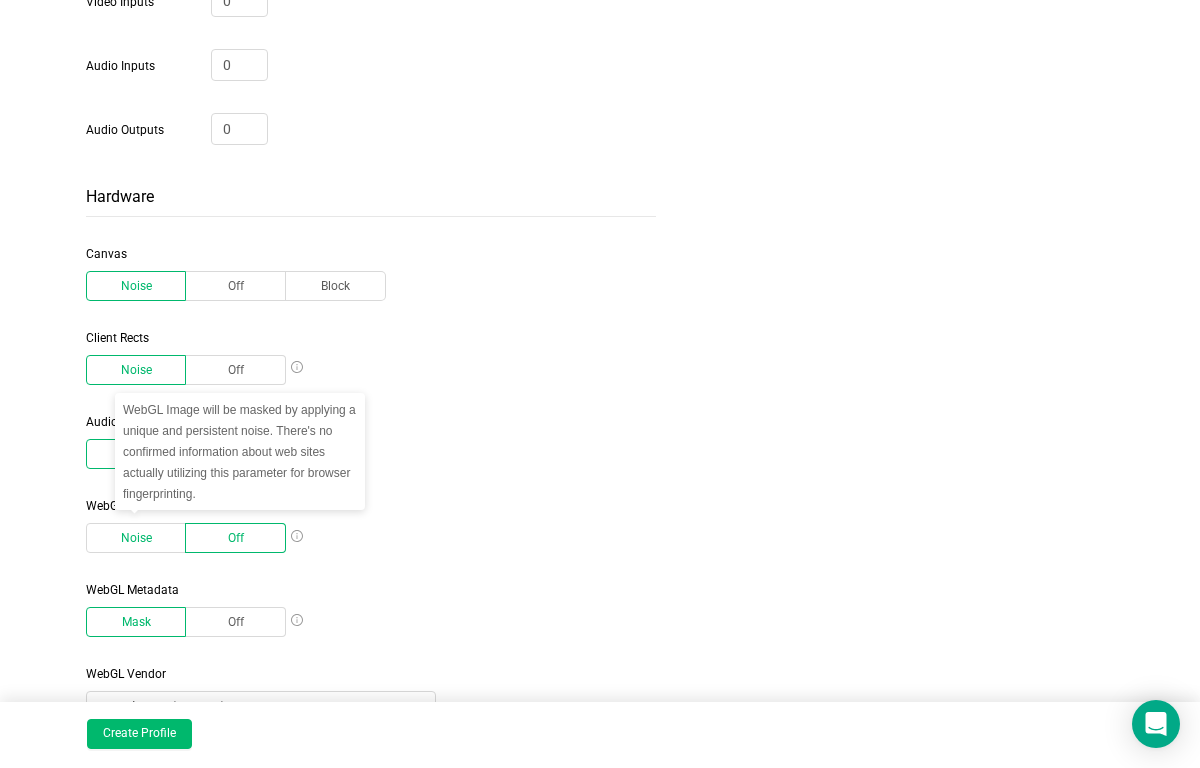 click on "Noise" at bounding box center [136, 538] 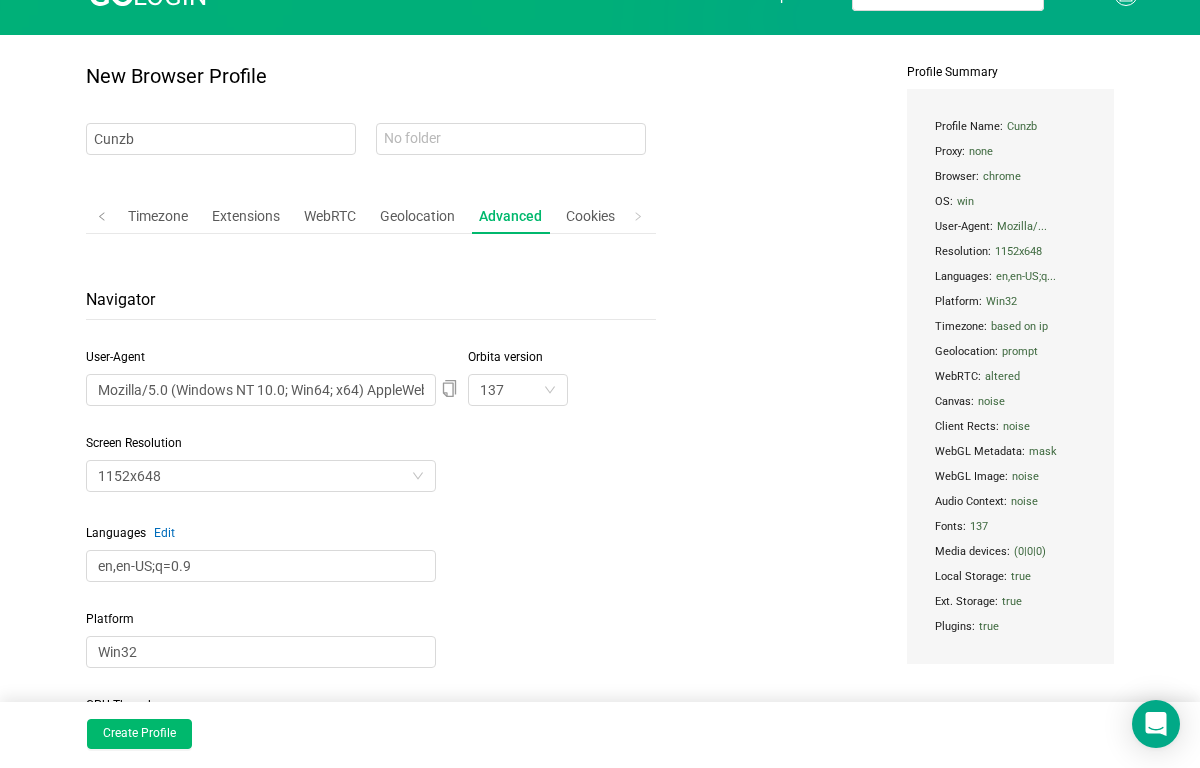 scroll, scrollTop: 0, scrollLeft: 0, axis: both 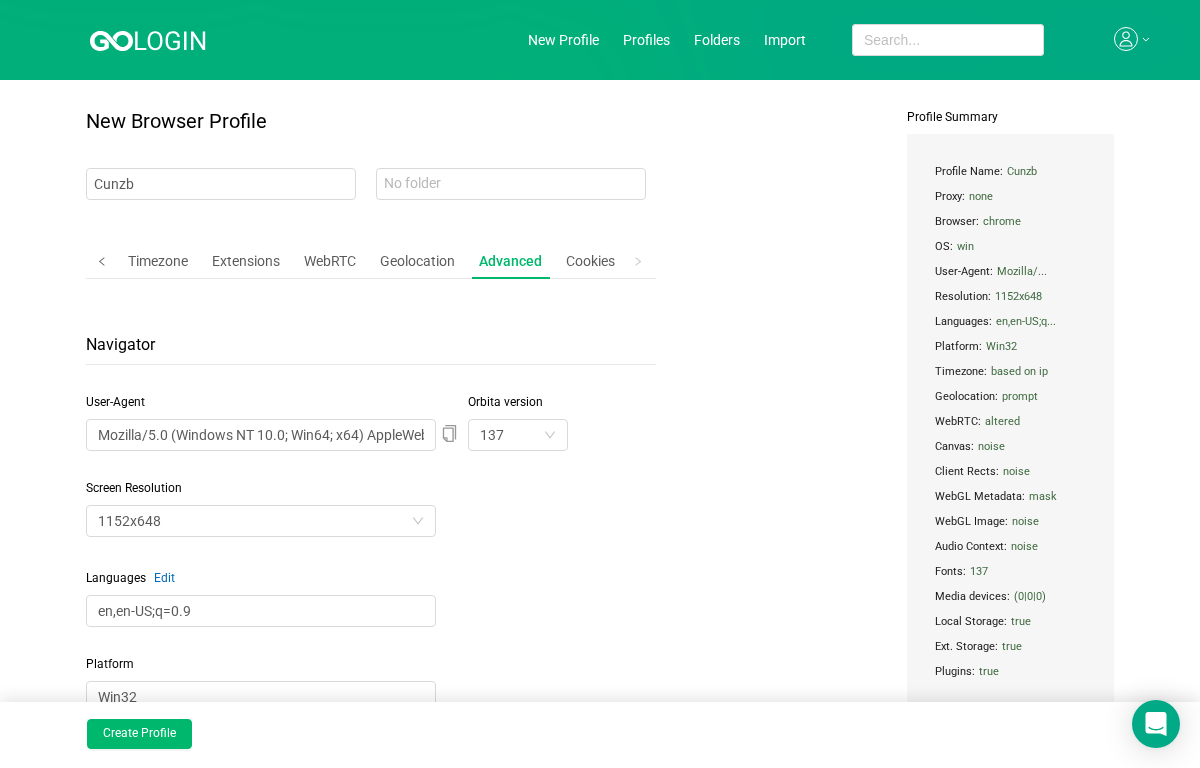 click at bounding box center (102, 261) 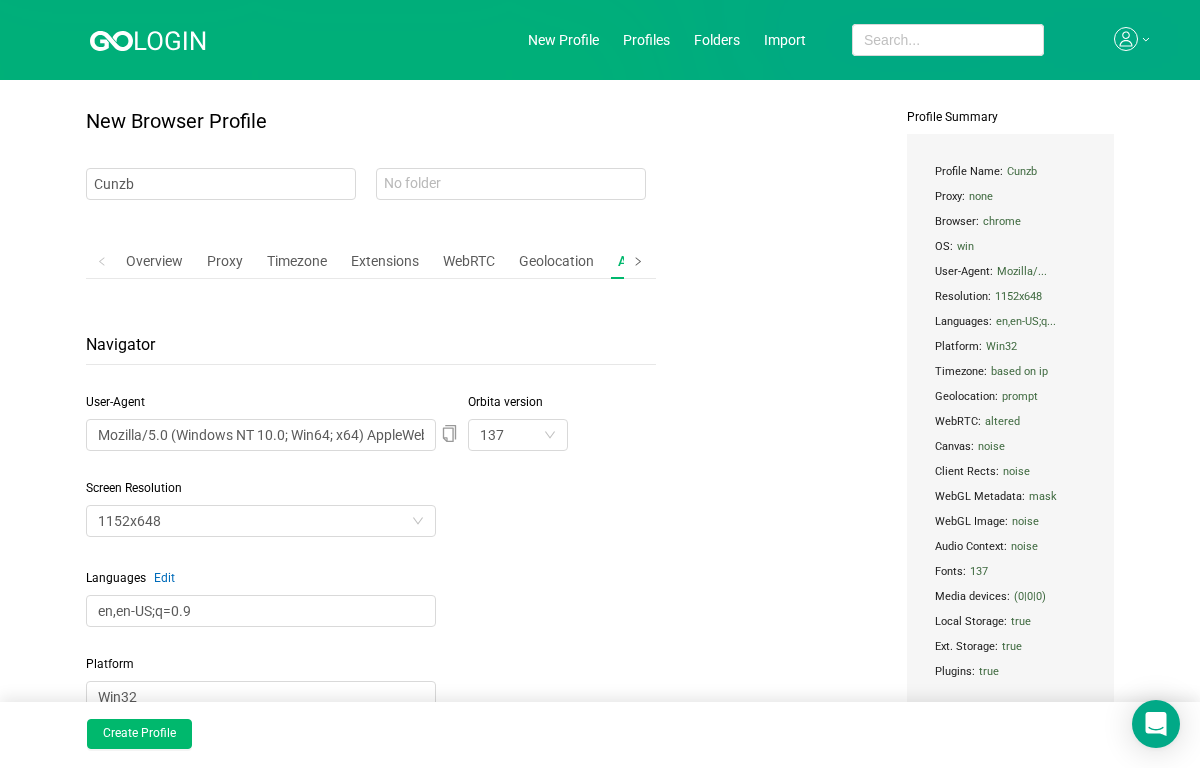 click 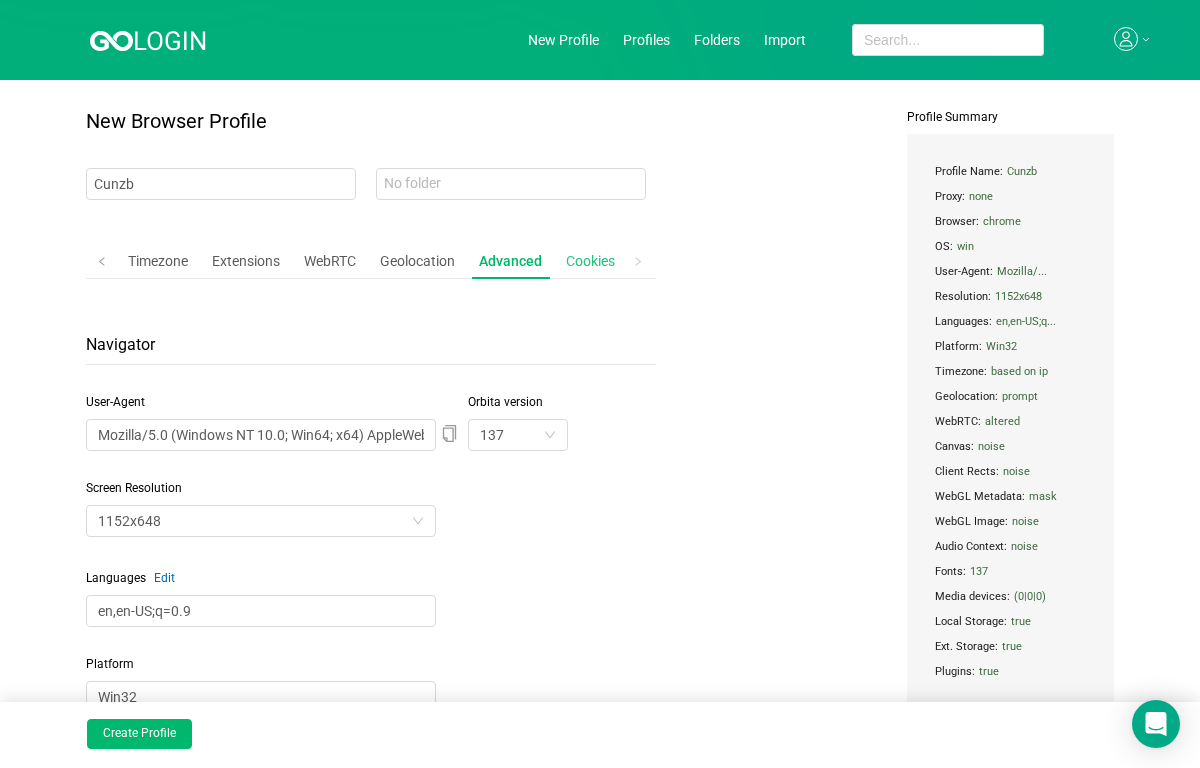 click on "Cookies" at bounding box center [590, 261] 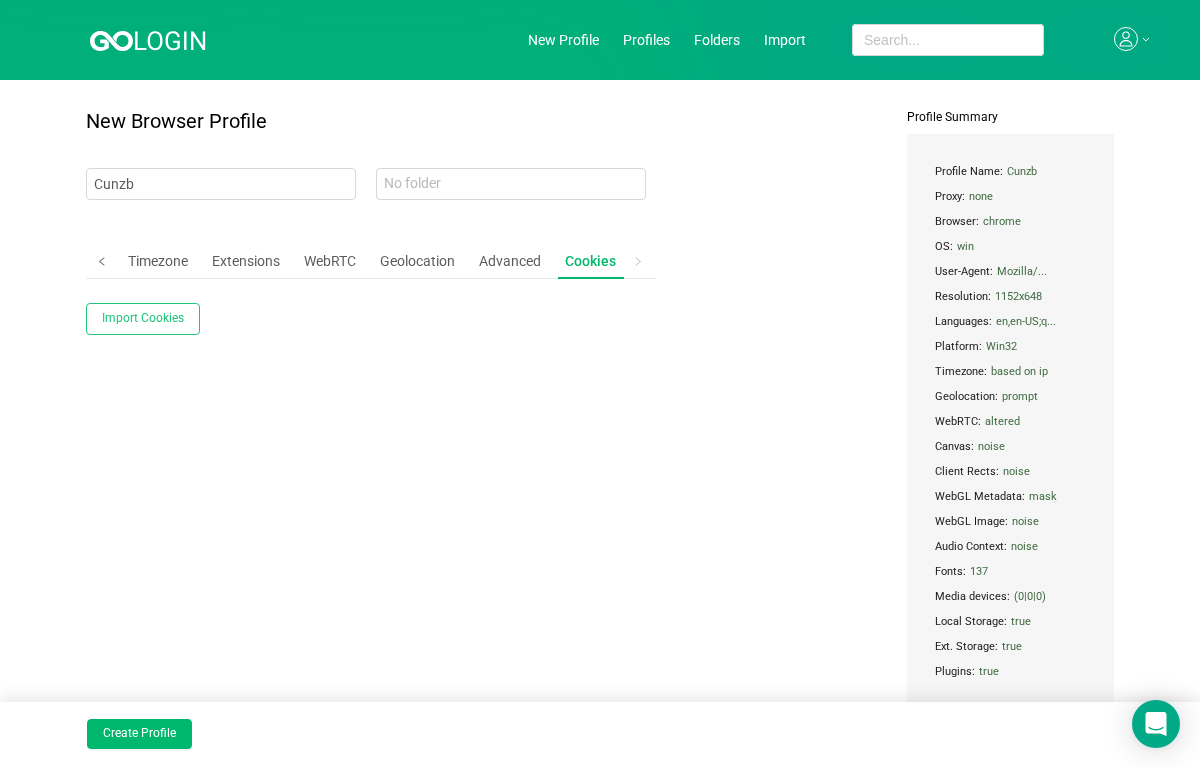 click at bounding box center [102, 261] 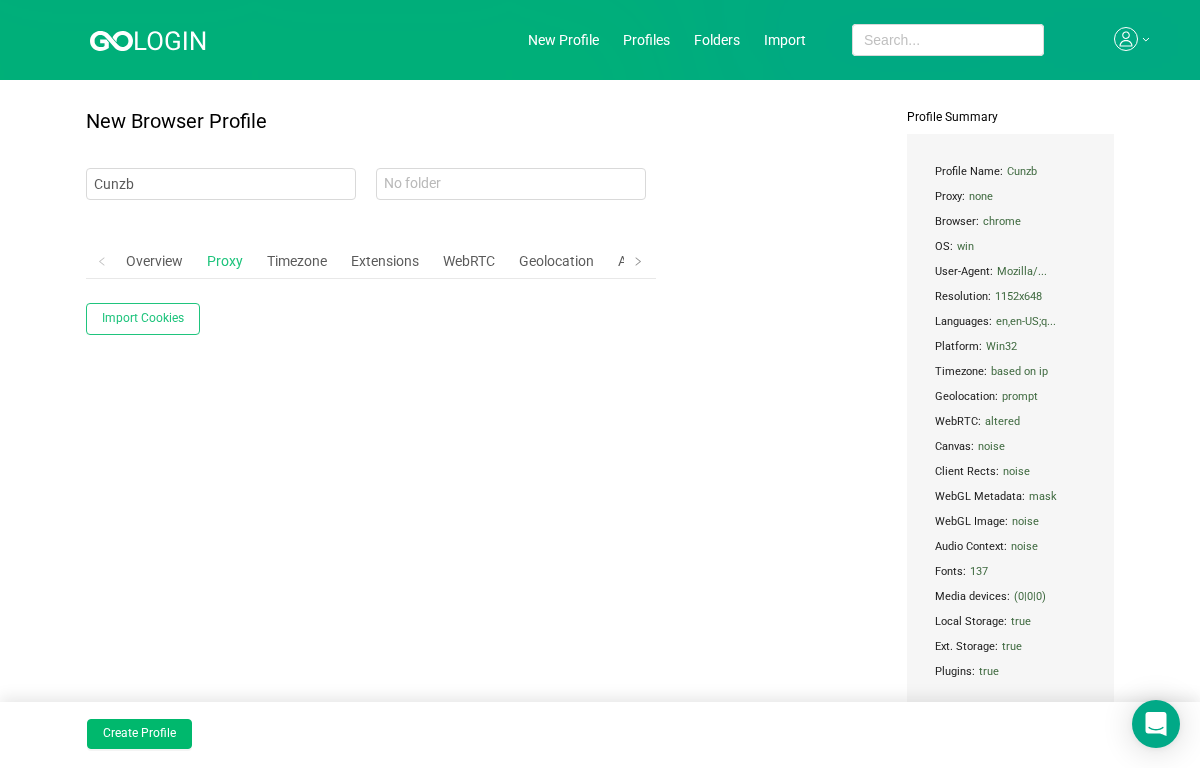 click on "Proxy" at bounding box center (225, 261) 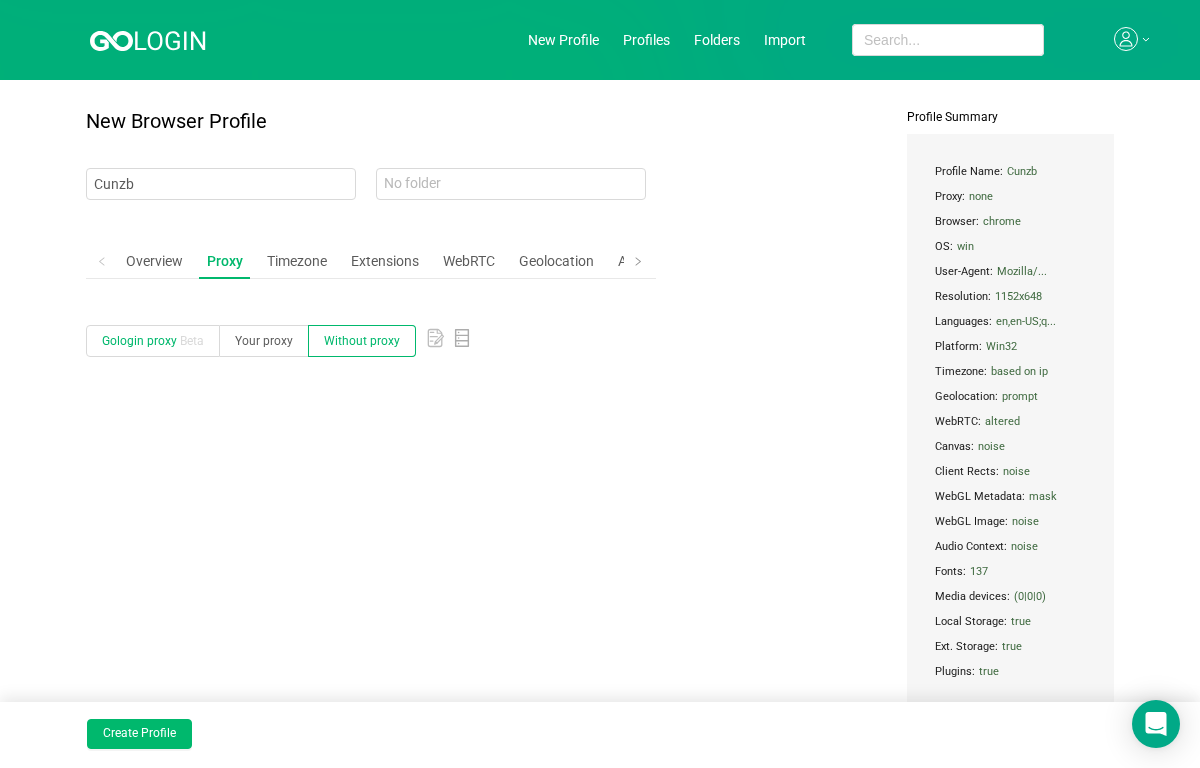 click on "Gologin proxy Beta" at bounding box center (153, 341) 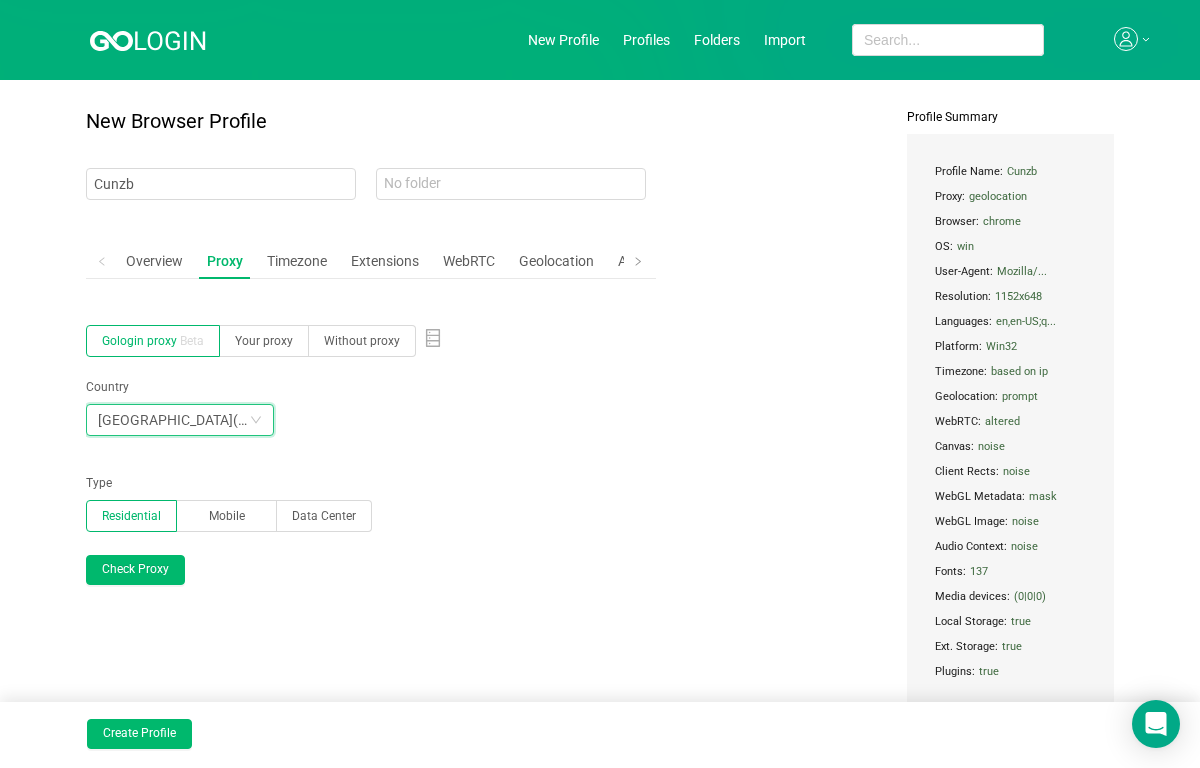 click on "France ( 999 )" at bounding box center (173, 420) 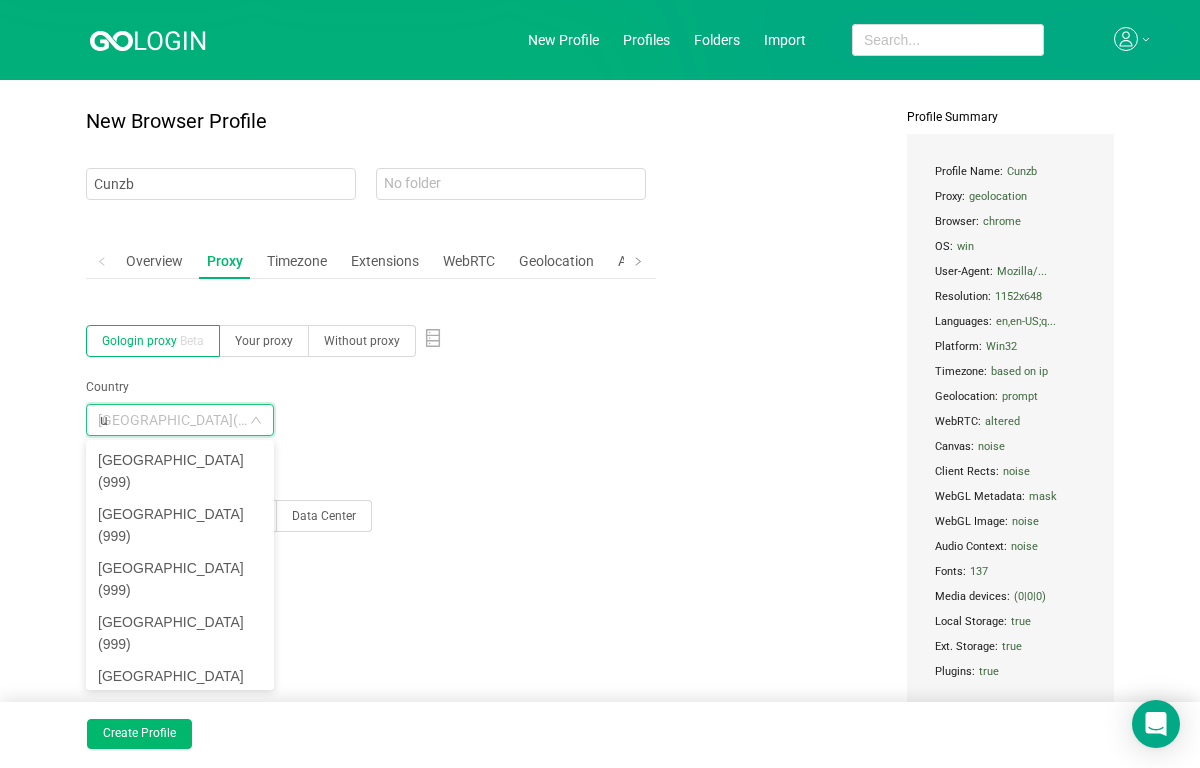 scroll, scrollTop: 4, scrollLeft: 0, axis: vertical 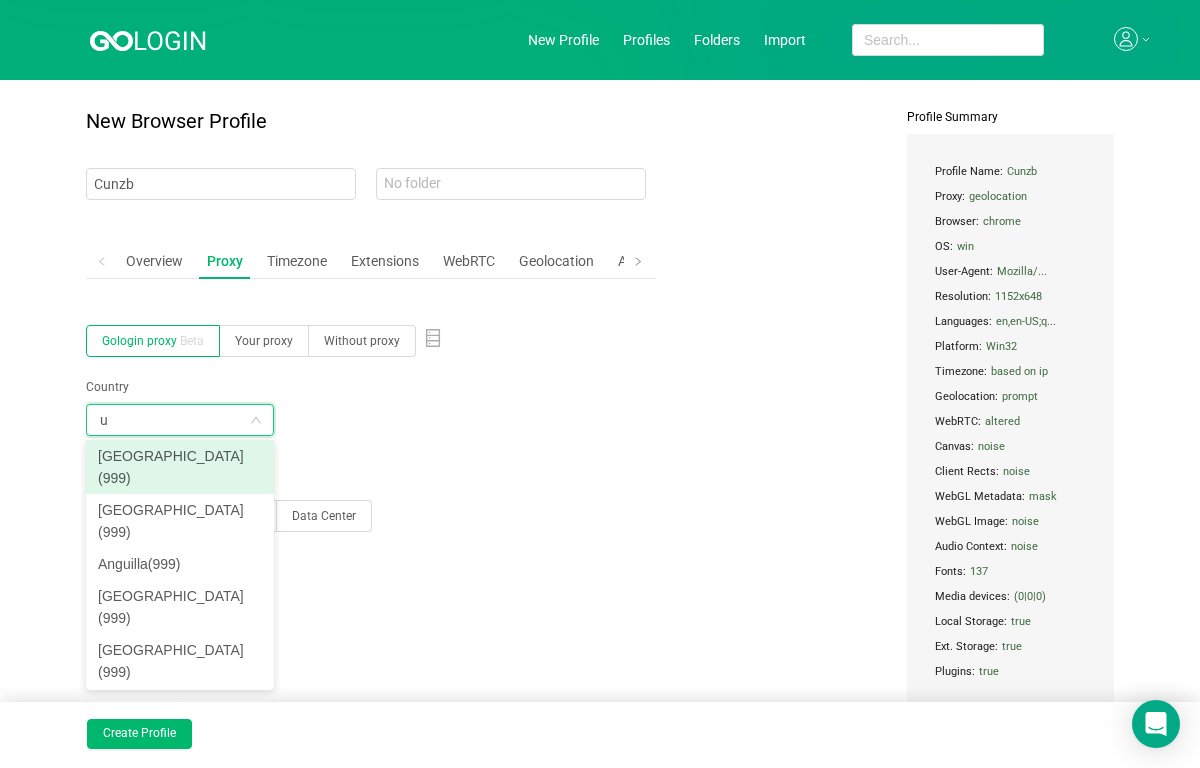 type on "un" 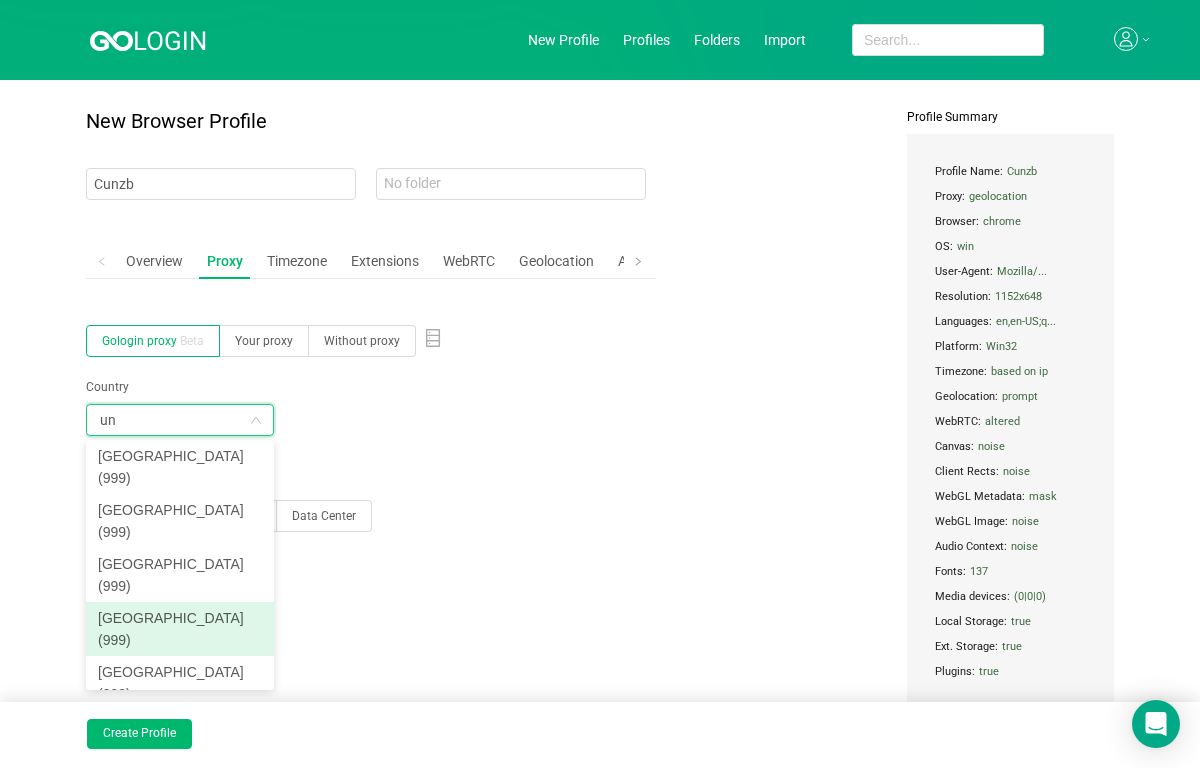 scroll, scrollTop: 36, scrollLeft: 0, axis: vertical 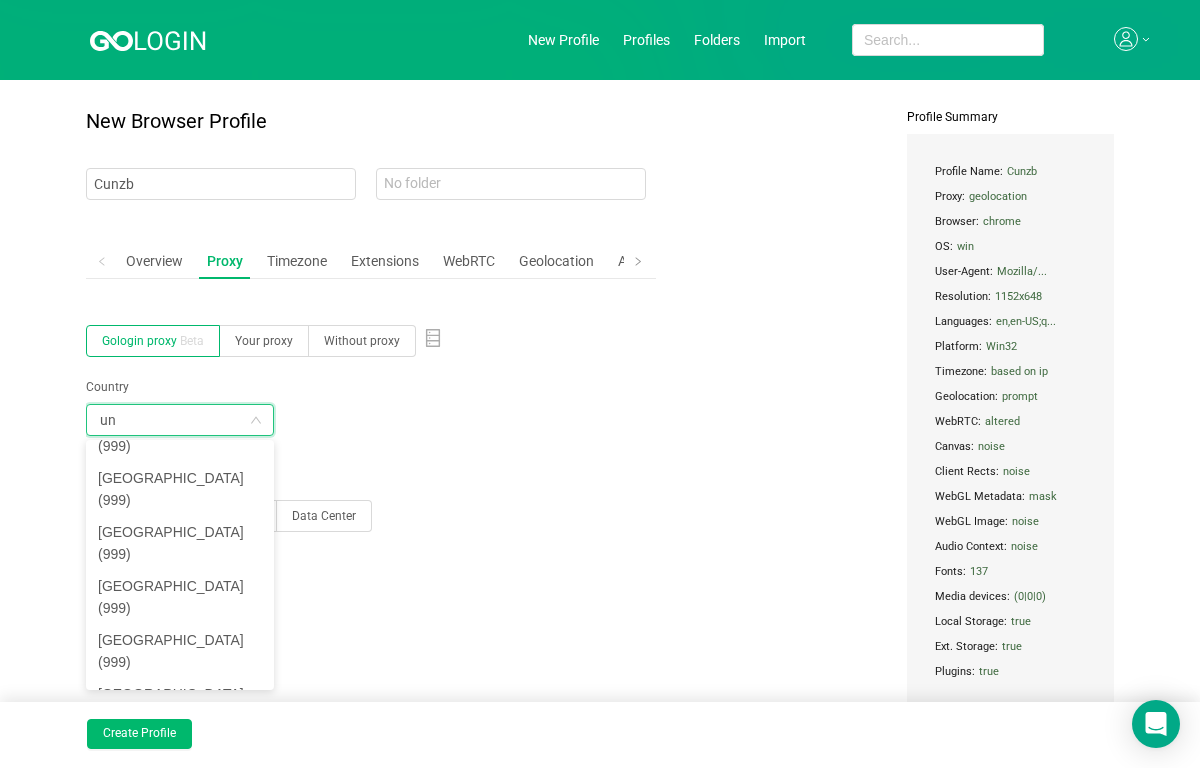 click on "[GEOGRAPHIC_DATA] ( 999 )" at bounding box center [180, 813] 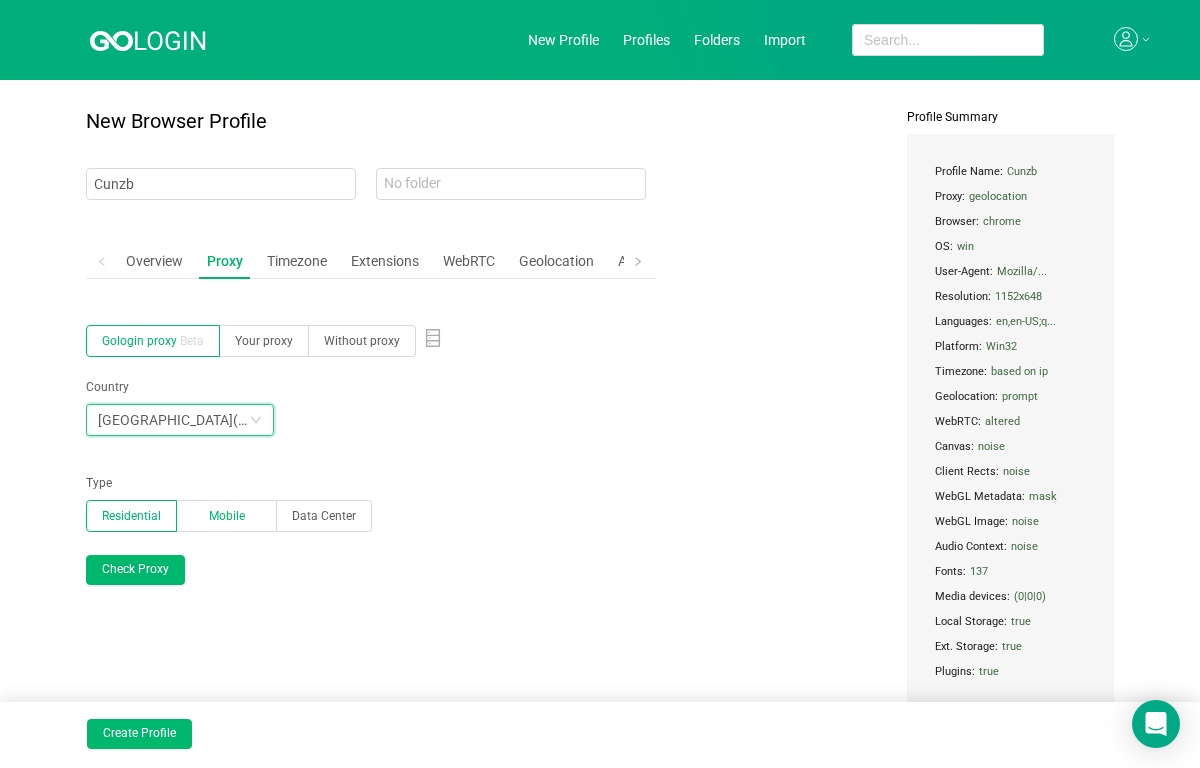 click on "Mobile" at bounding box center (227, 516) 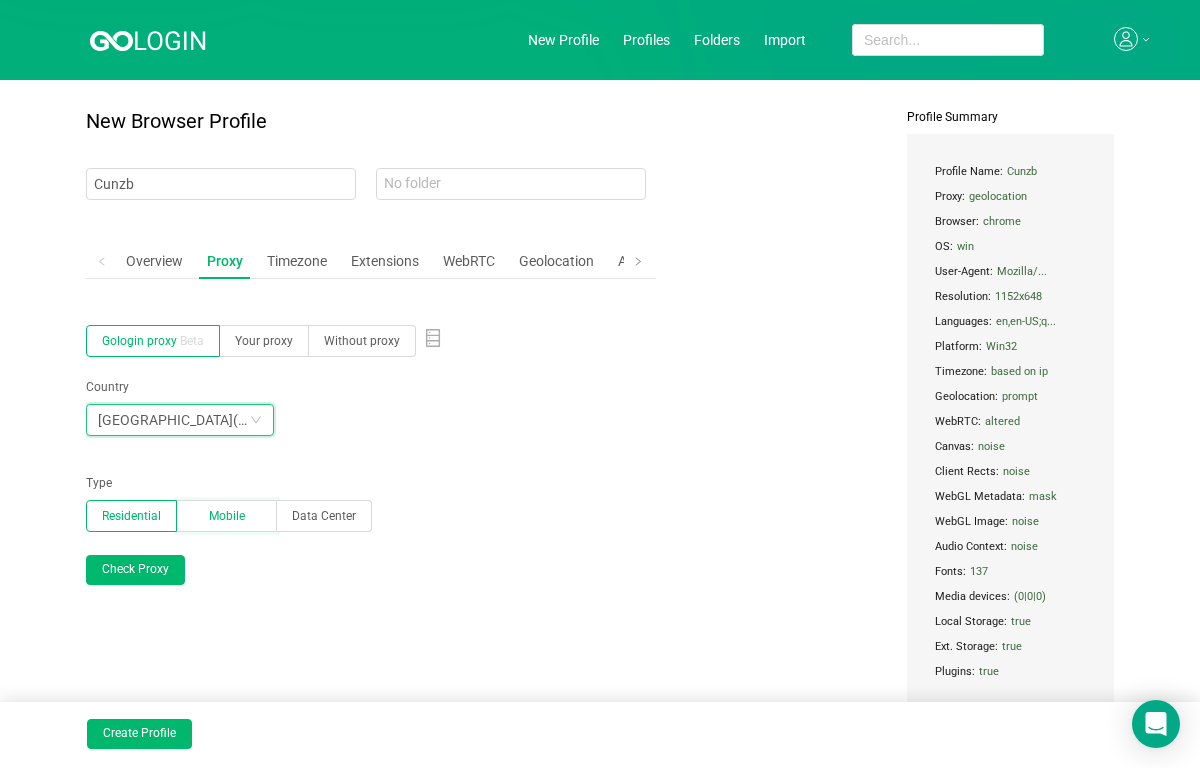 click on "Mobile" at bounding box center (192, 520) 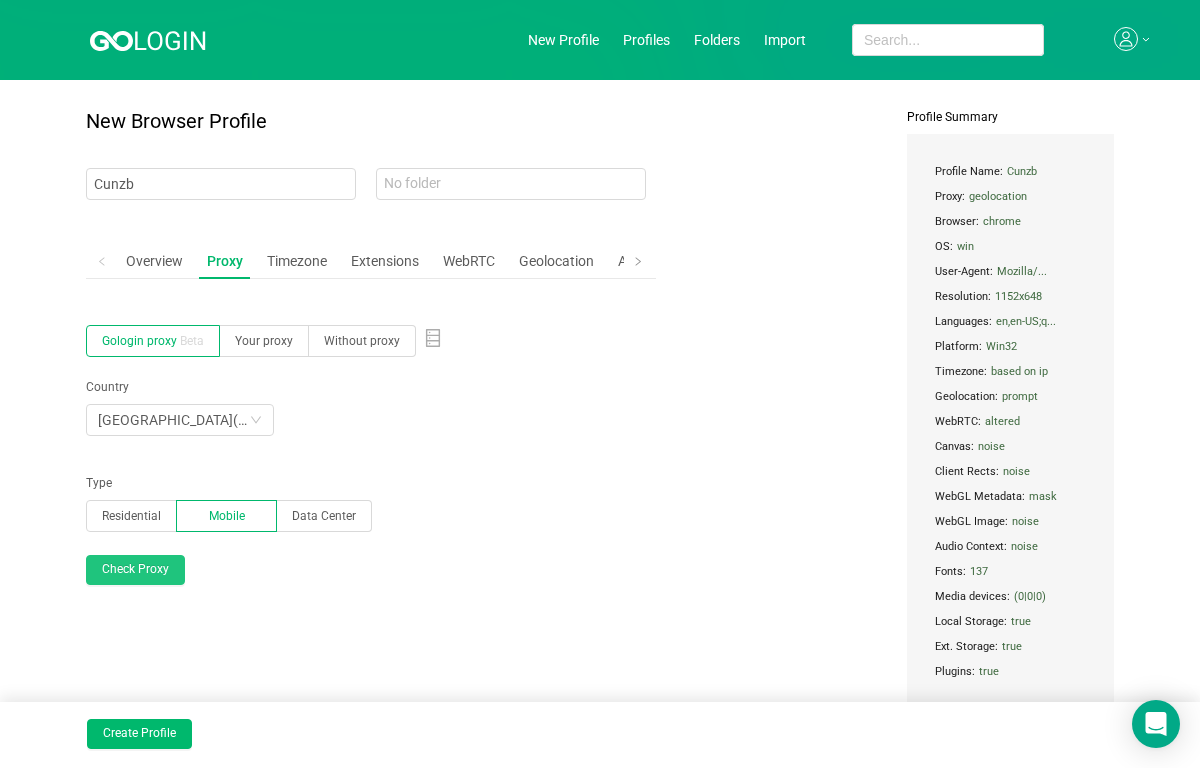 click on "Check Proxy" at bounding box center (135, 570) 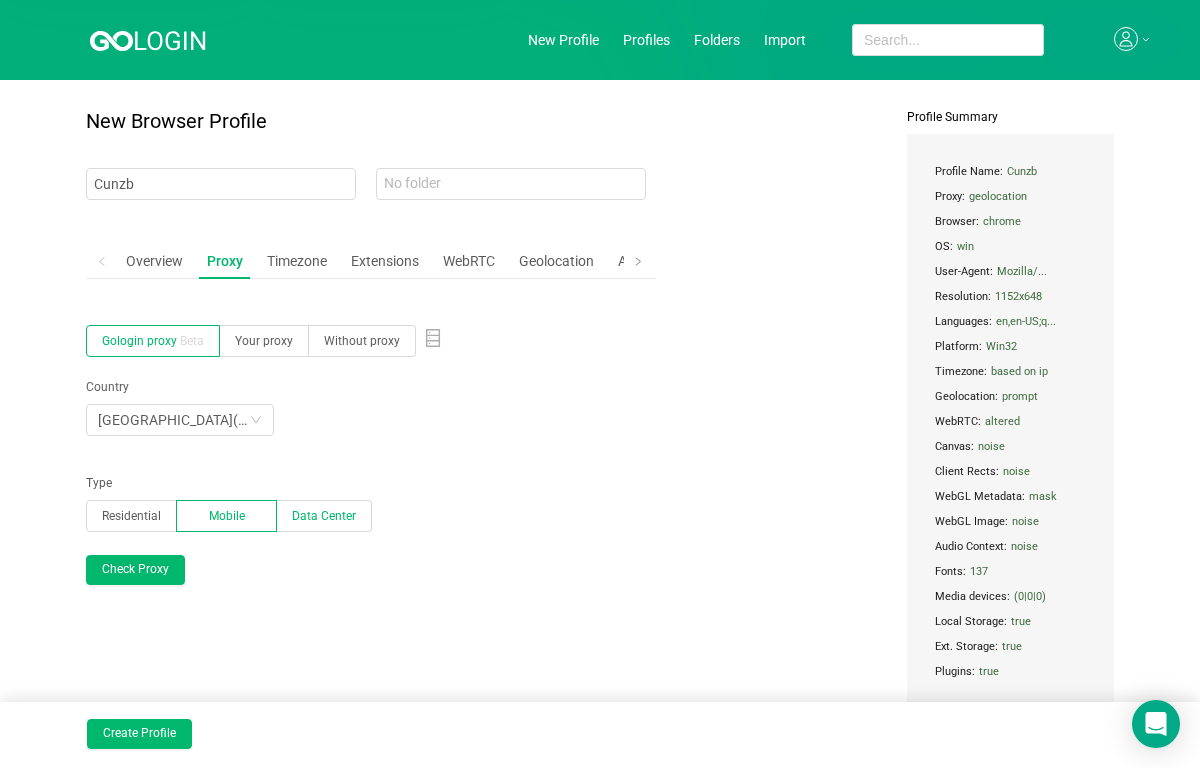 click on "Data Center" at bounding box center [324, 516] 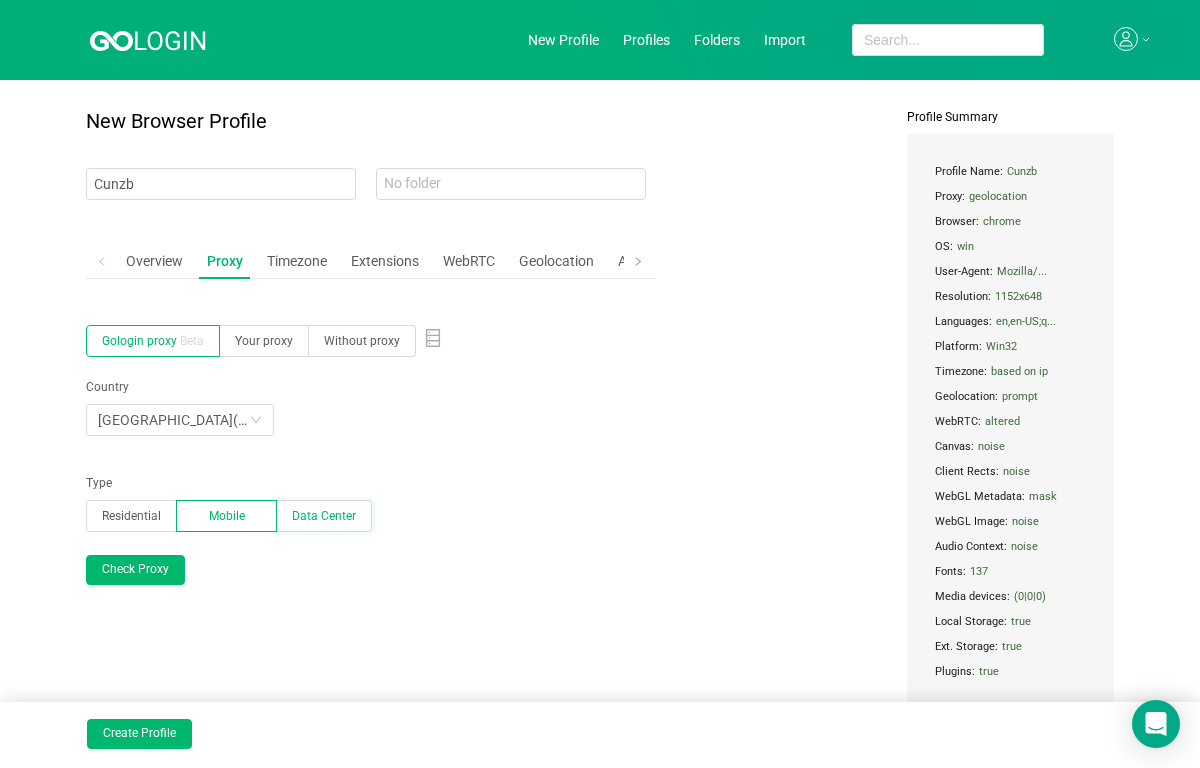 click on "Data Center" at bounding box center (292, 520) 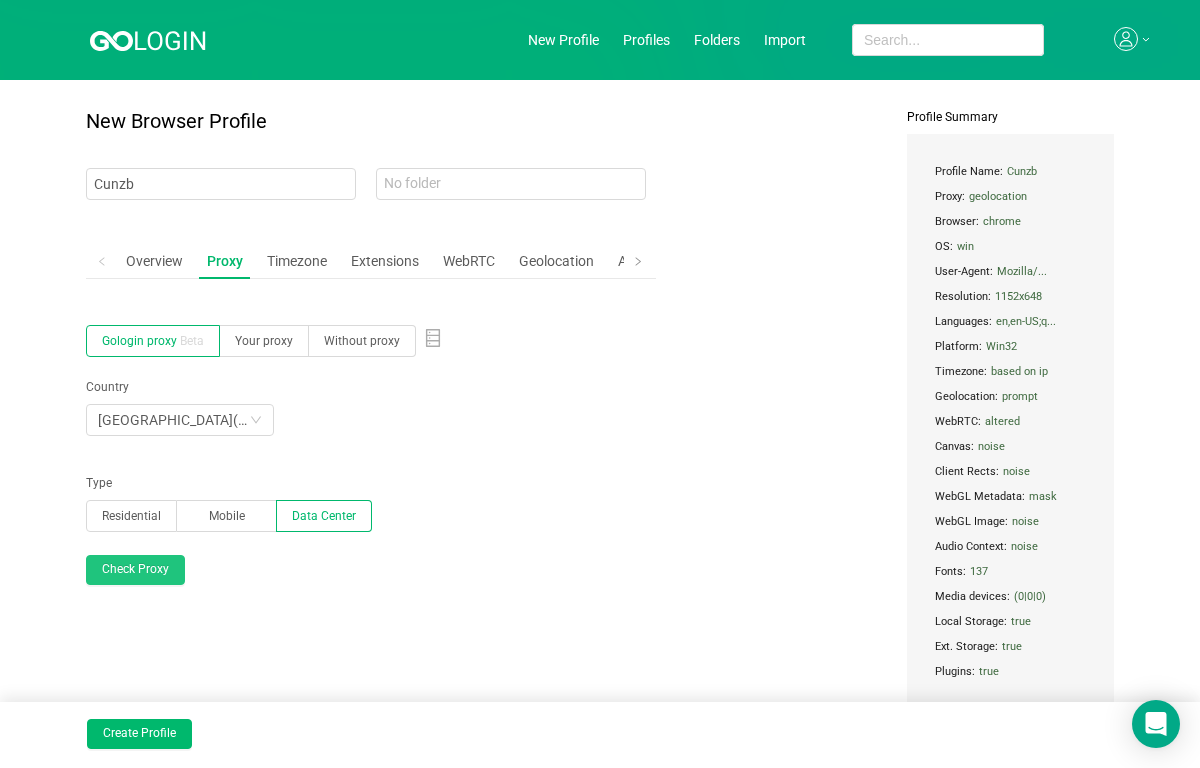 click on "Check Proxy" at bounding box center [135, 570] 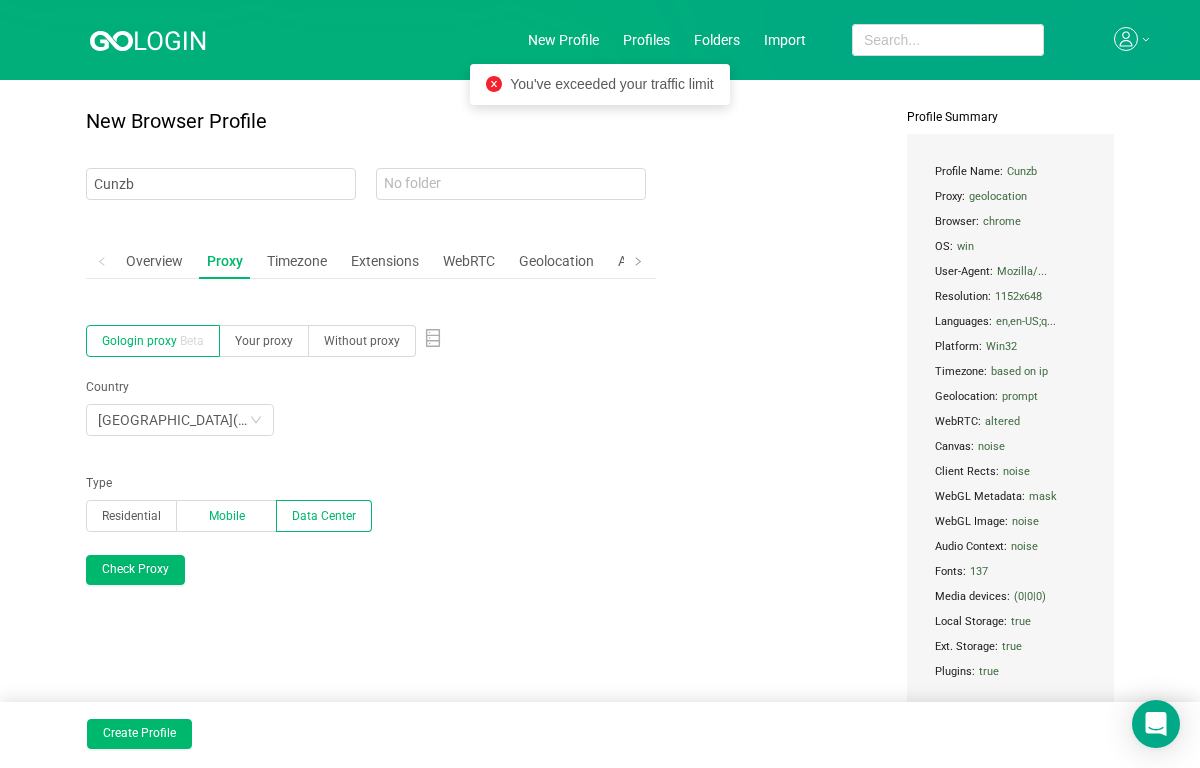 click on "Mobile" at bounding box center [227, 516] 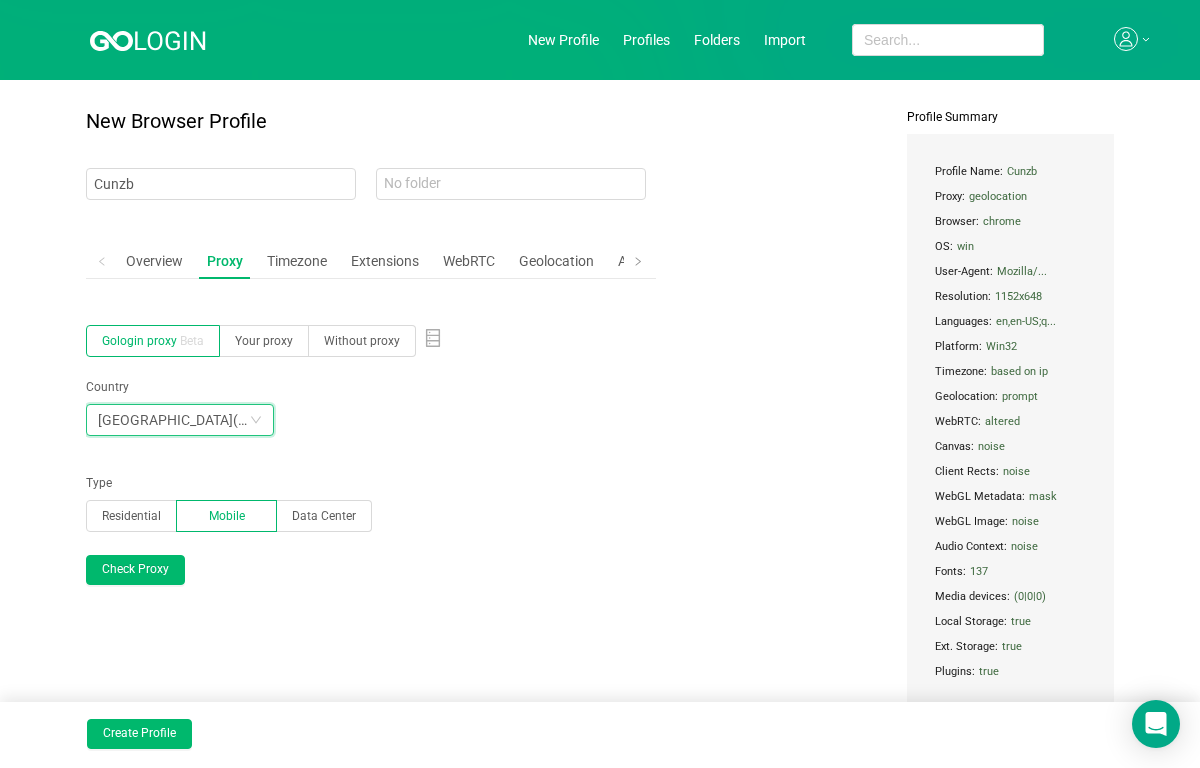 click on "France ( 9998 )" at bounding box center (173, 420) 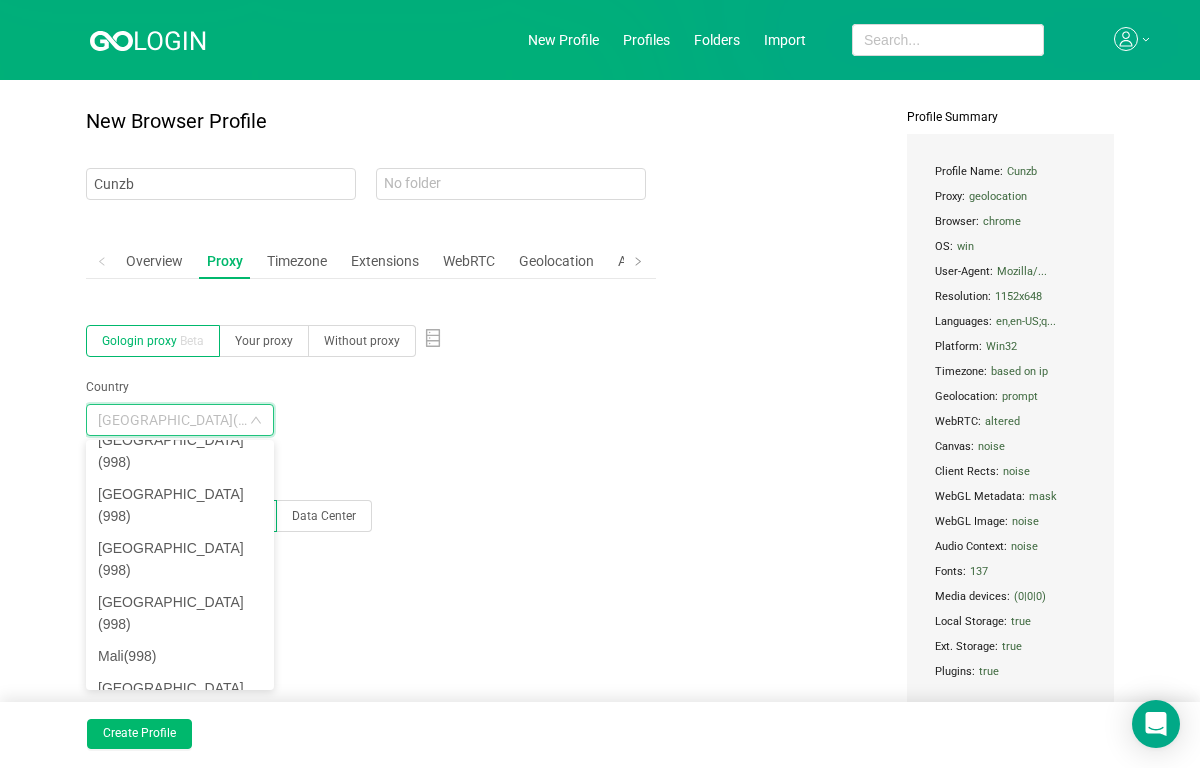 scroll, scrollTop: 4090, scrollLeft: 0, axis: vertical 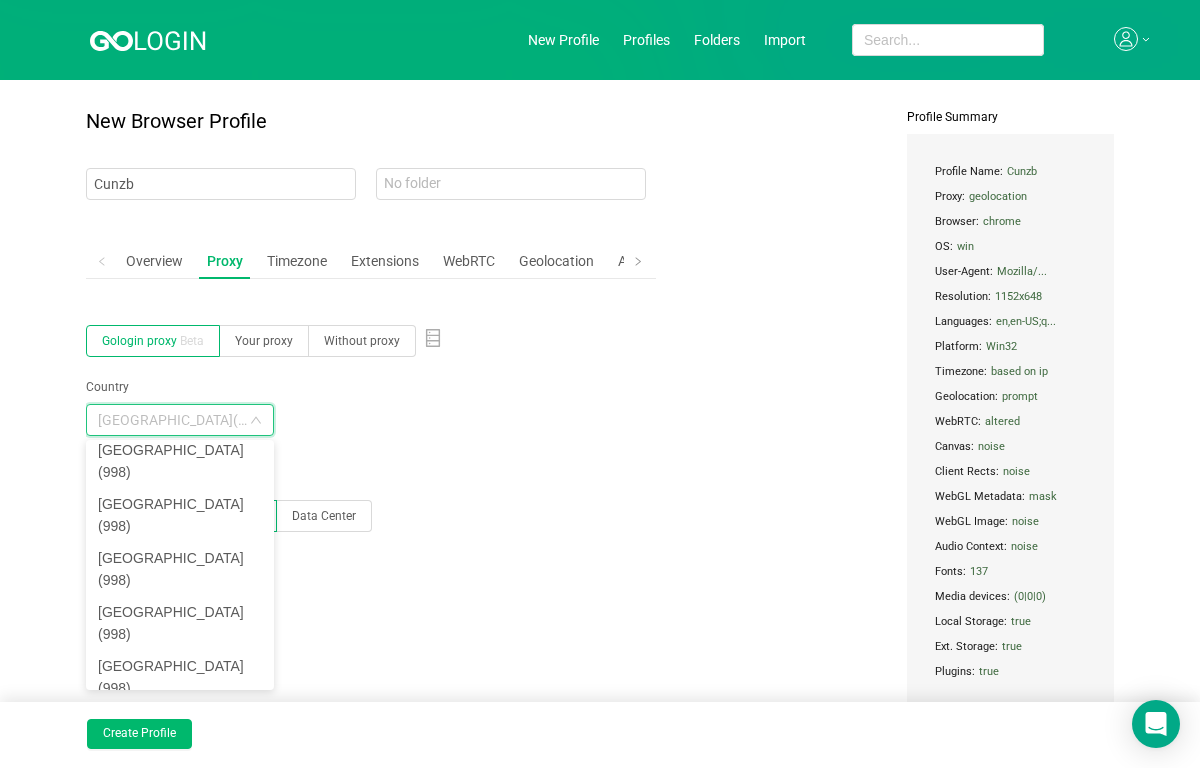 click on "USA ( 19998 )" at bounding box center [180, 3149] 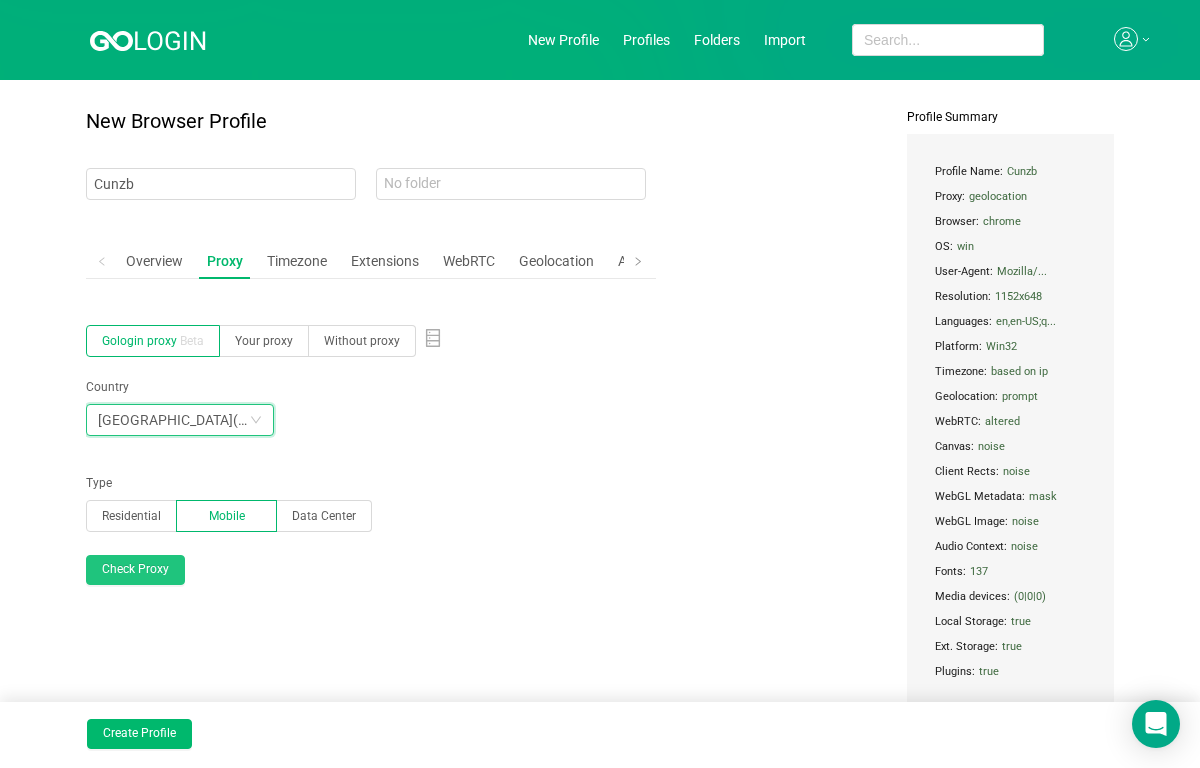 click on "Check Proxy" at bounding box center (135, 570) 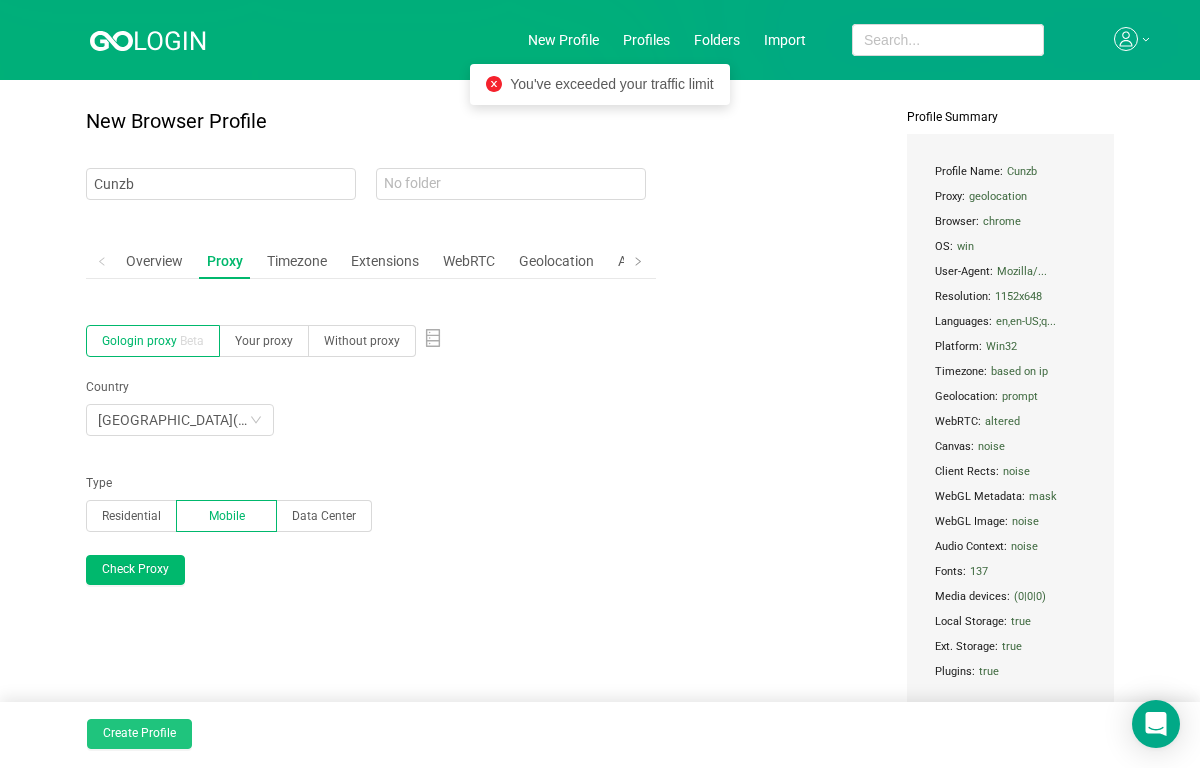 click on "Create Profile" at bounding box center (139, 734) 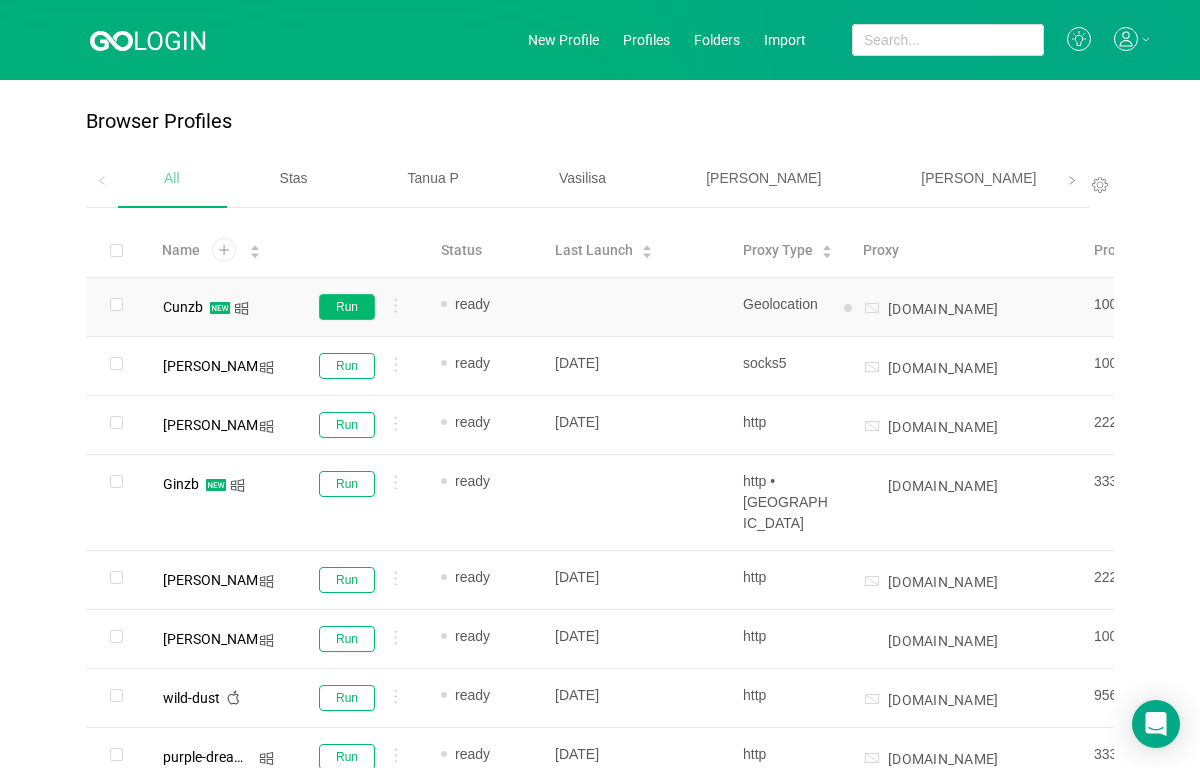 click on "Run" at bounding box center (347, 307) 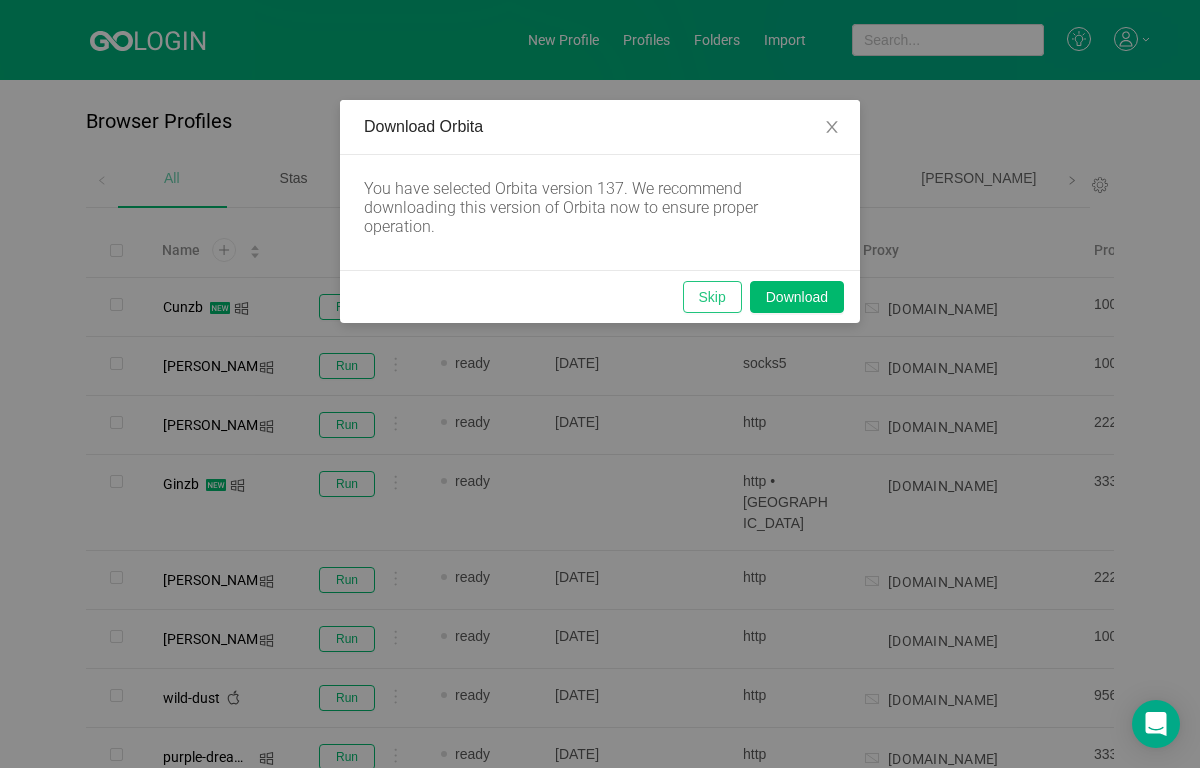 click on "Skip" at bounding box center [712, 297] 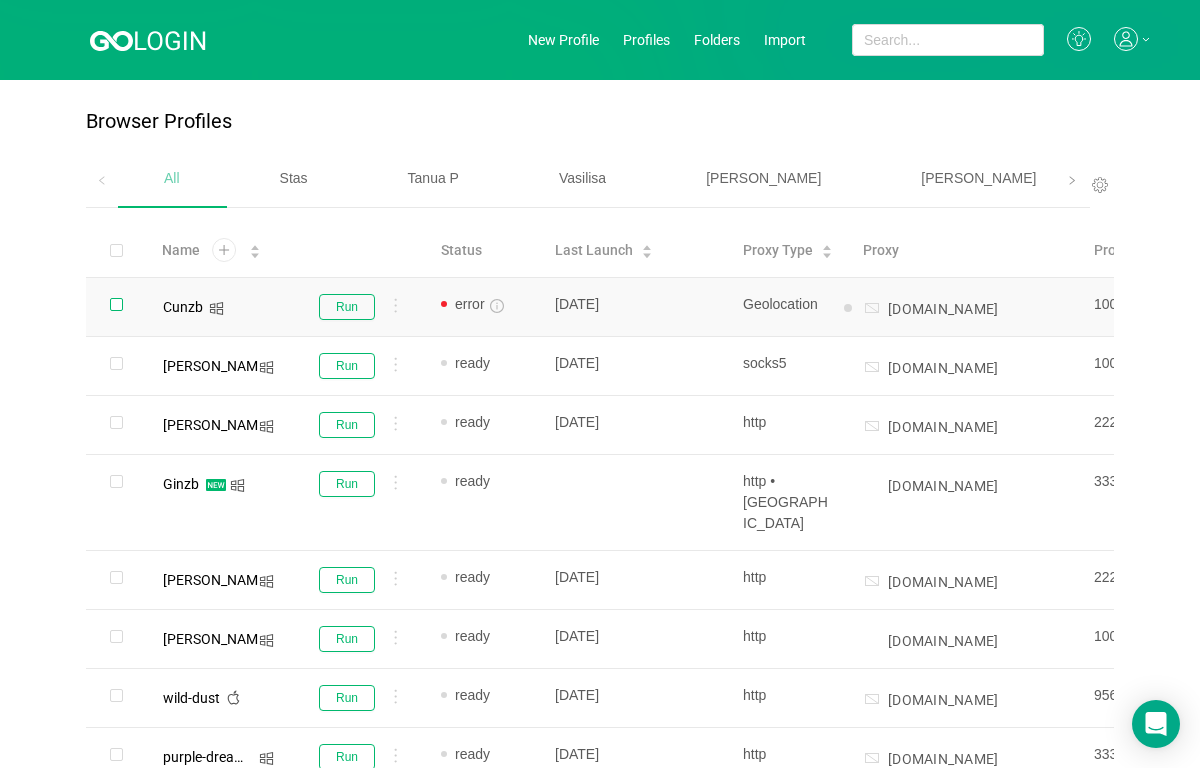 click at bounding box center (116, 304) 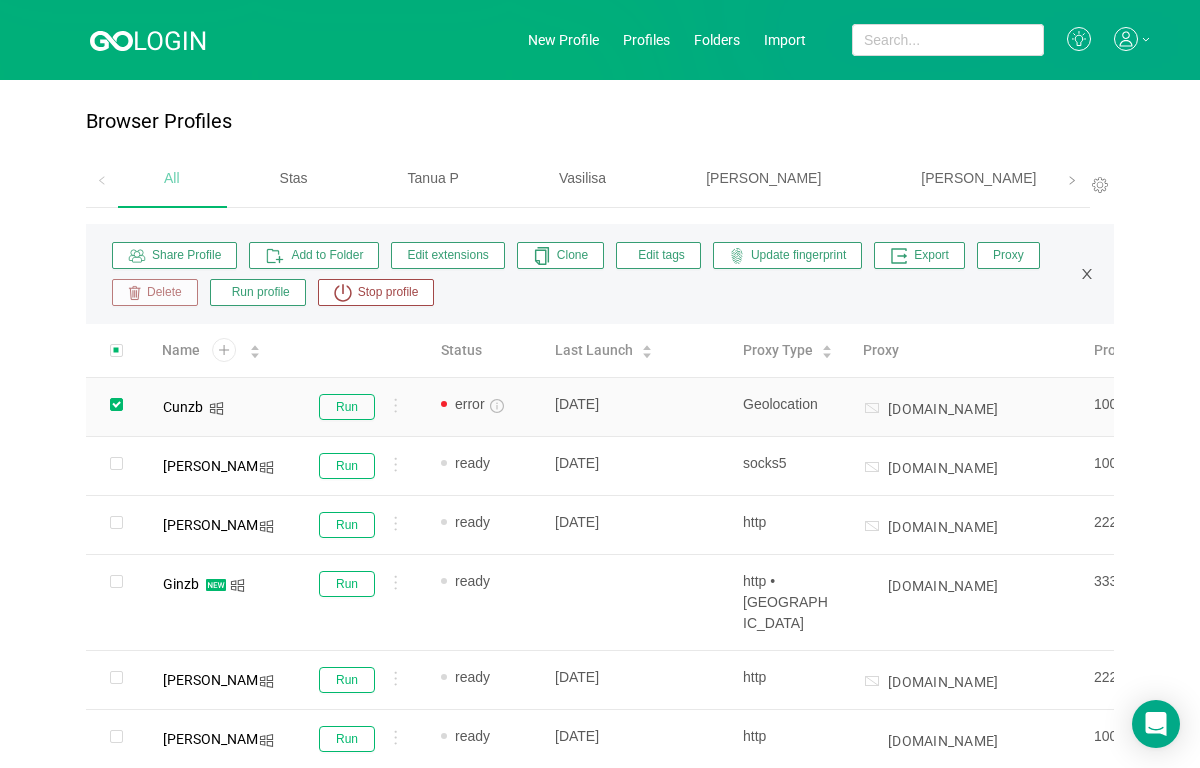 click on "Delete" at bounding box center [161, 293] 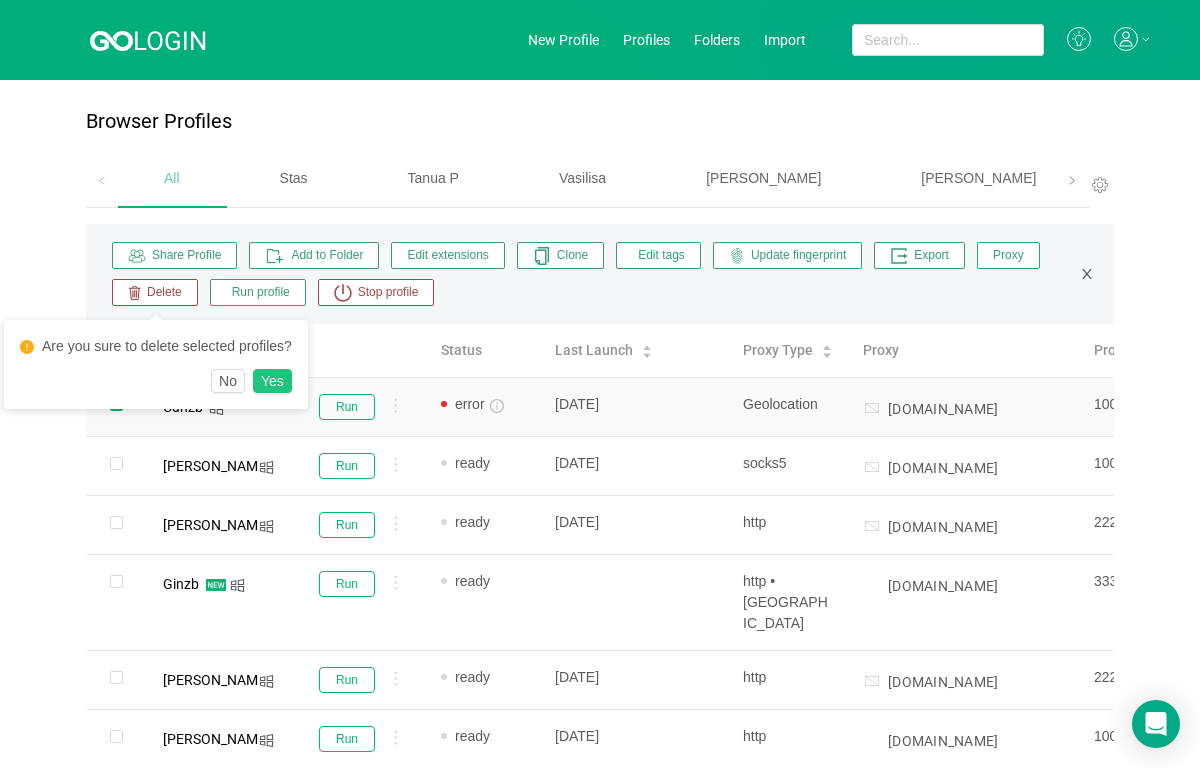 click on "Yes" at bounding box center [272, 381] 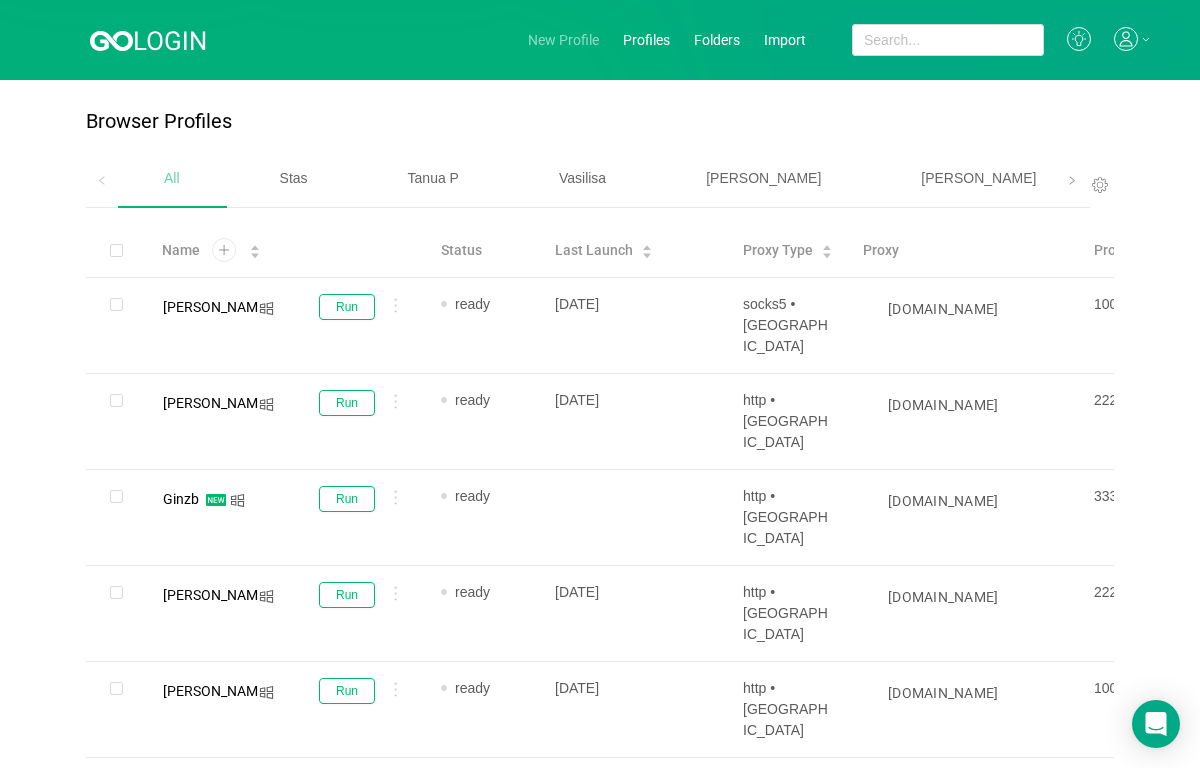 click on "New Profile" at bounding box center [563, 40] 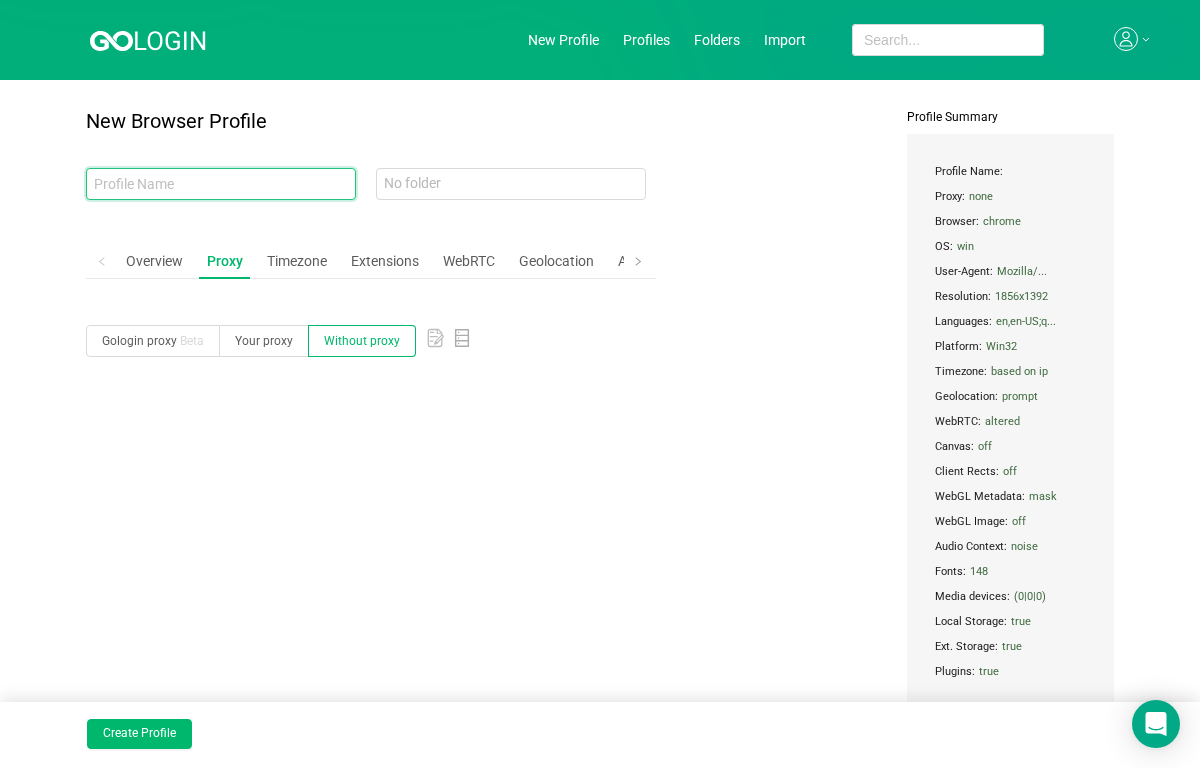 click at bounding box center (221, 184) 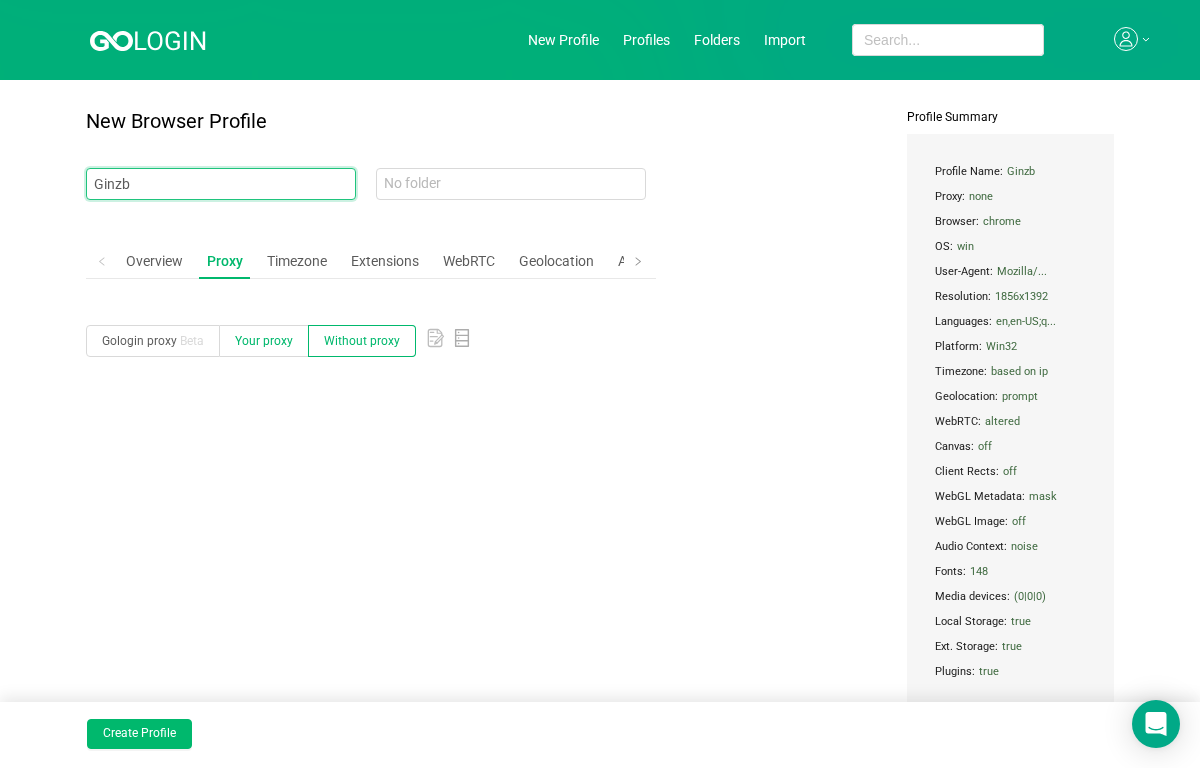 type on "Ginzb" 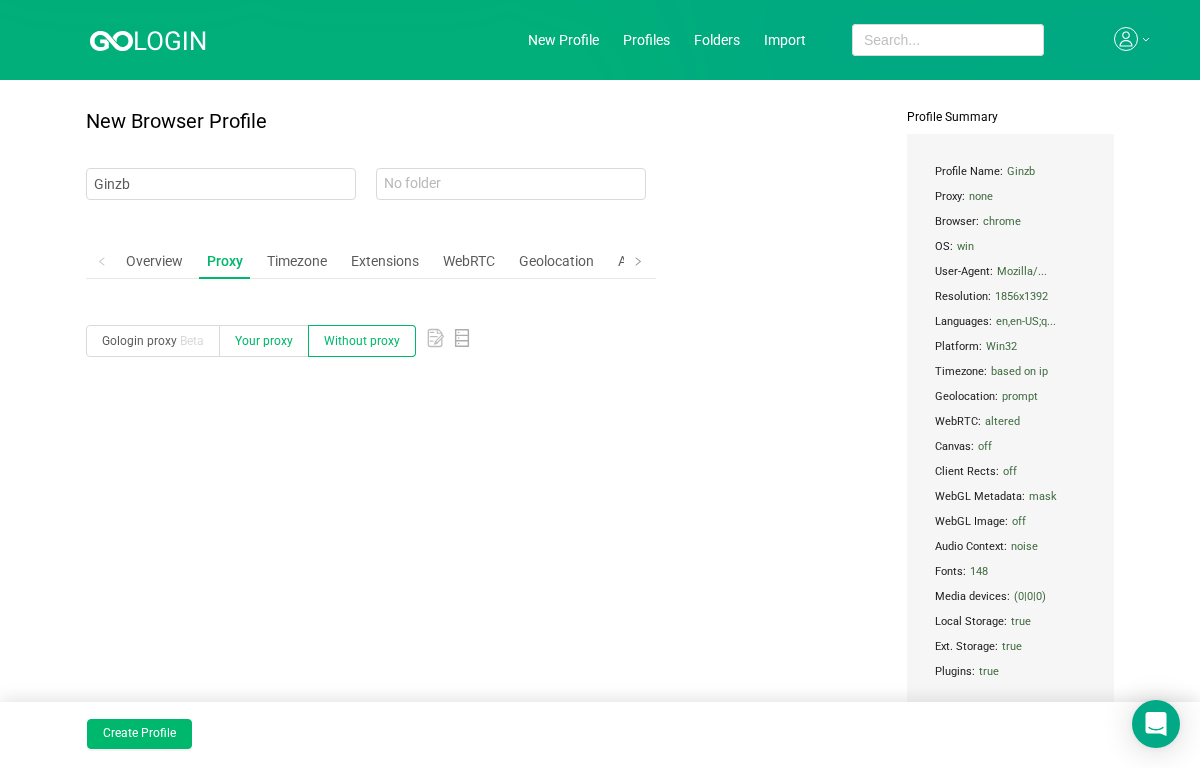 click on "Your proxy" at bounding box center [264, 341] 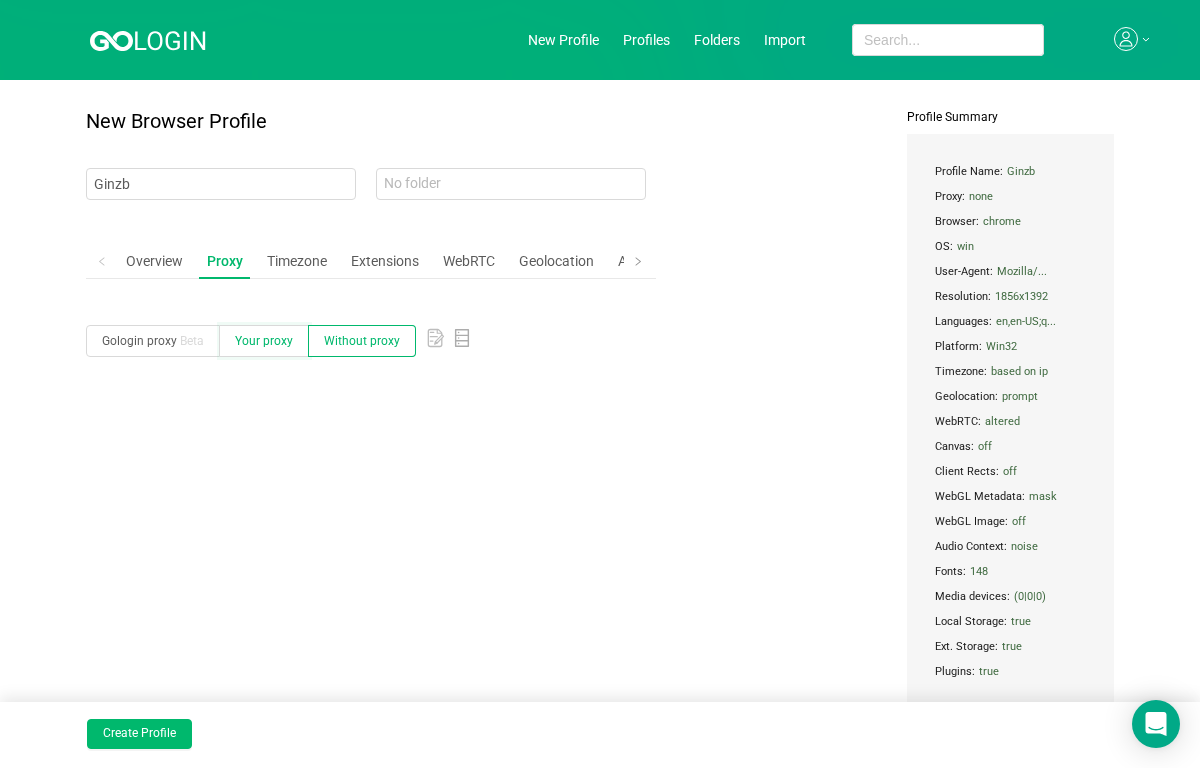 click on "Your proxy" at bounding box center (235, 345) 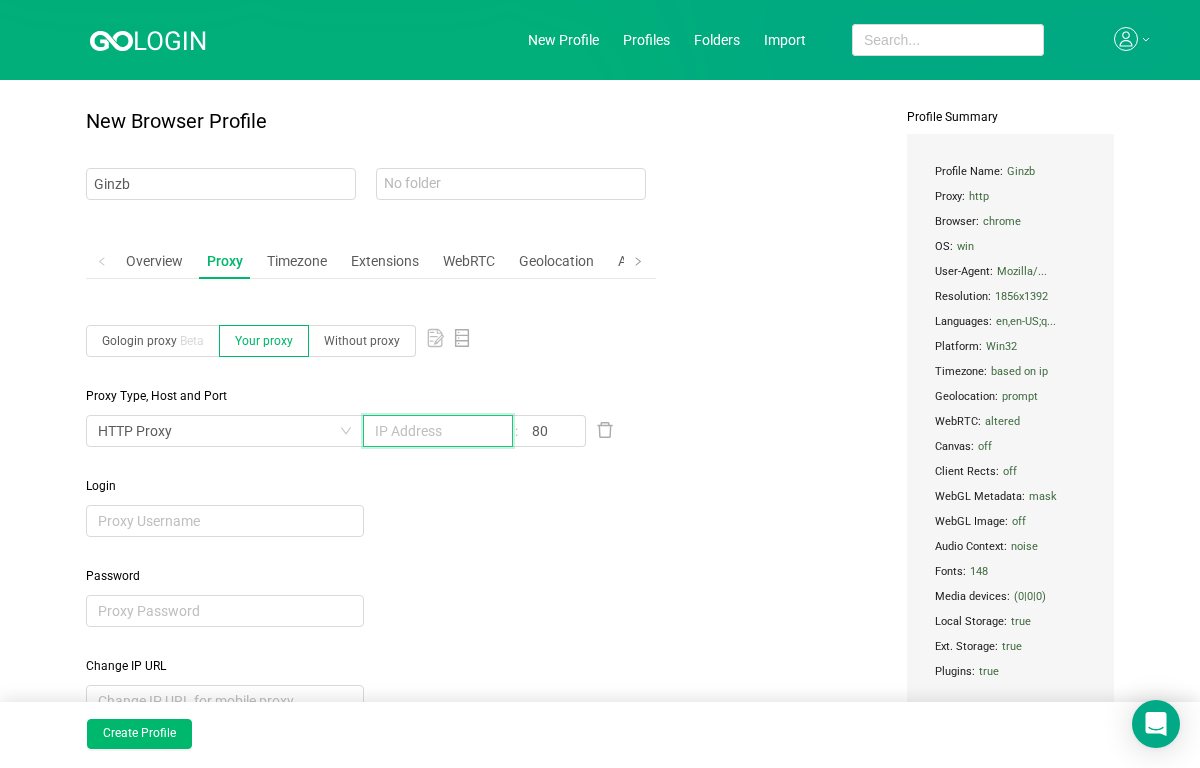 click at bounding box center [438, 431] 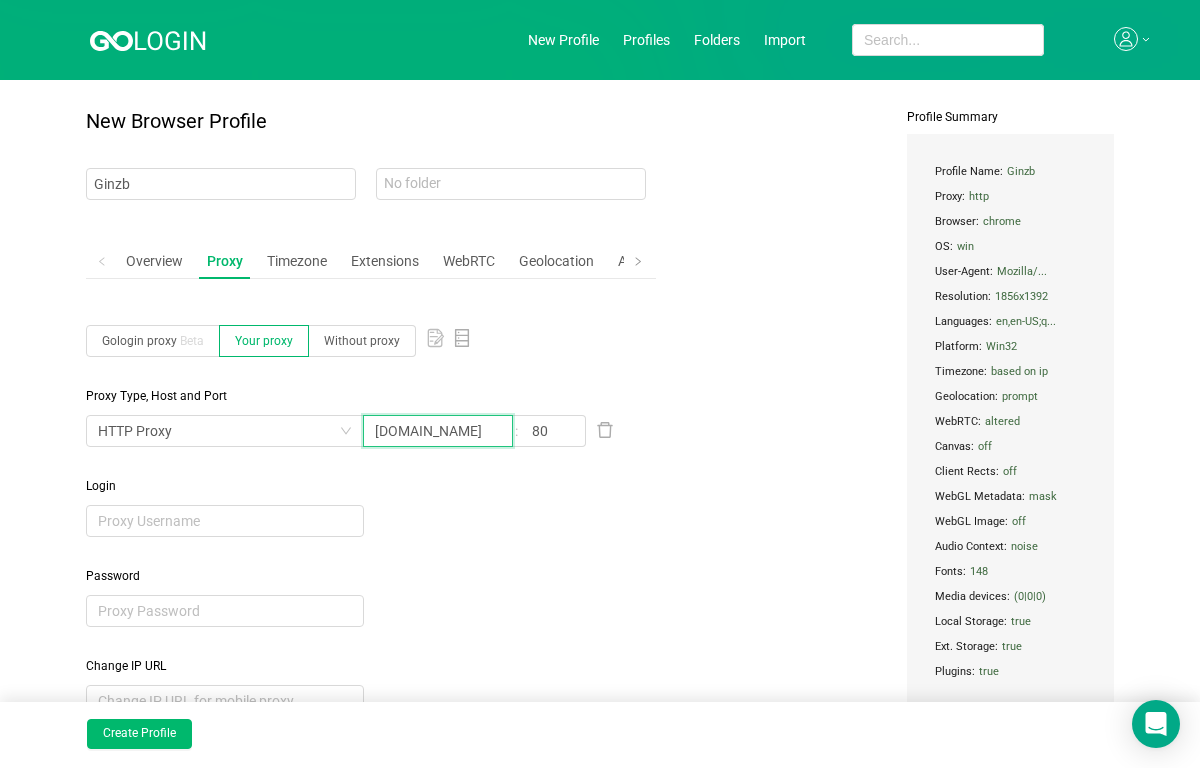 scroll, scrollTop: 0, scrollLeft: 2, axis: horizontal 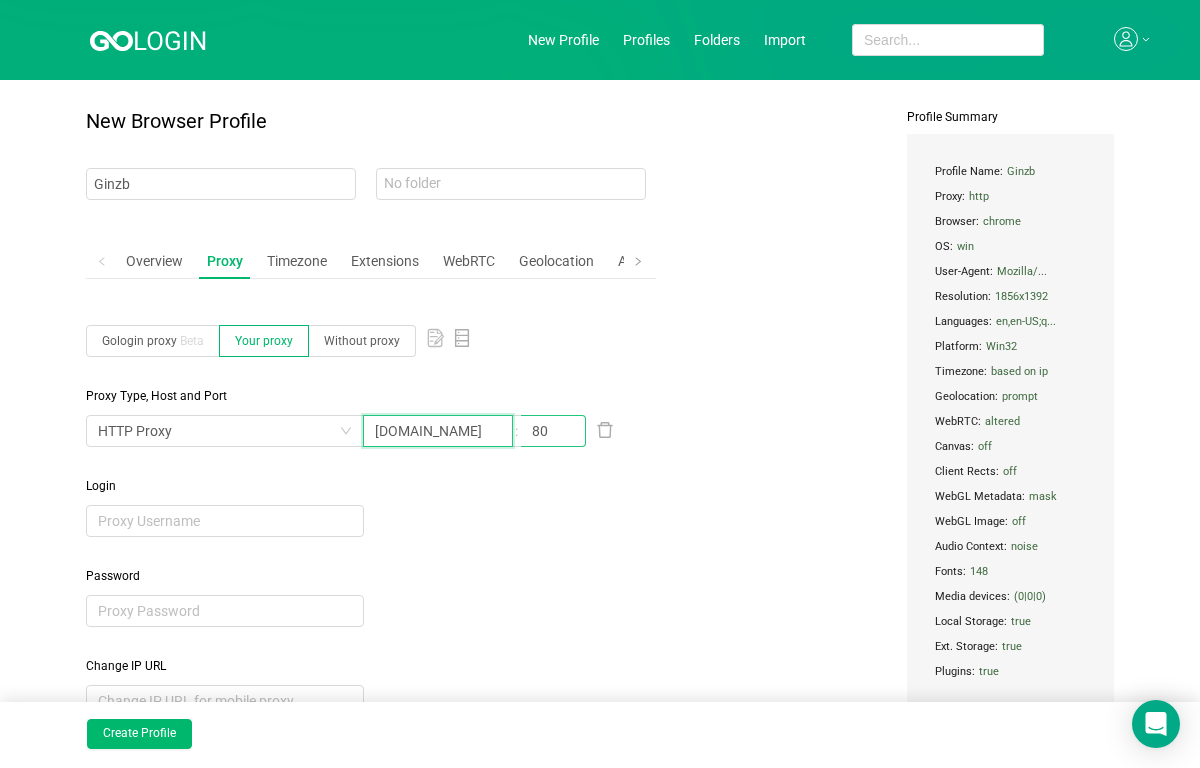 type on "[DOMAIN_NAME]" 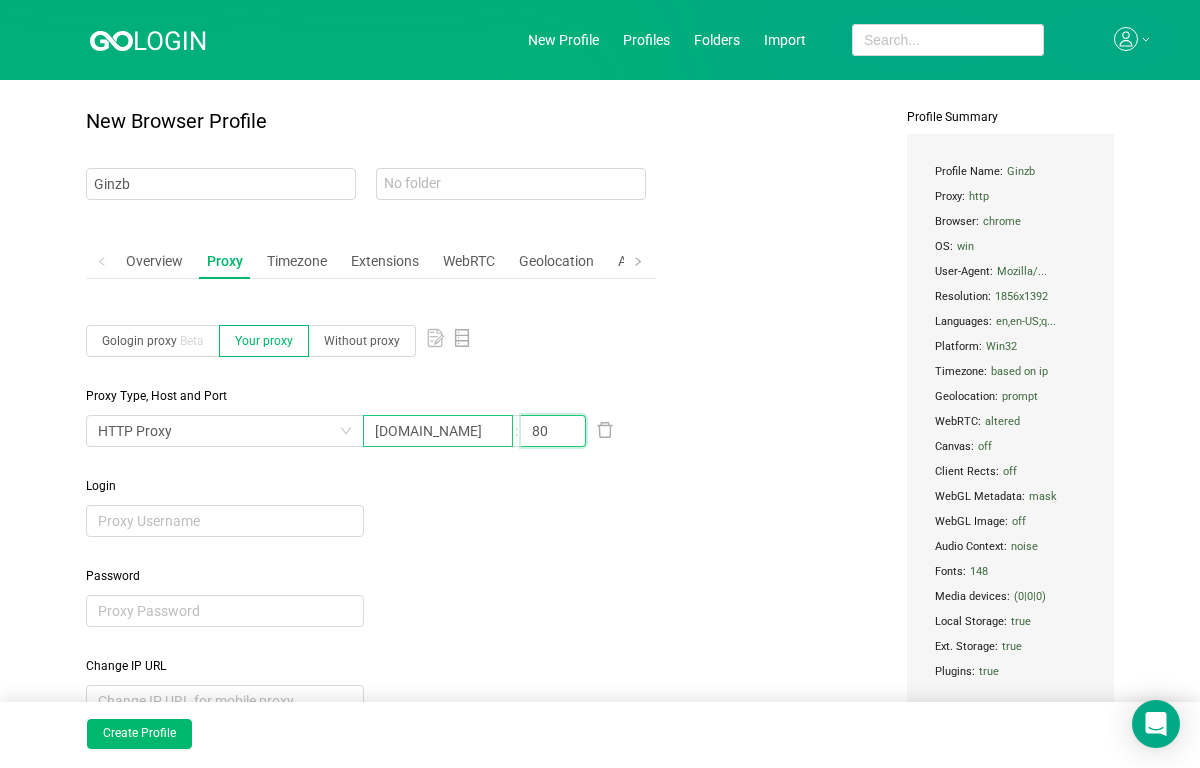 scroll, scrollTop: 0, scrollLeft: 0, axis: both 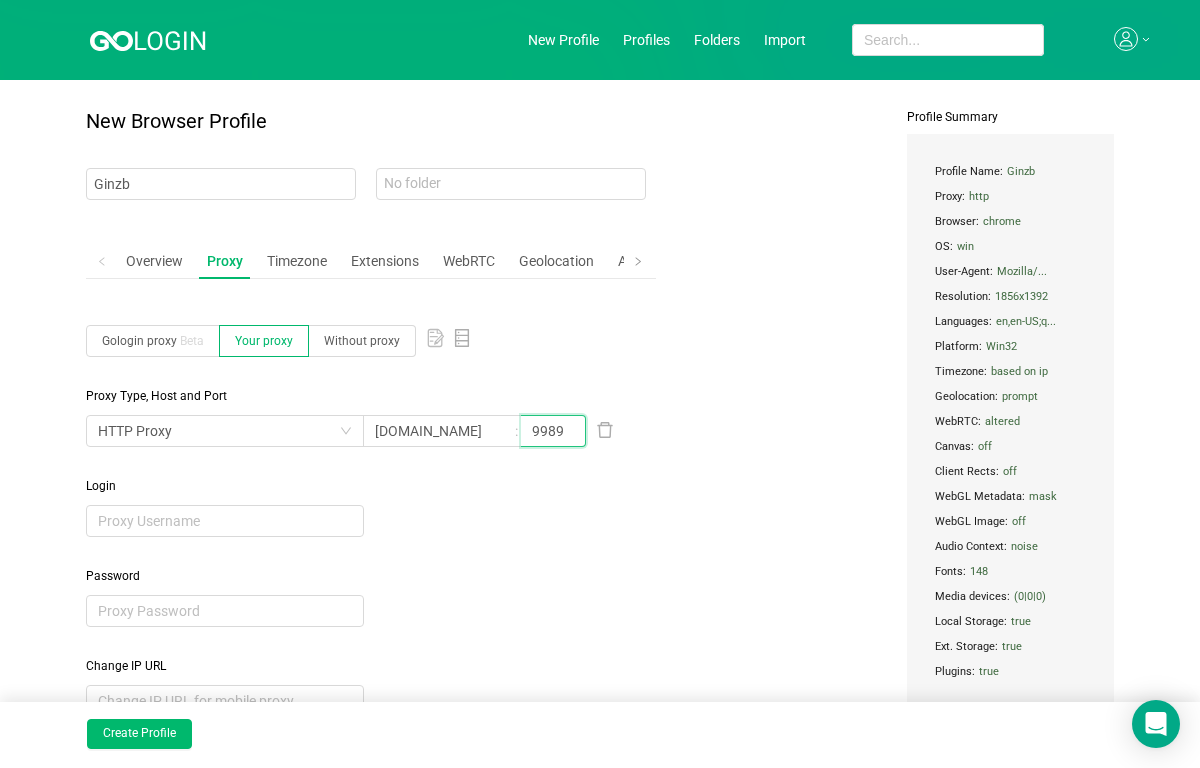 type on "9989" 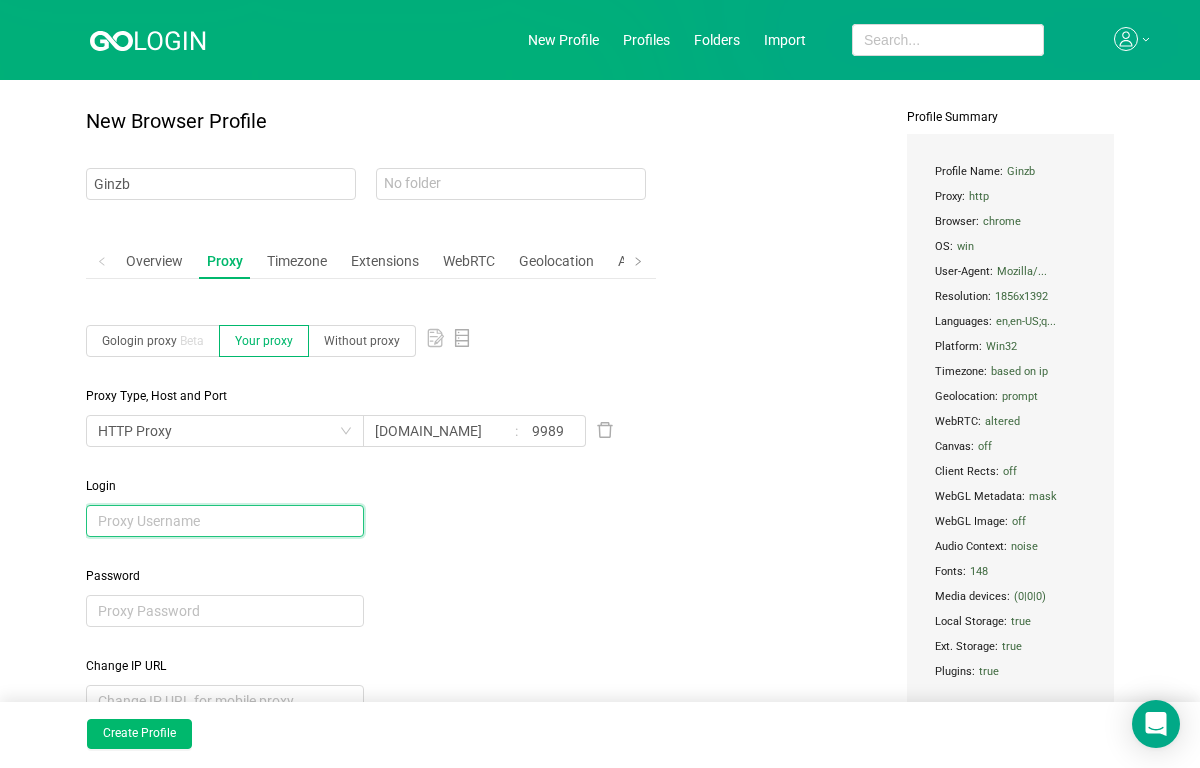 click at bounding box center (225, 521) 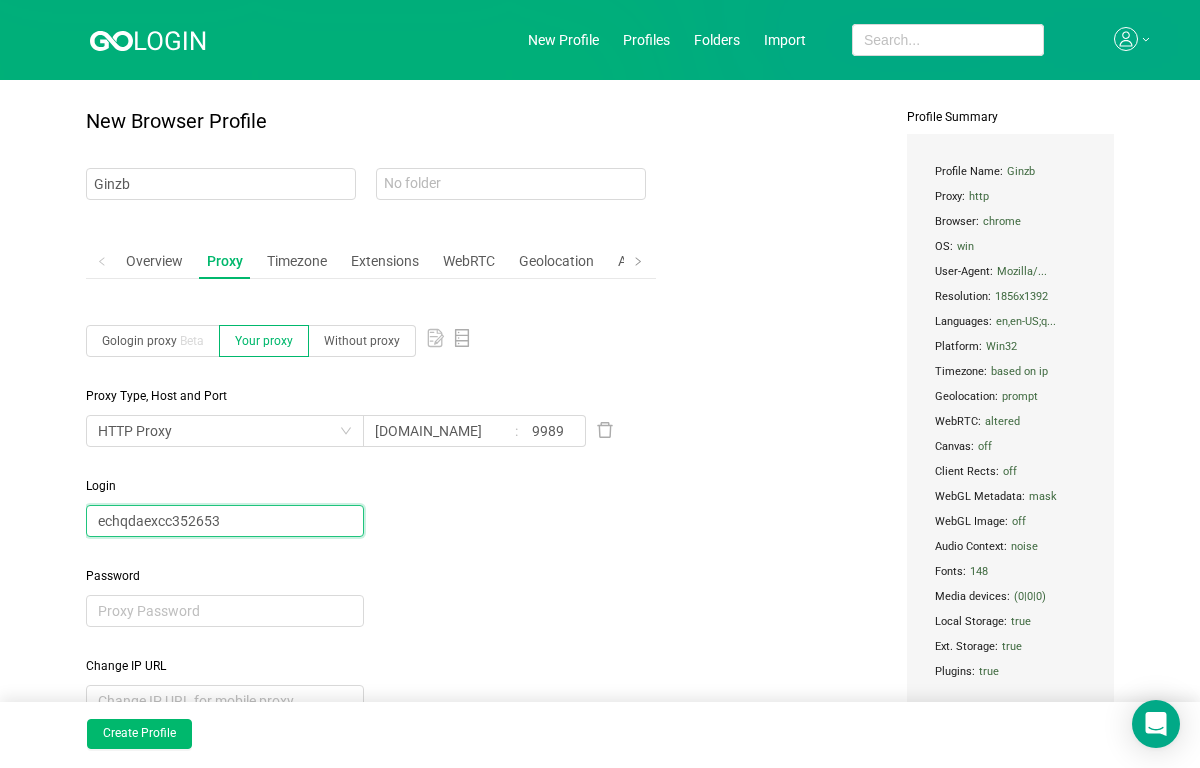 type on "echqdaexcc352653" 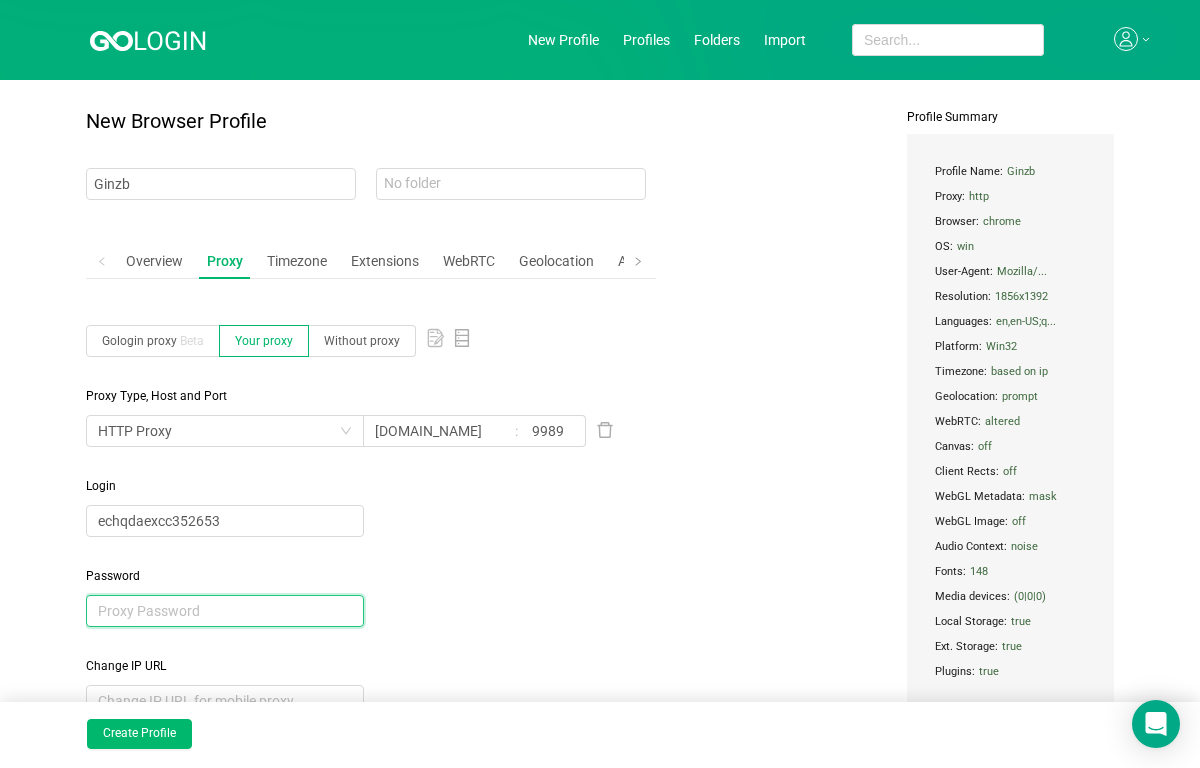 click at bounding box center [225, 611] 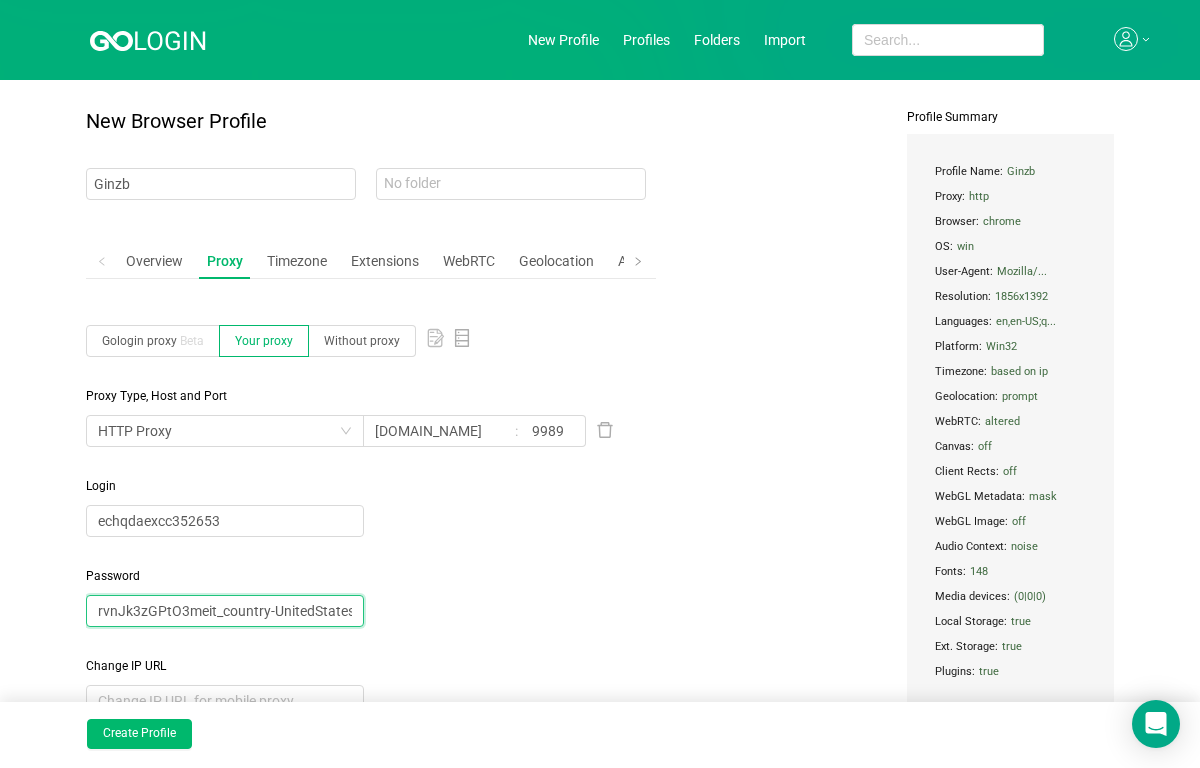 scroll, scrollTop: 0, scrollLeft: 114, axis: horizontal 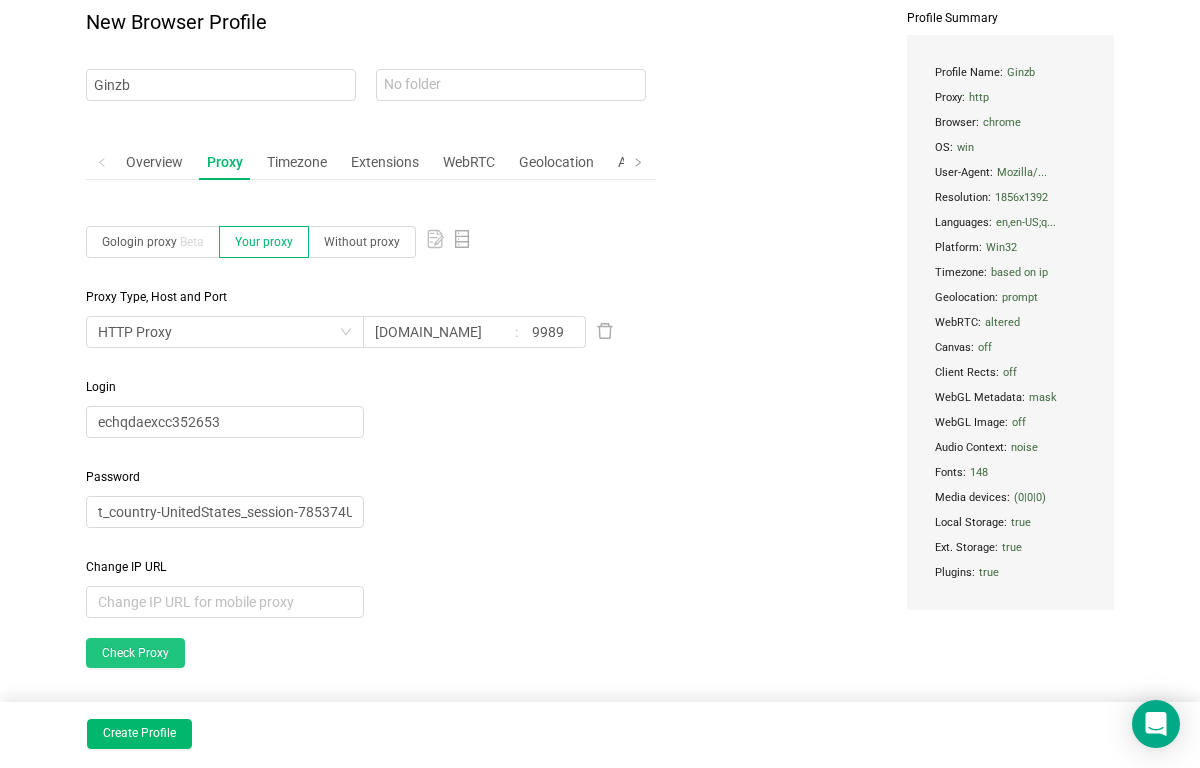 click on "Check Proxy" at bounding box center [135, 653] 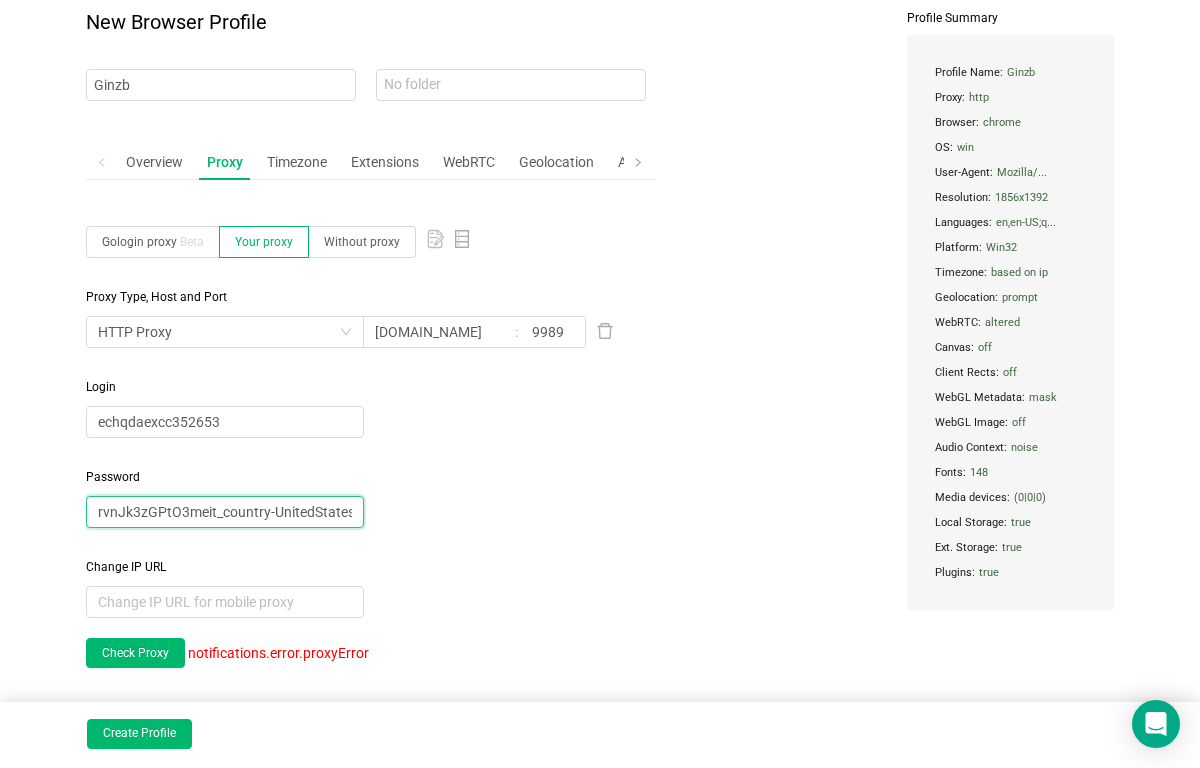 scroll, scrollTop: 0, scrollLeft: 115, axis: horizontal 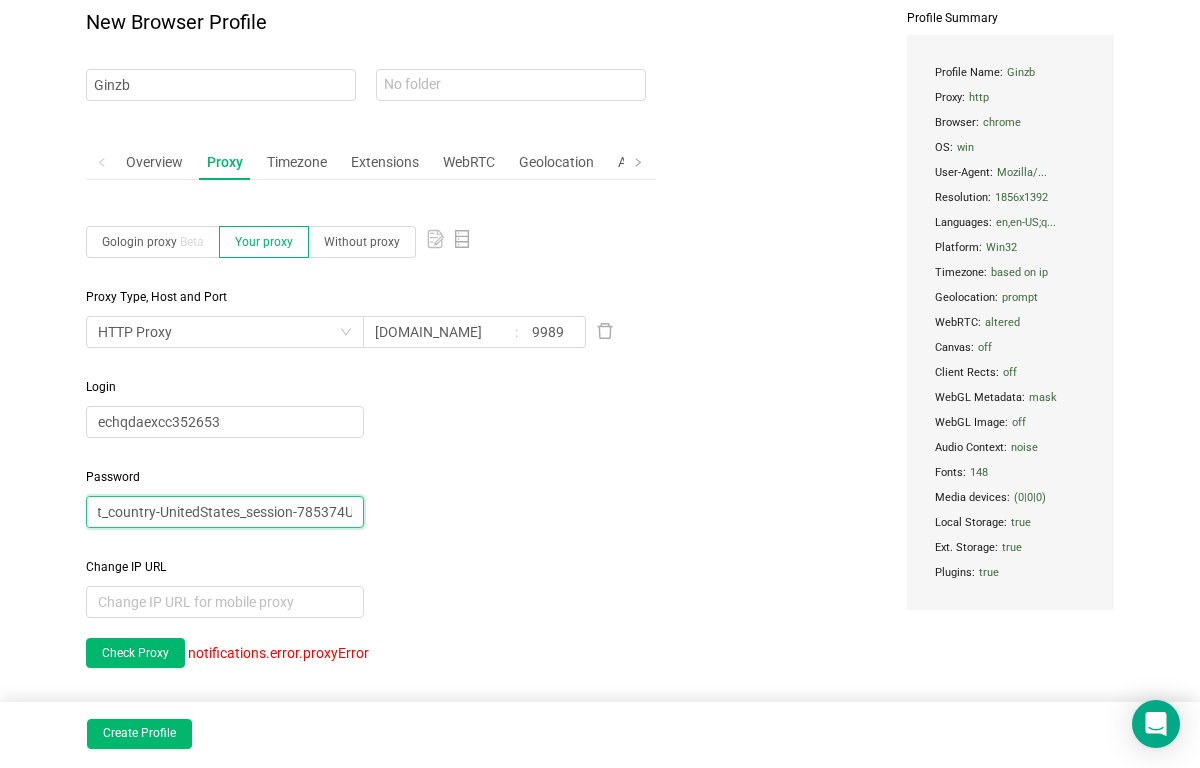 drag, startPoint x: 88, startPoint y: 516, endPoint x: 950, endPoint y: 476, distance: 862.92755 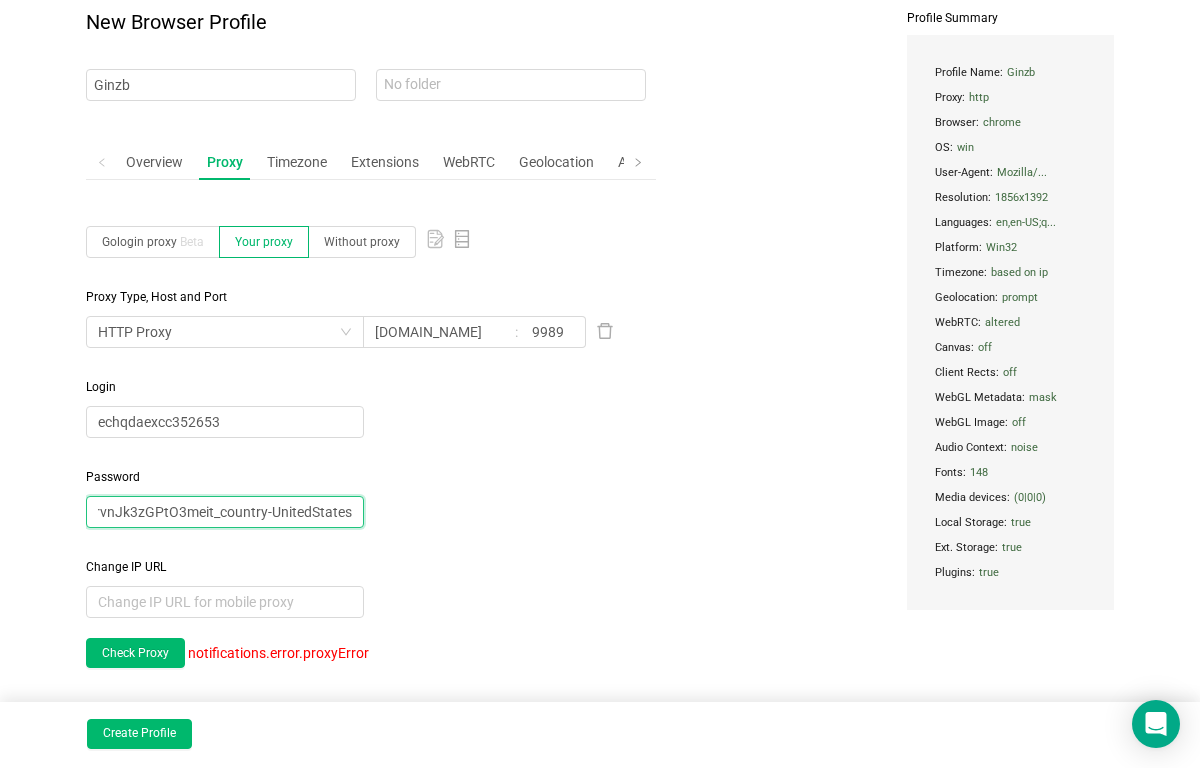 scroll, scrollTop: 0, scrollLeft: 0, axis: both 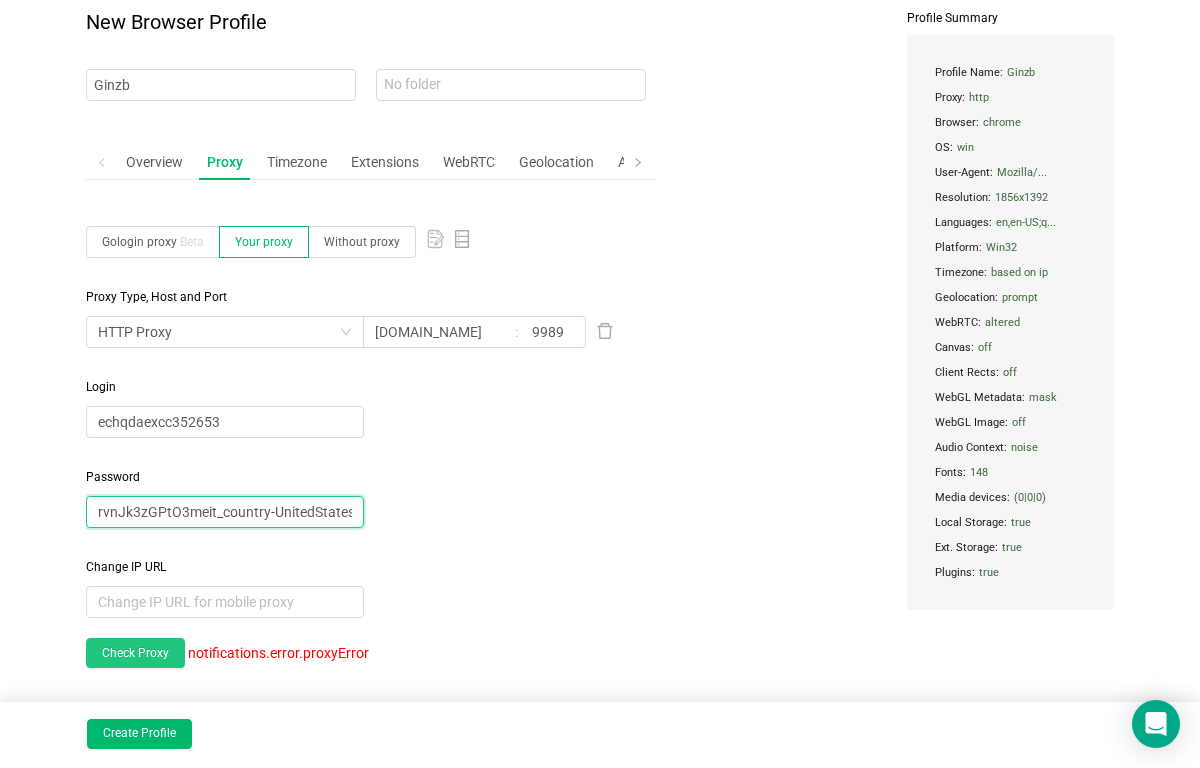type on "rvnJk3zGPtO3meit_country-UnitedStates" 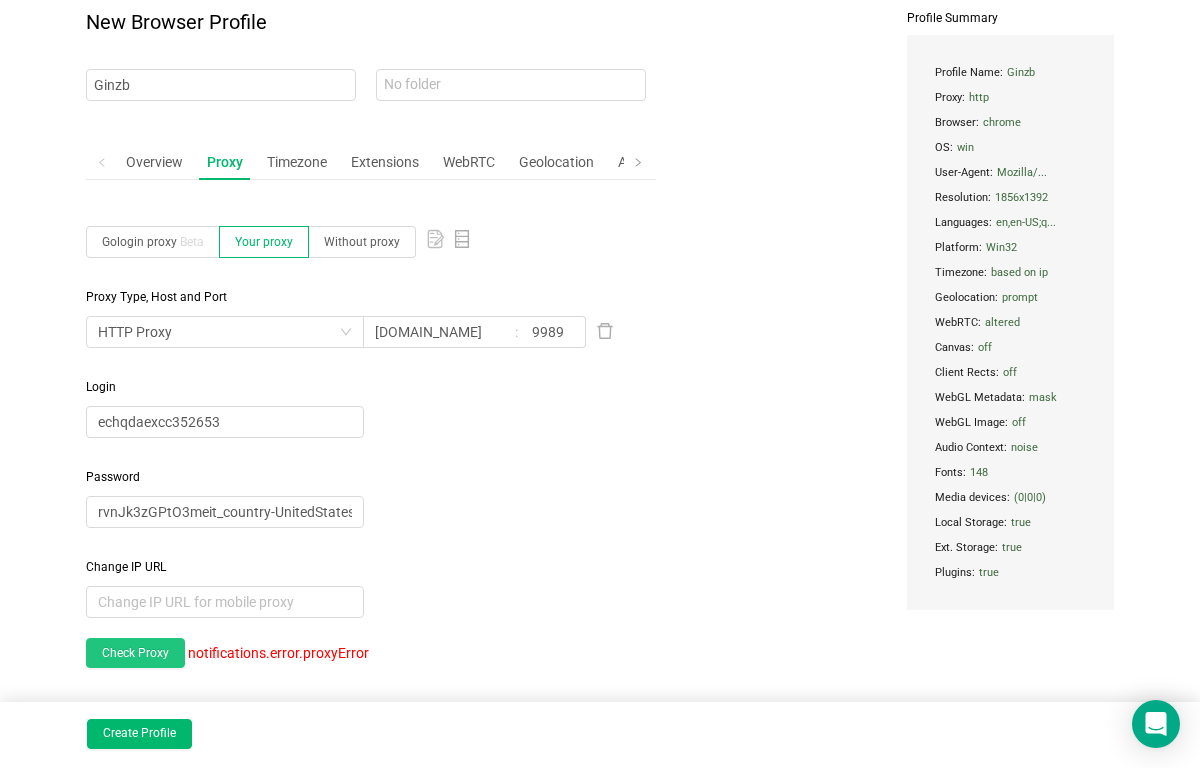 click on "Check Proxy" at bounding box center (135, 653) 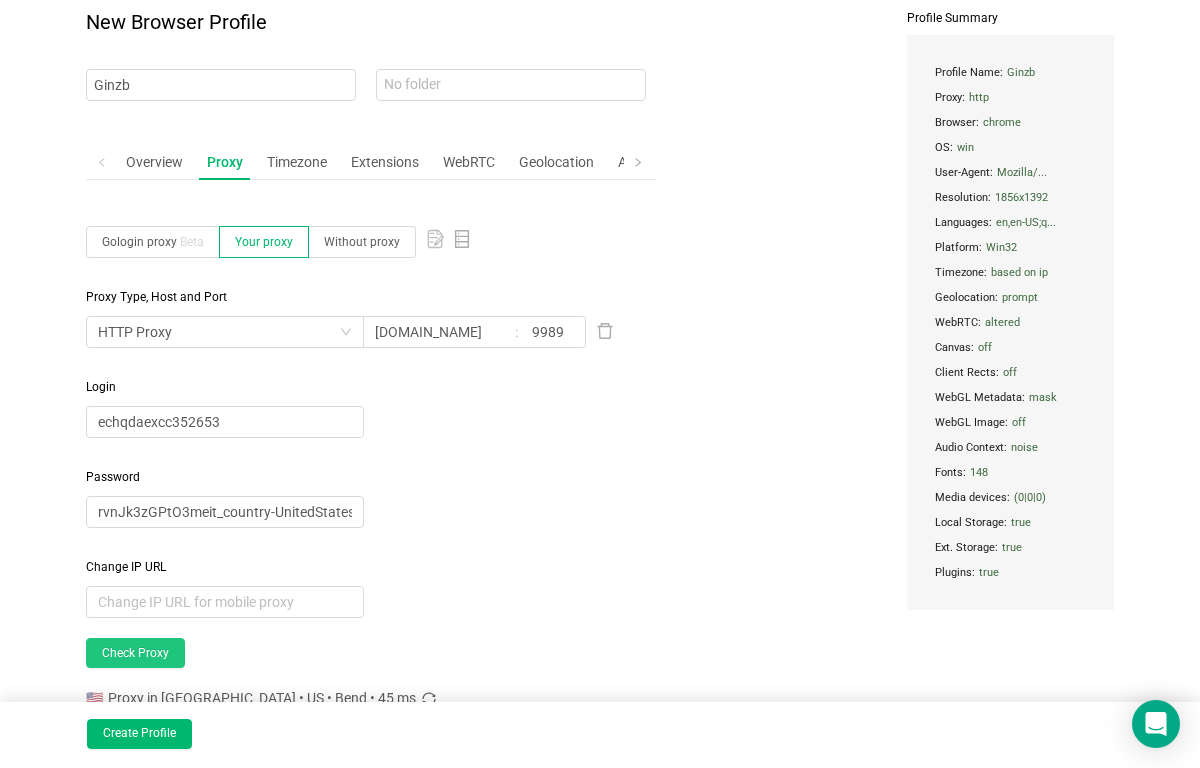 scroll, scrollTop: 173, scrollLeft: 0, axis: vertical 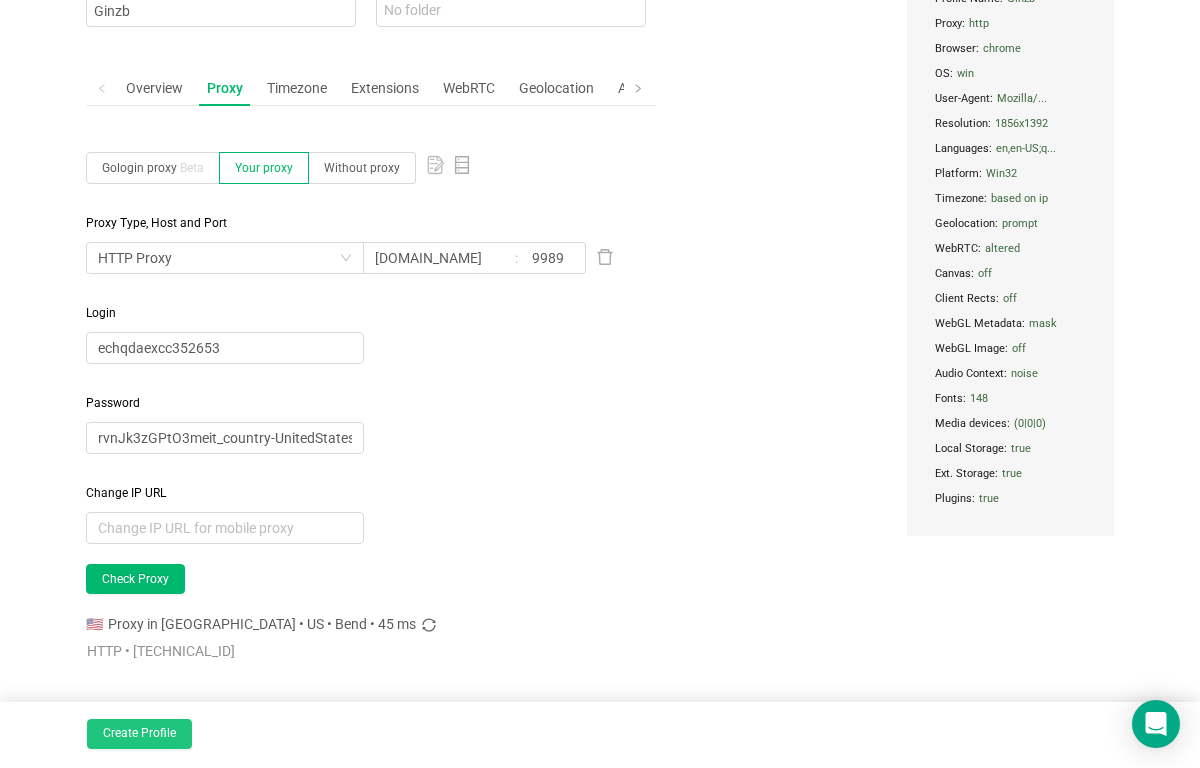 click on "Create Profile" at bounding box center (139, 734) 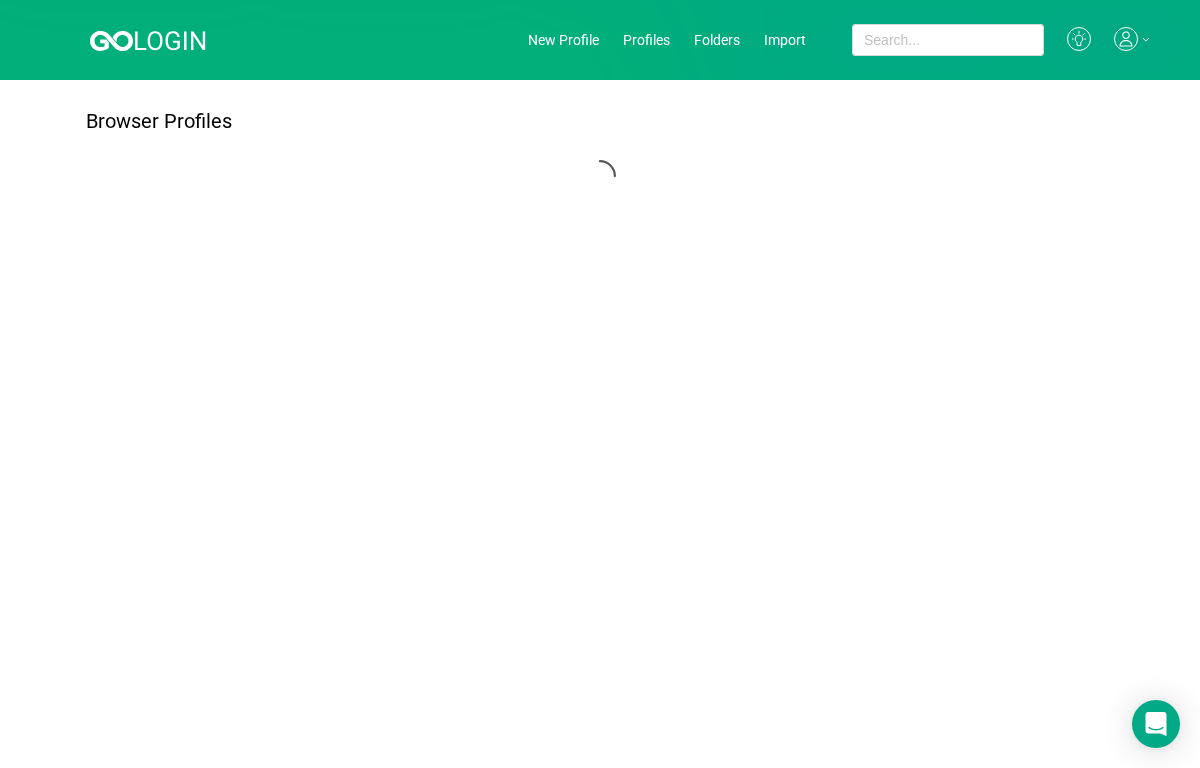 scroll, scrollTop: 0, scrollLeft: 0, axis: both 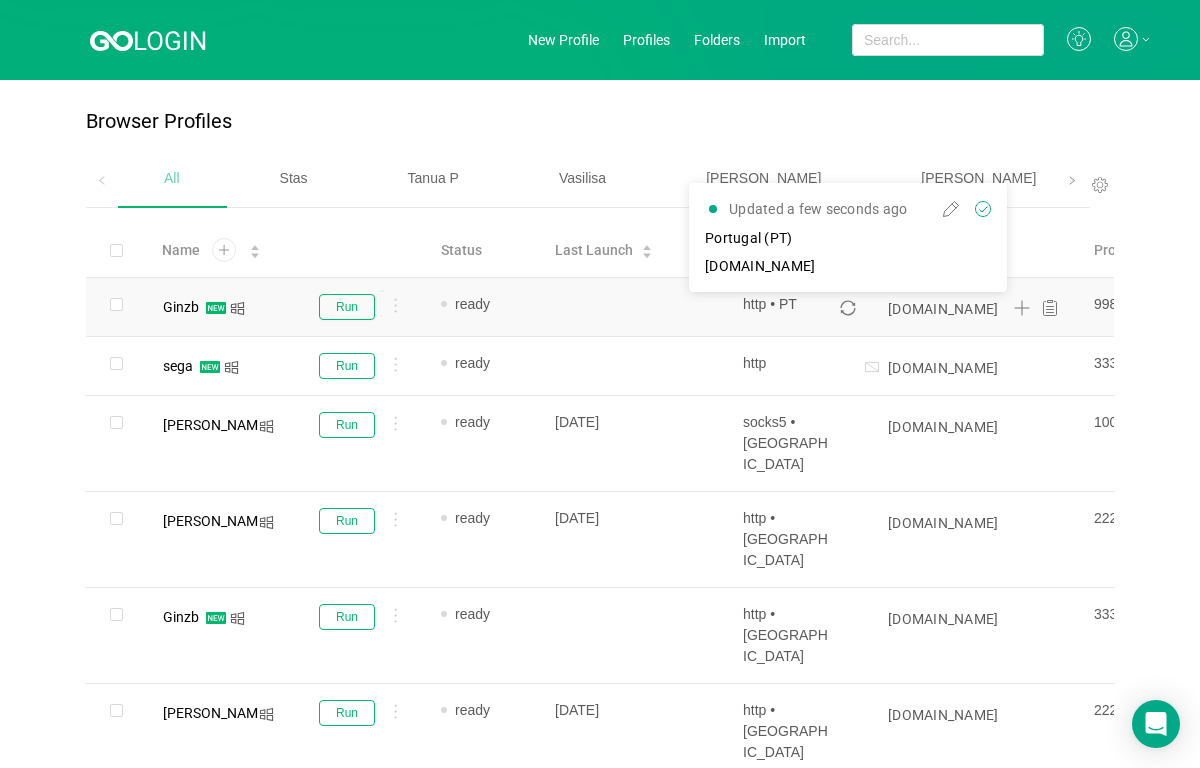 click 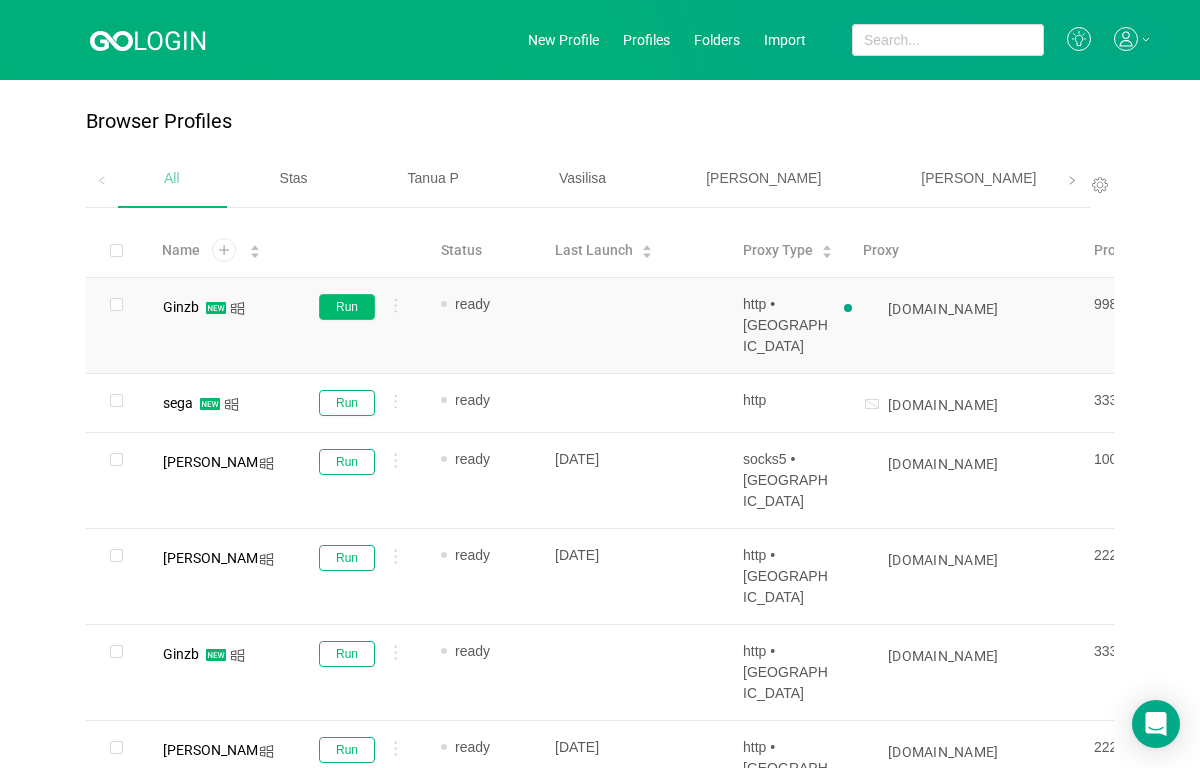 click on "Run" at bounding box center [347, 307] 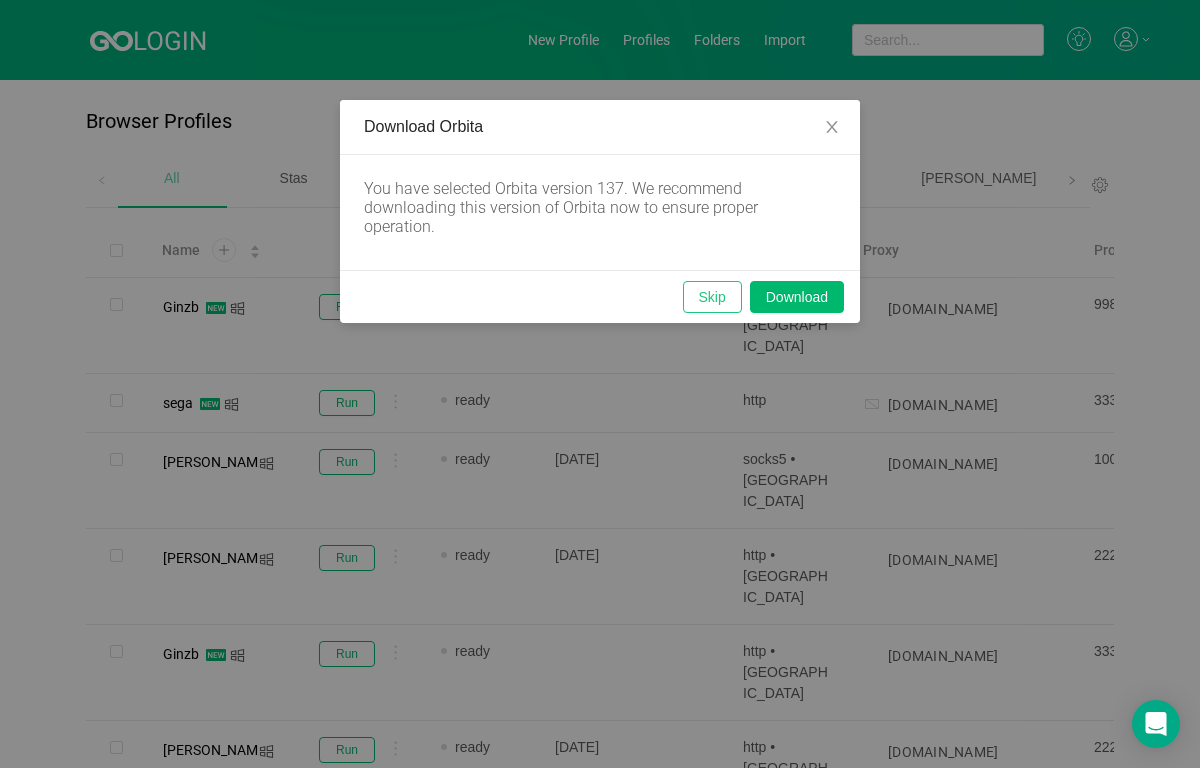 click on "Skip" at bounding box center [712, 297] 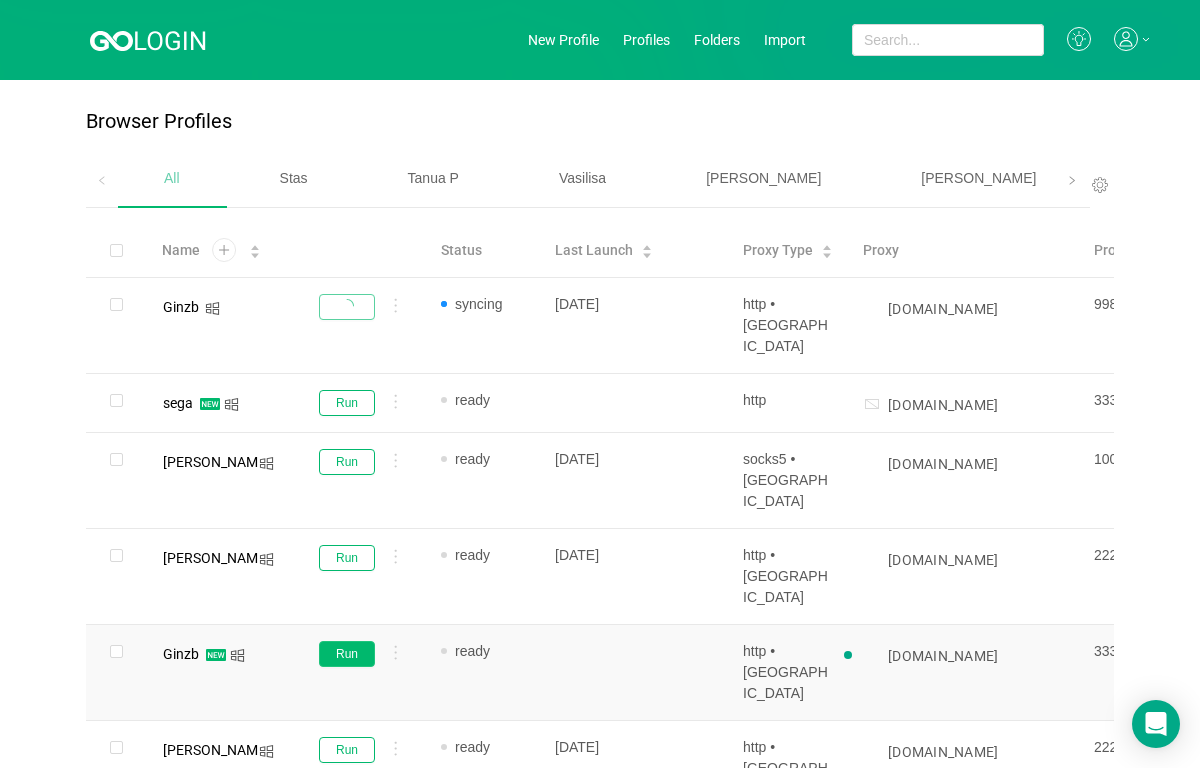 click on "Run" at bounding box center [347, 654] 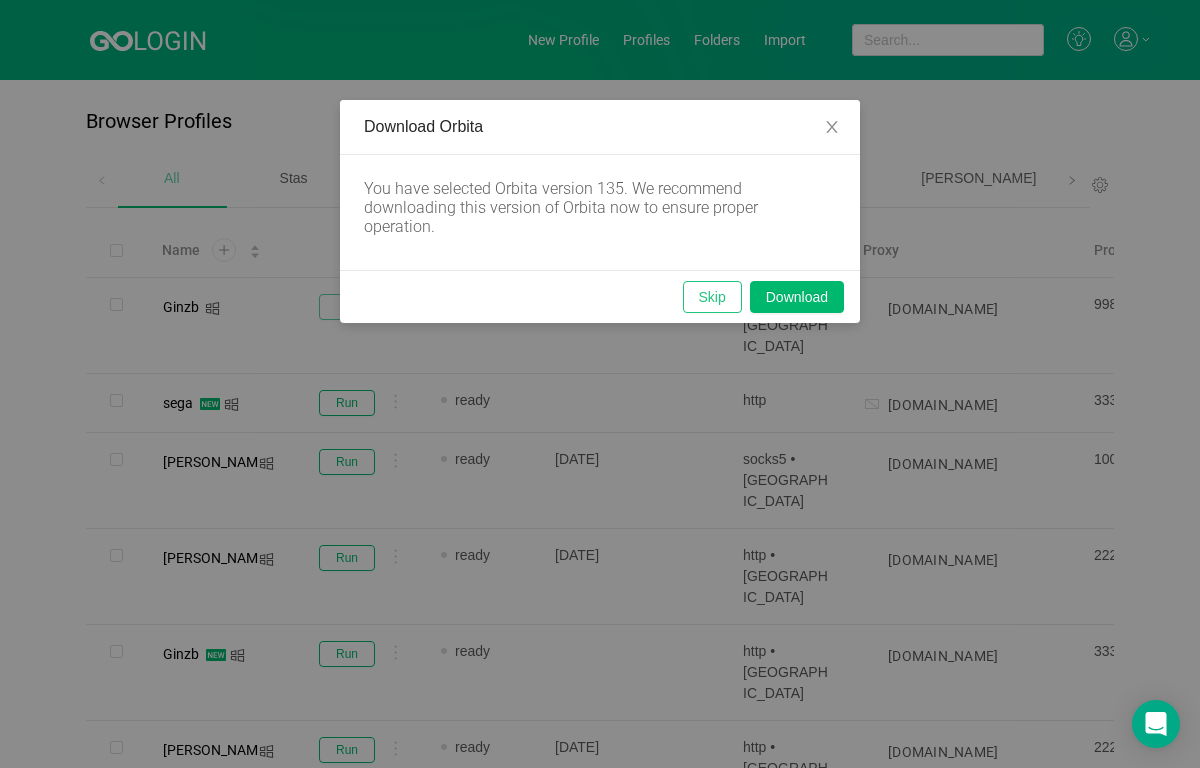 click on "Skip" at bounding box center [712, 297] 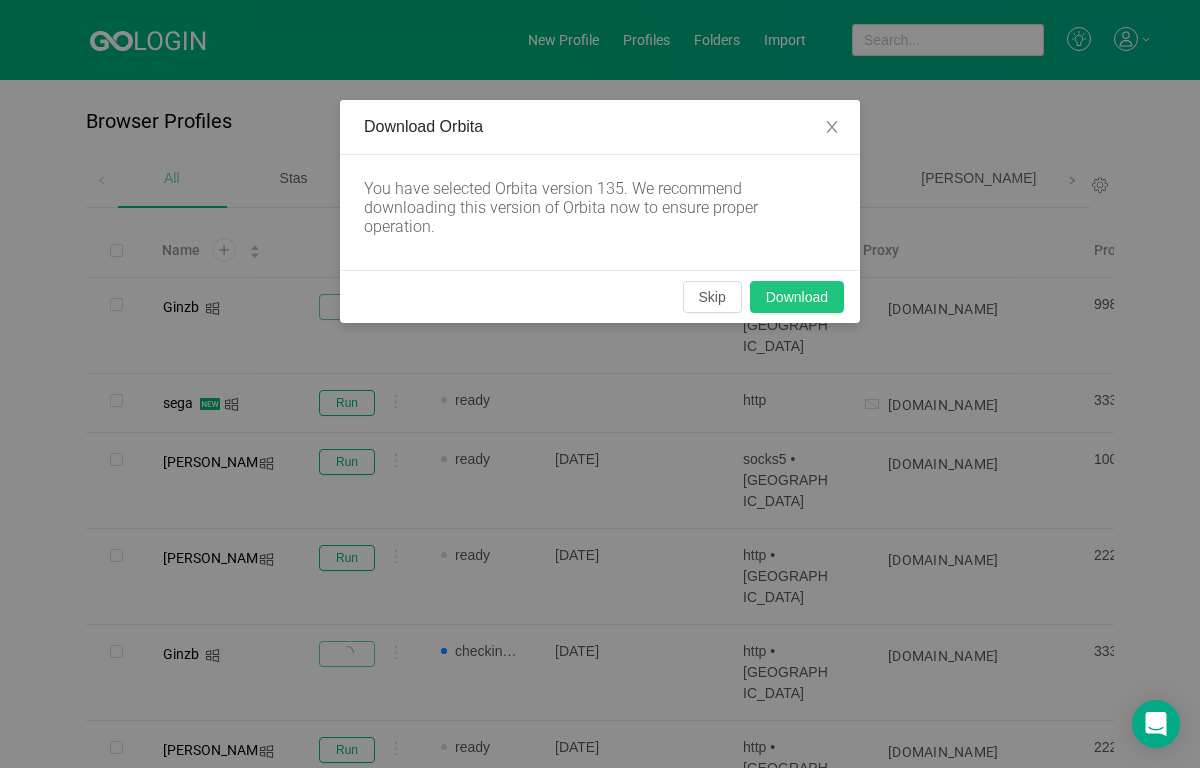 click on "Download" at bounding box center [797, 297] 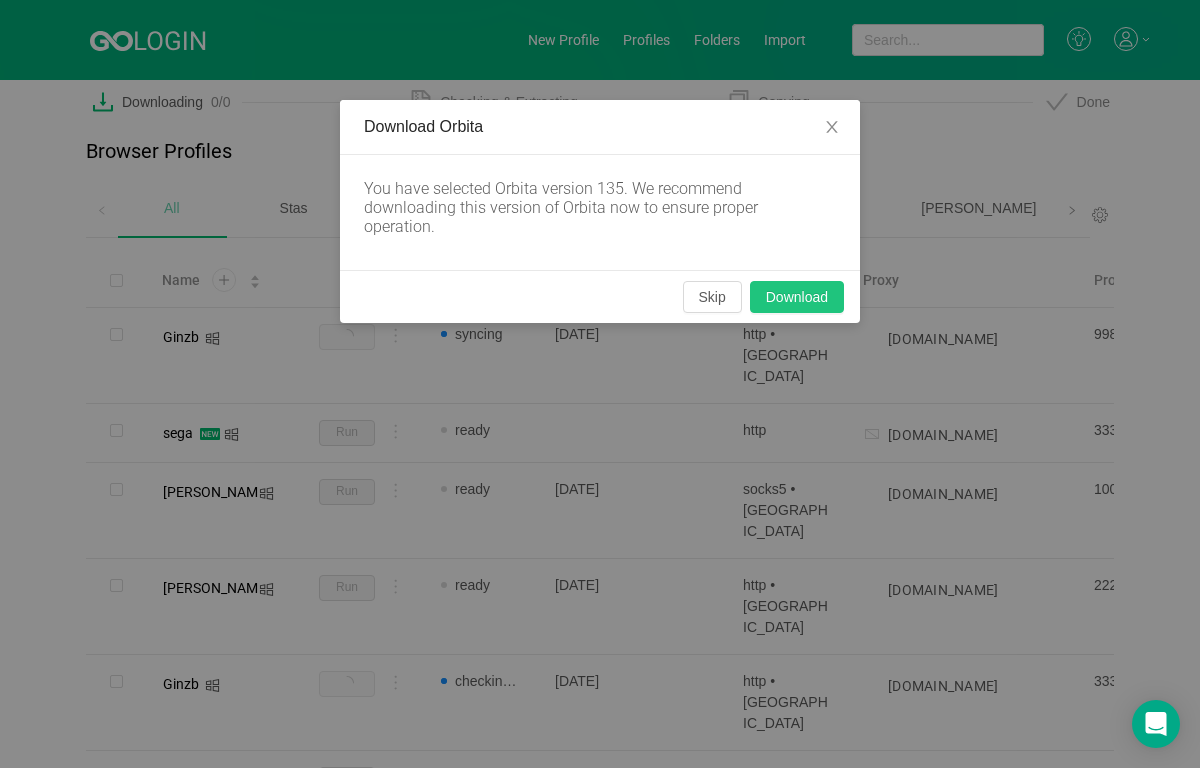click on "Download" at bounding box center [797, 297] 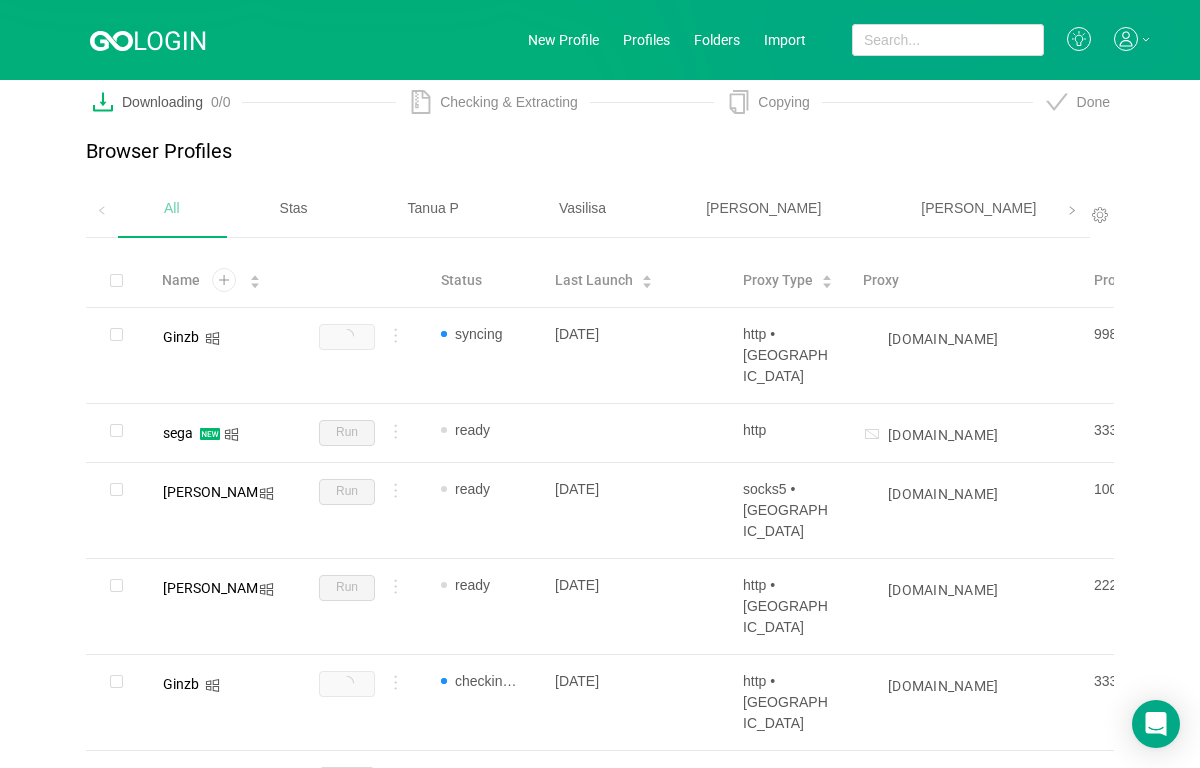 click on "Download" at bounding box center [445, 493] 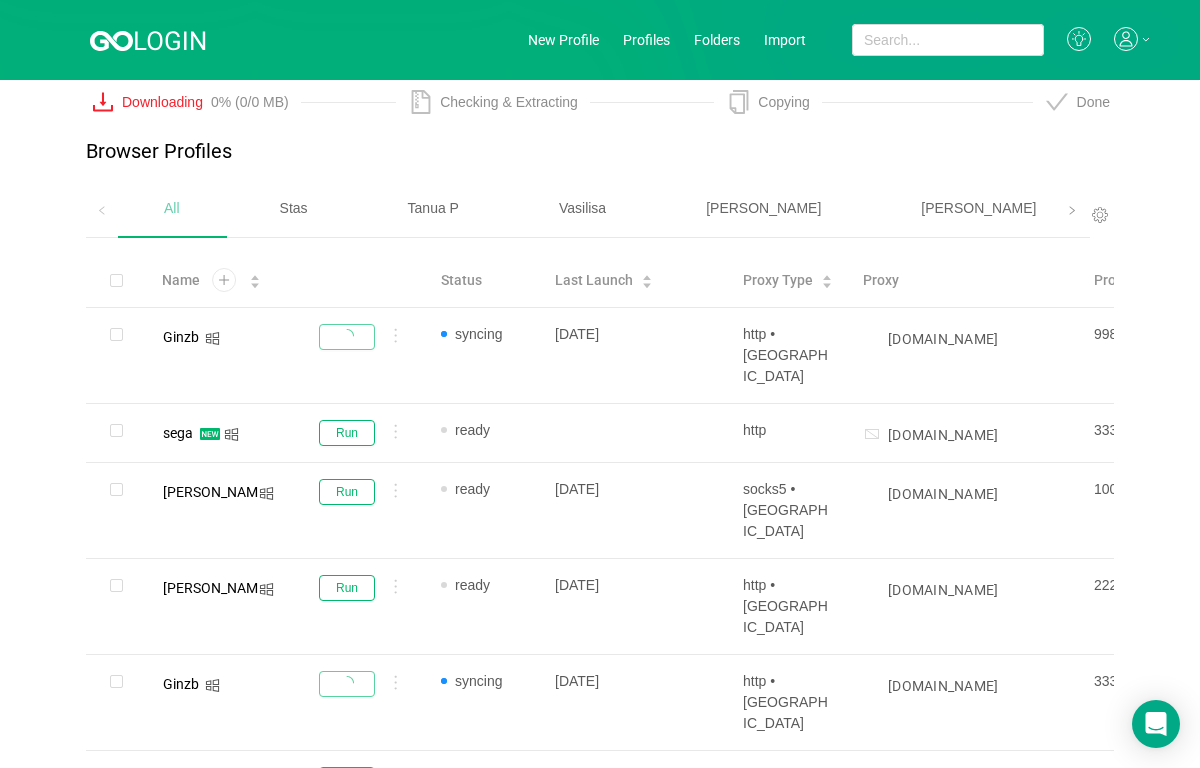 click 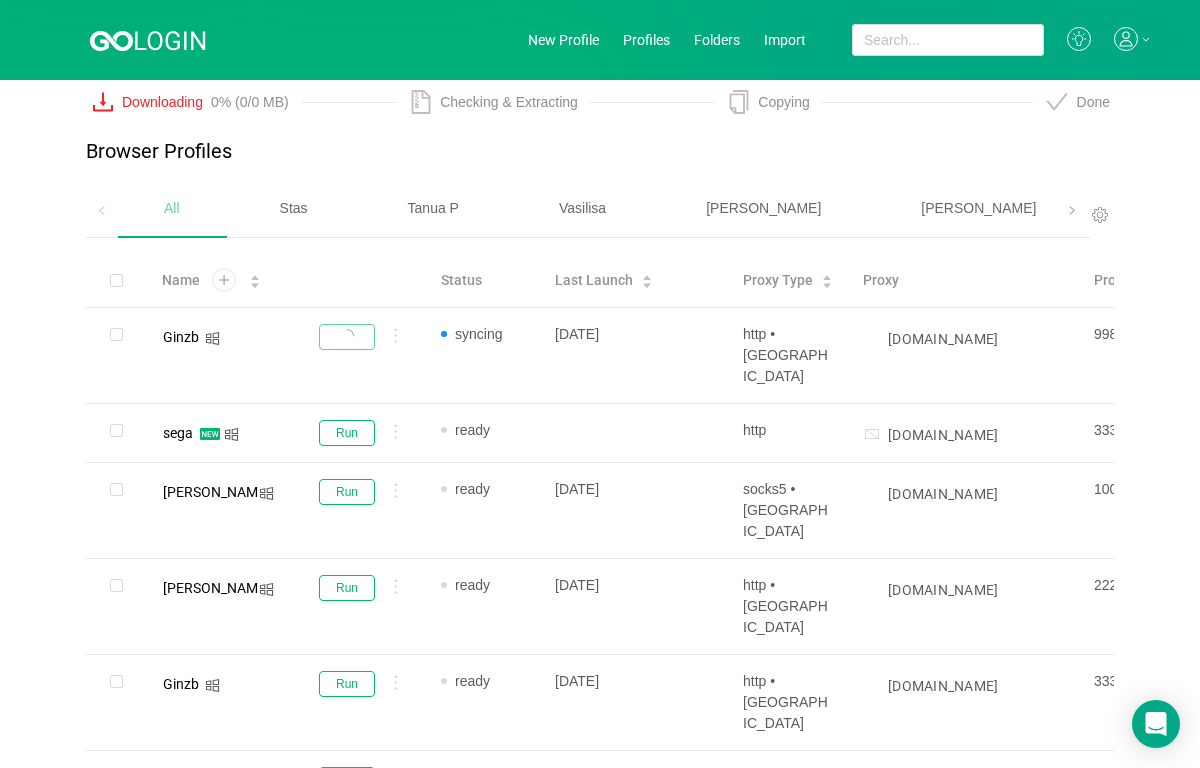 click on "Downloading 0% (0/0 MB)" at bounding box center (211, 102) 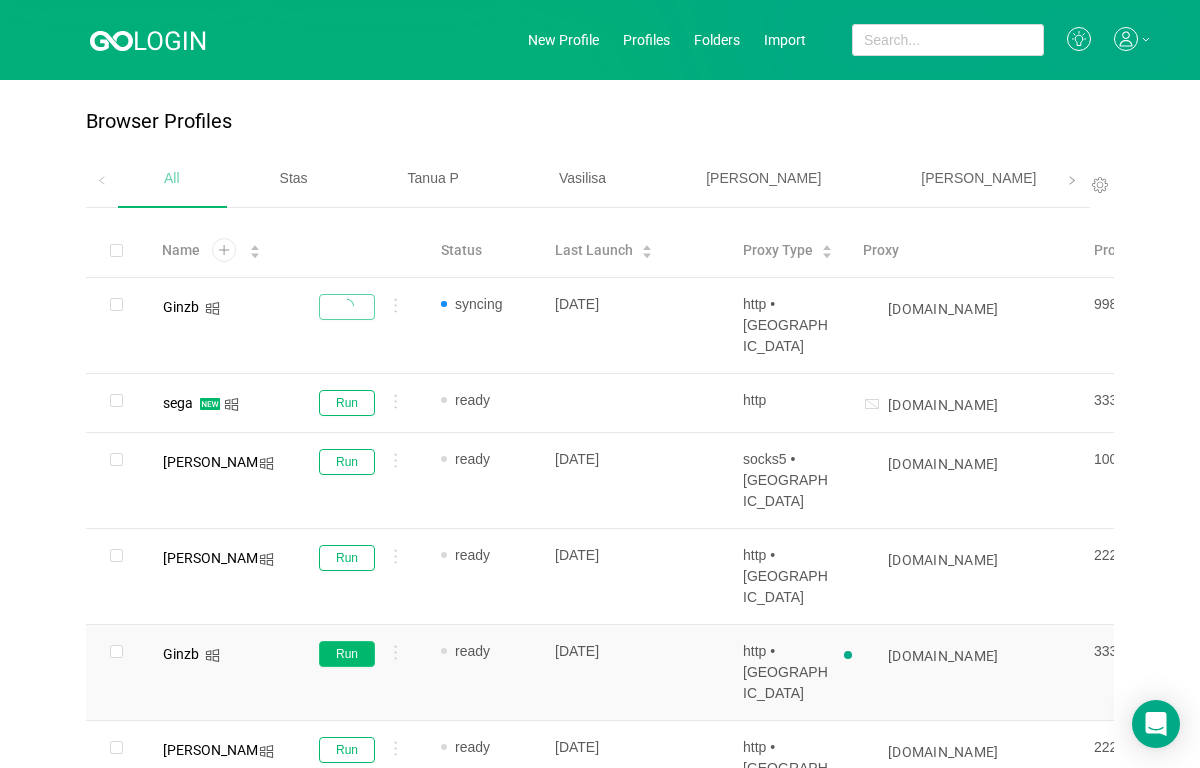 click on "Run" at bounding box center [347, 654] 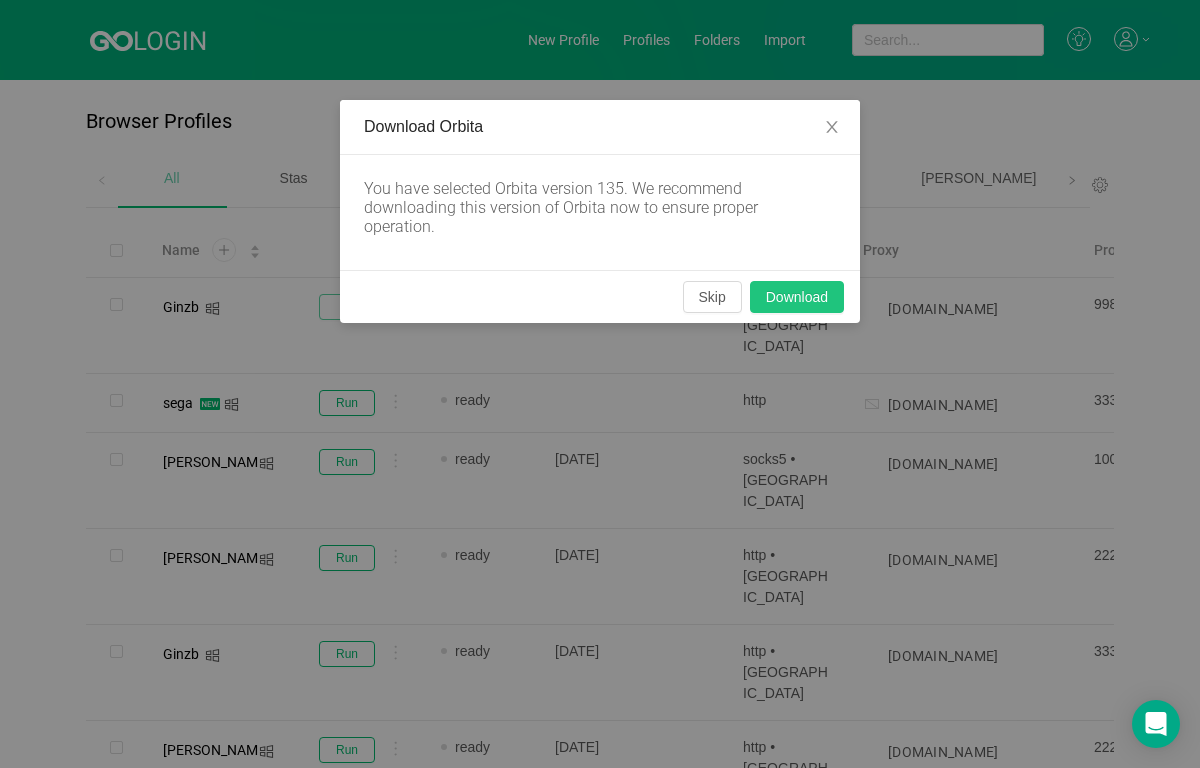 click on "Download" at bounding box center [797, 297] 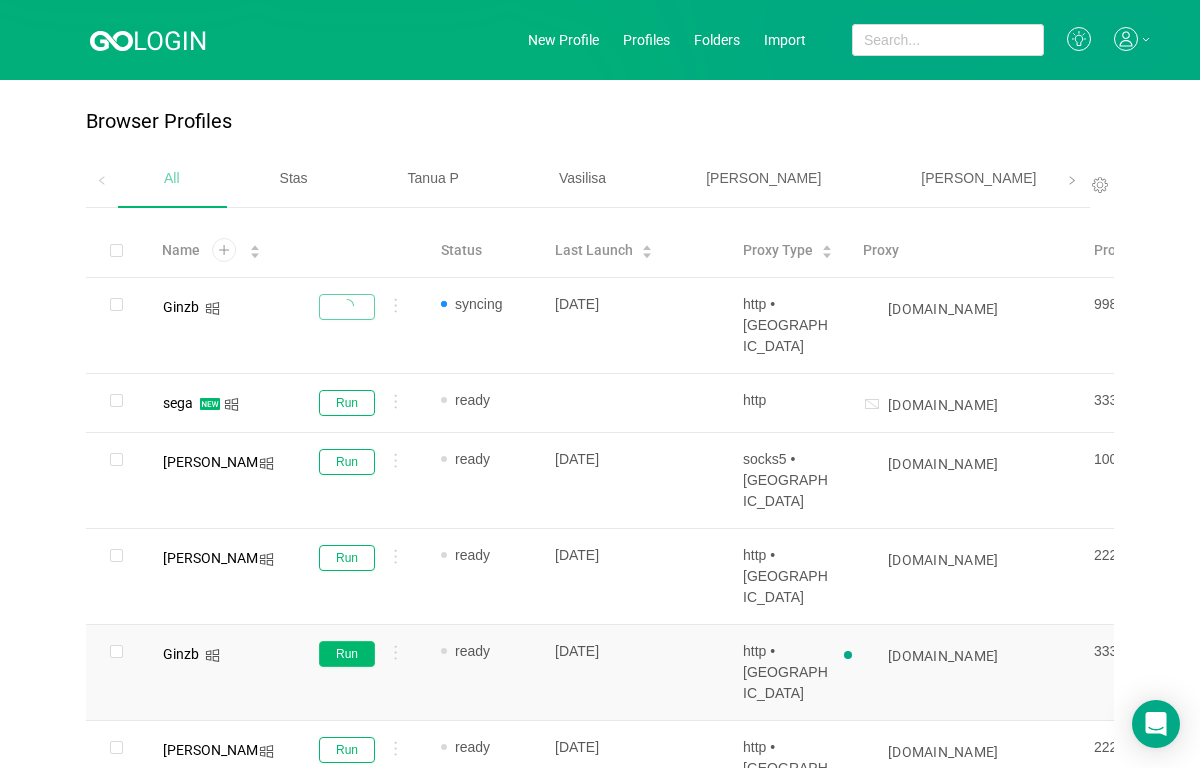 click on "Run" at bounding box center [347, 654] 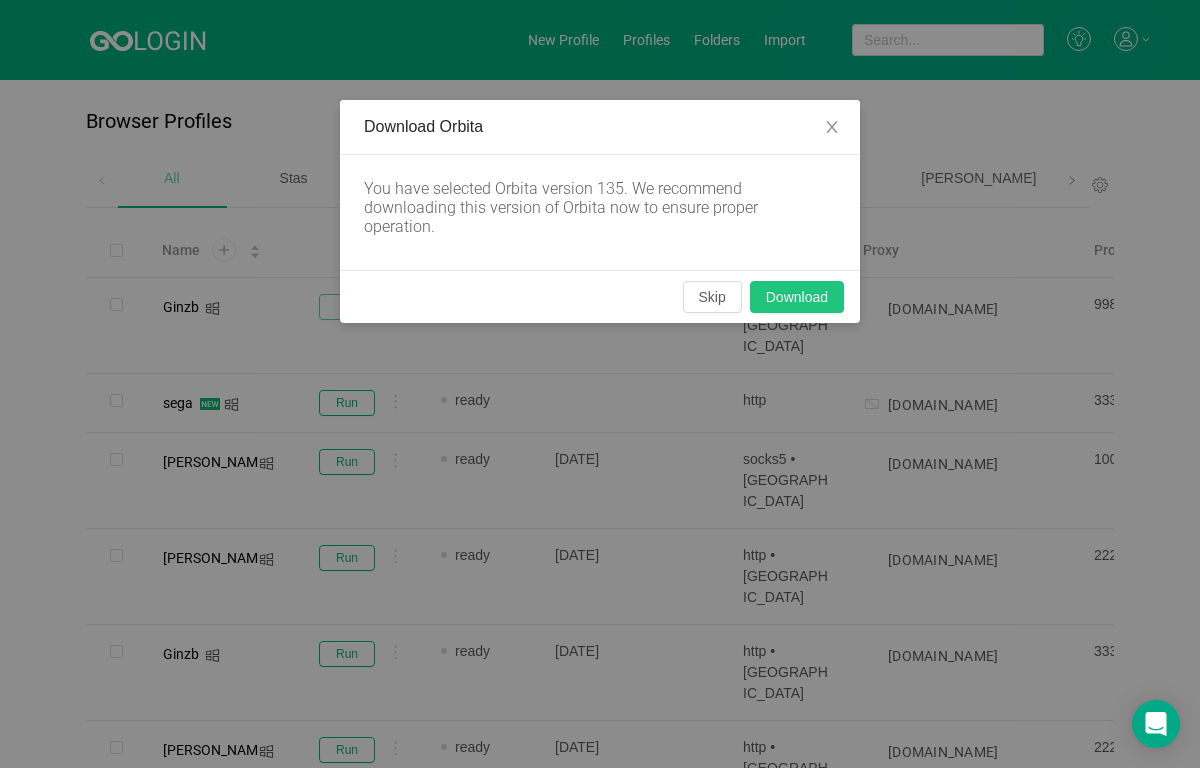 click on "Download" at bounding box center [797, 297] 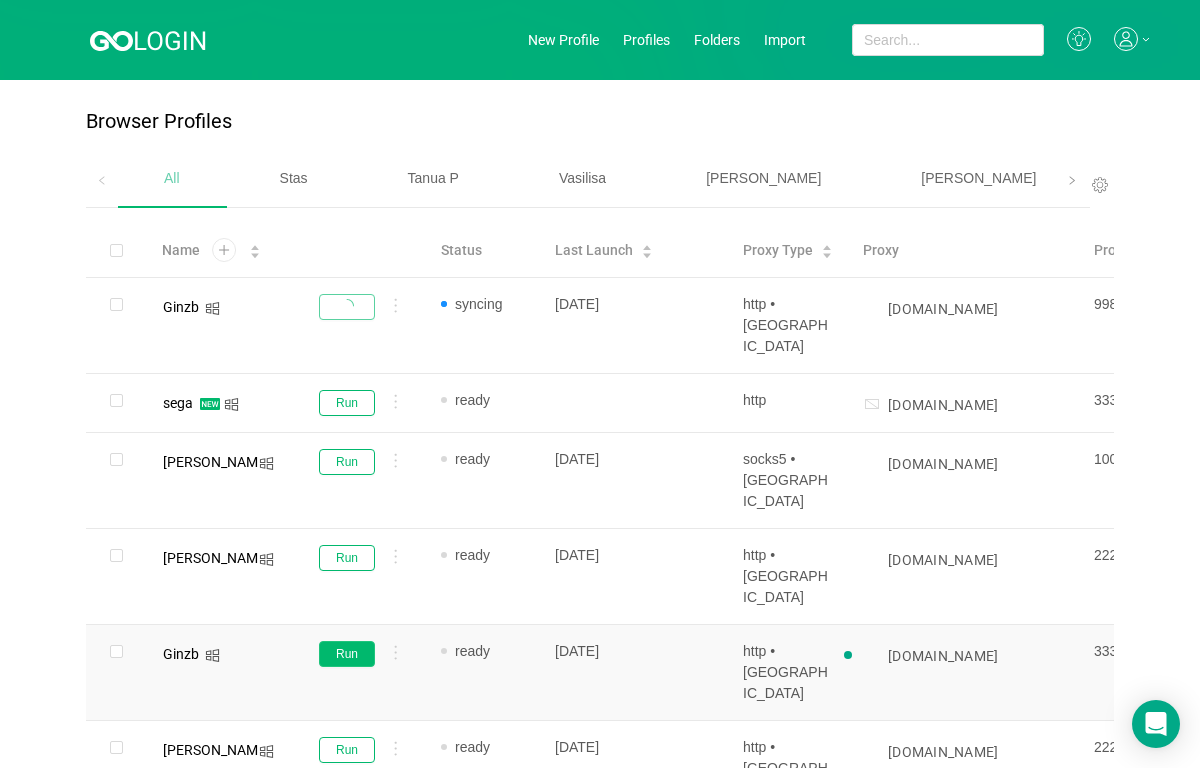 click on "Run" at bounding box center [347, 654] 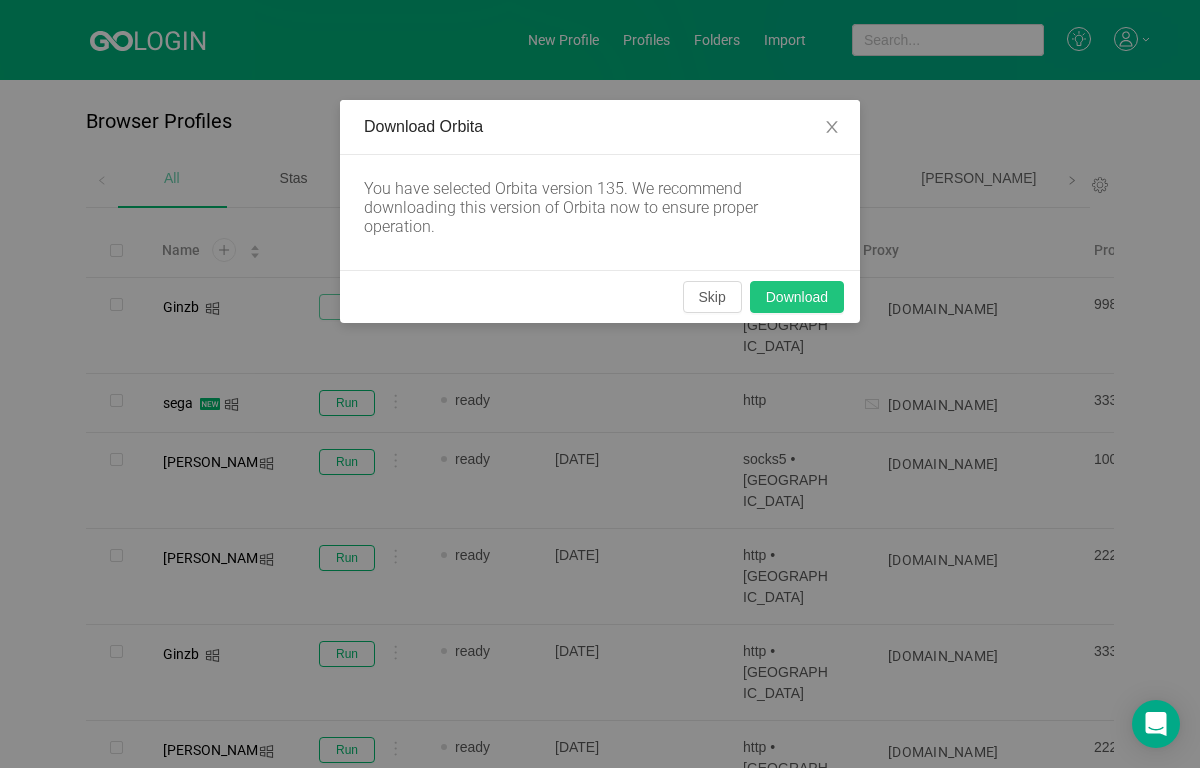 click on "Download" at bounding box center (797, 297) 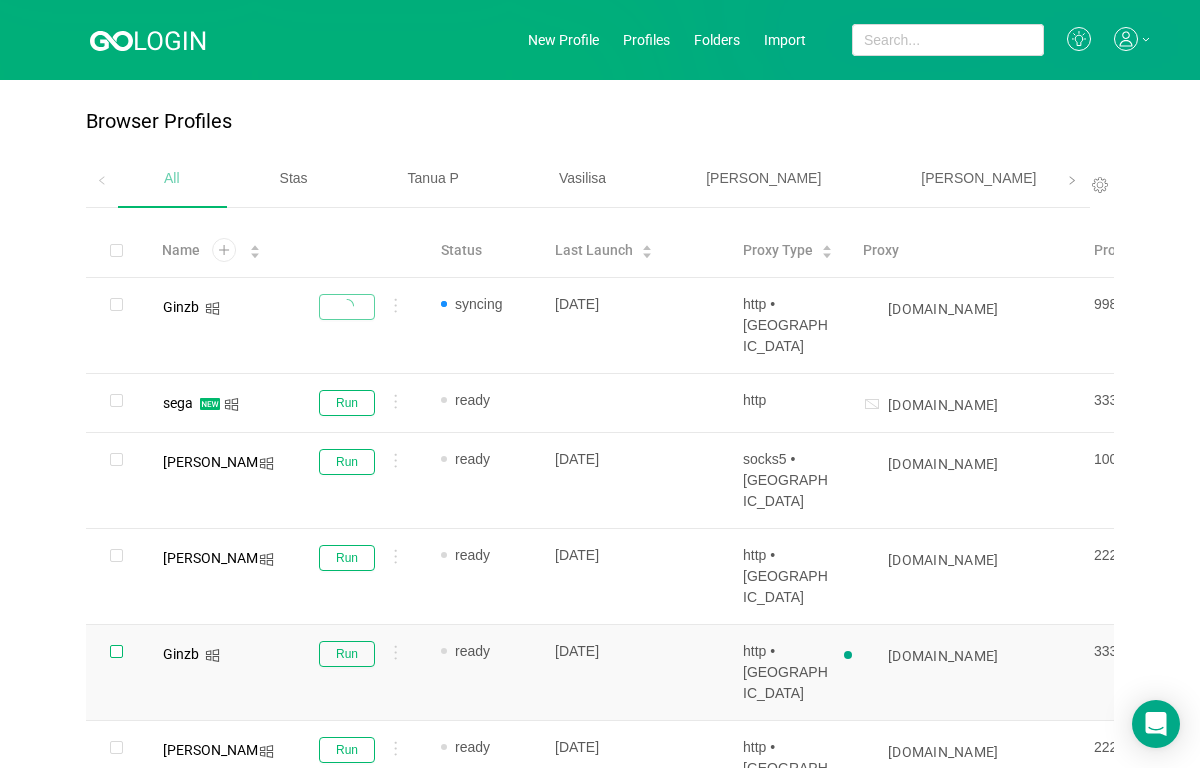 click at bounding box center [116, 651] 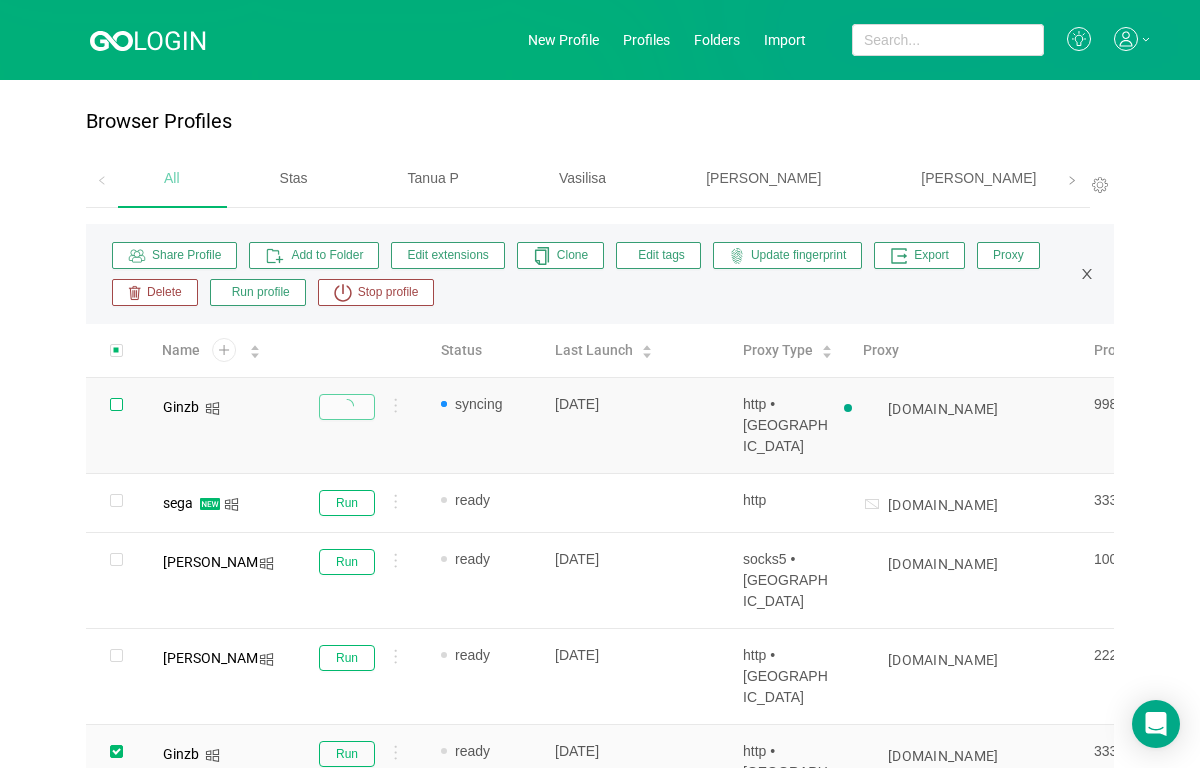 click at bounding box center (116, 404) 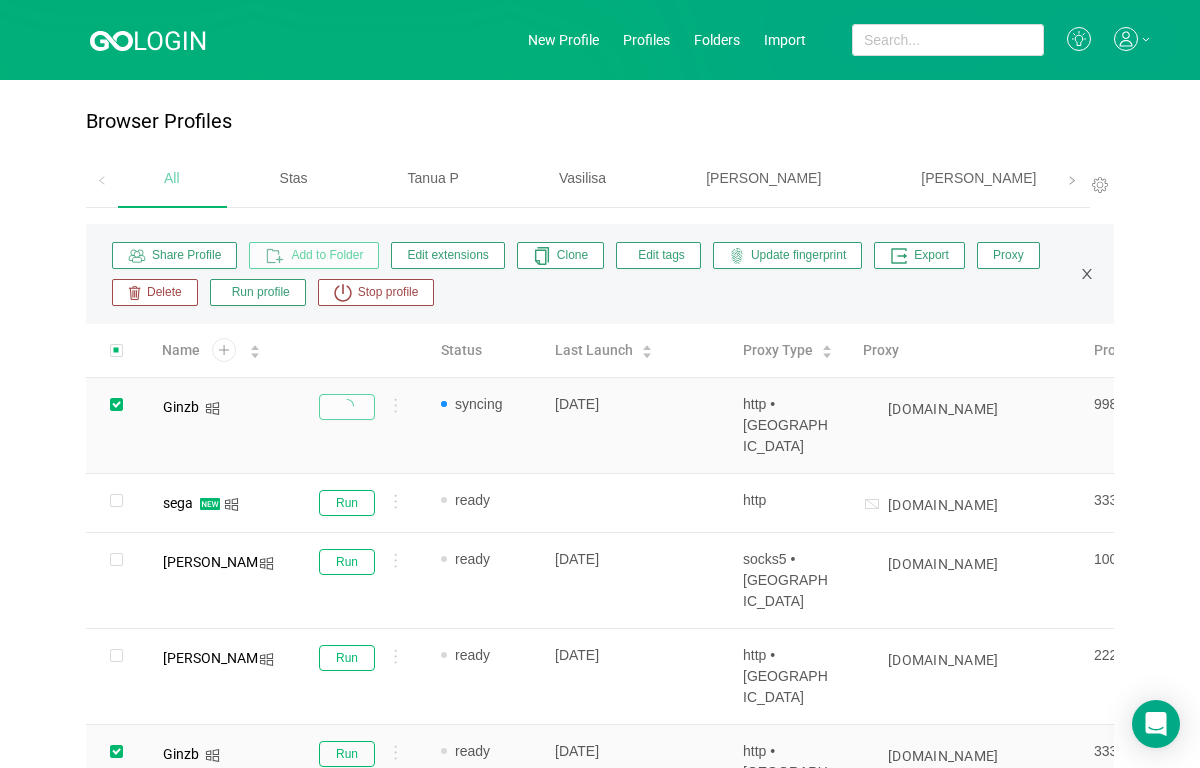 click on "Add to Folder" at bounding box center [324, 256] 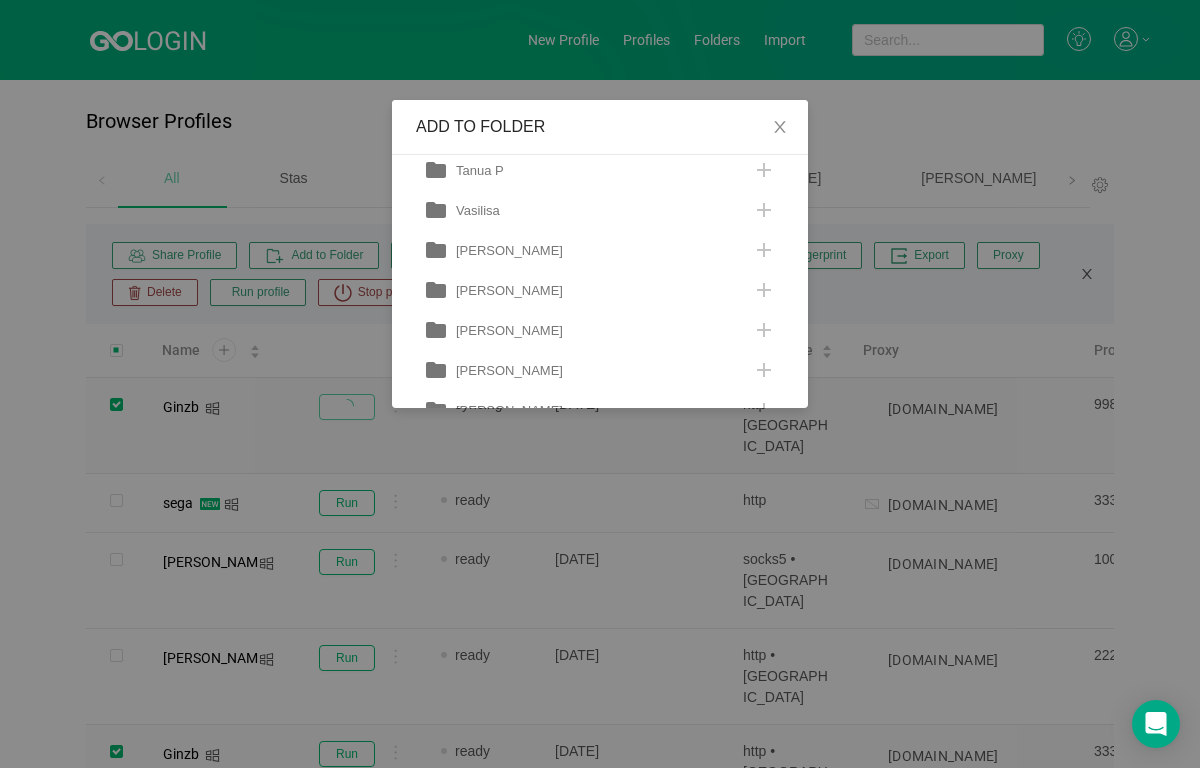 scroll, scrollTop: 200, scrollLeft: 0, axis: vertical 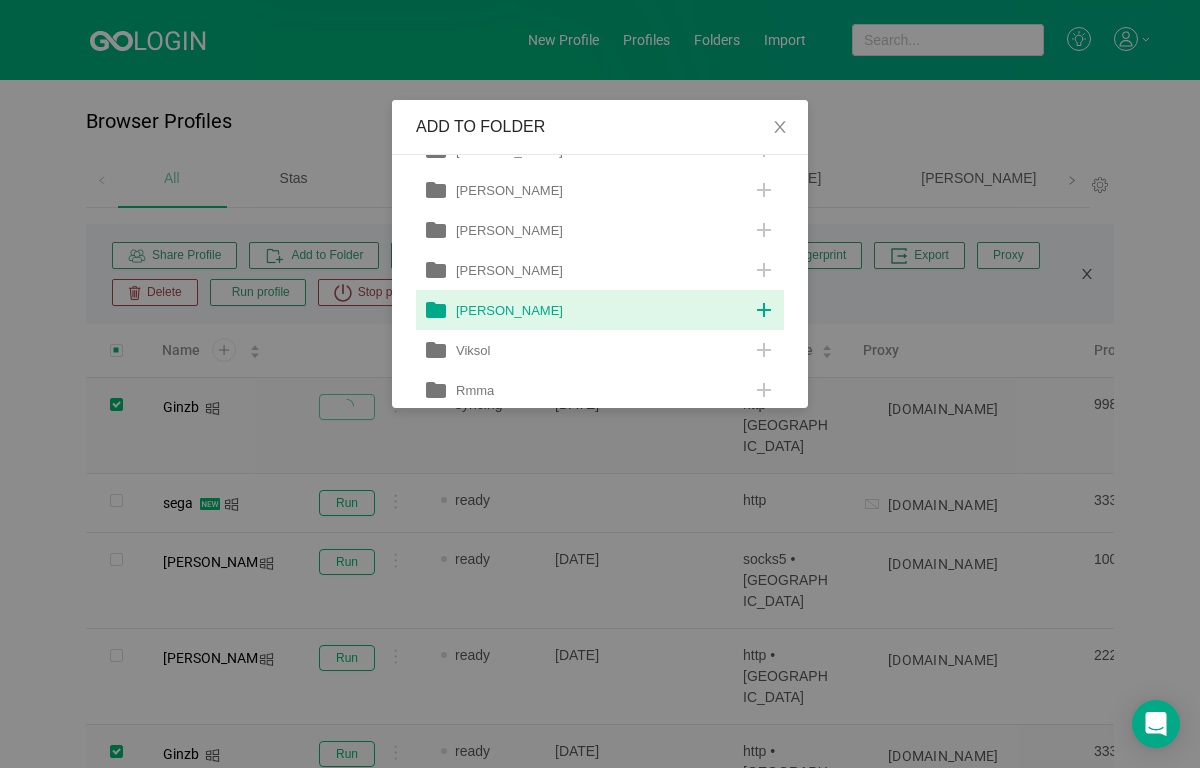 click on "[PERSON_NAME]" at bounding box center (588, 310) 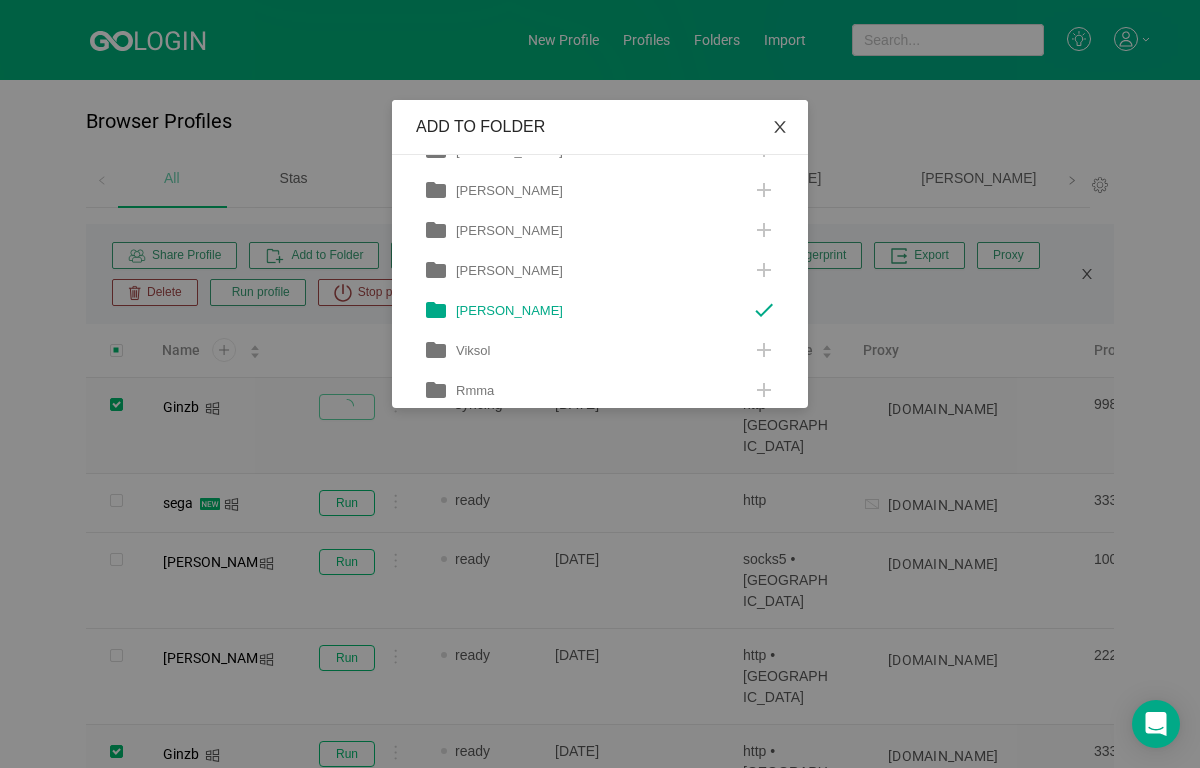 click at bounding box center [780, 128] 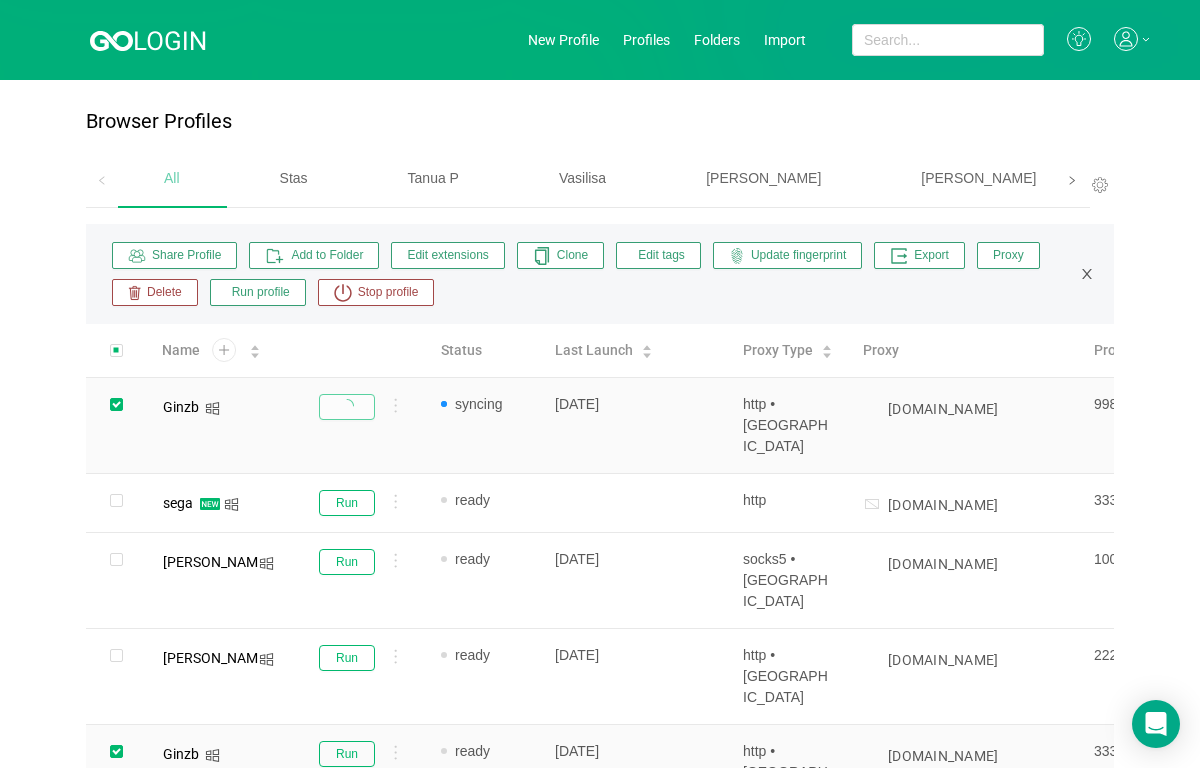 click 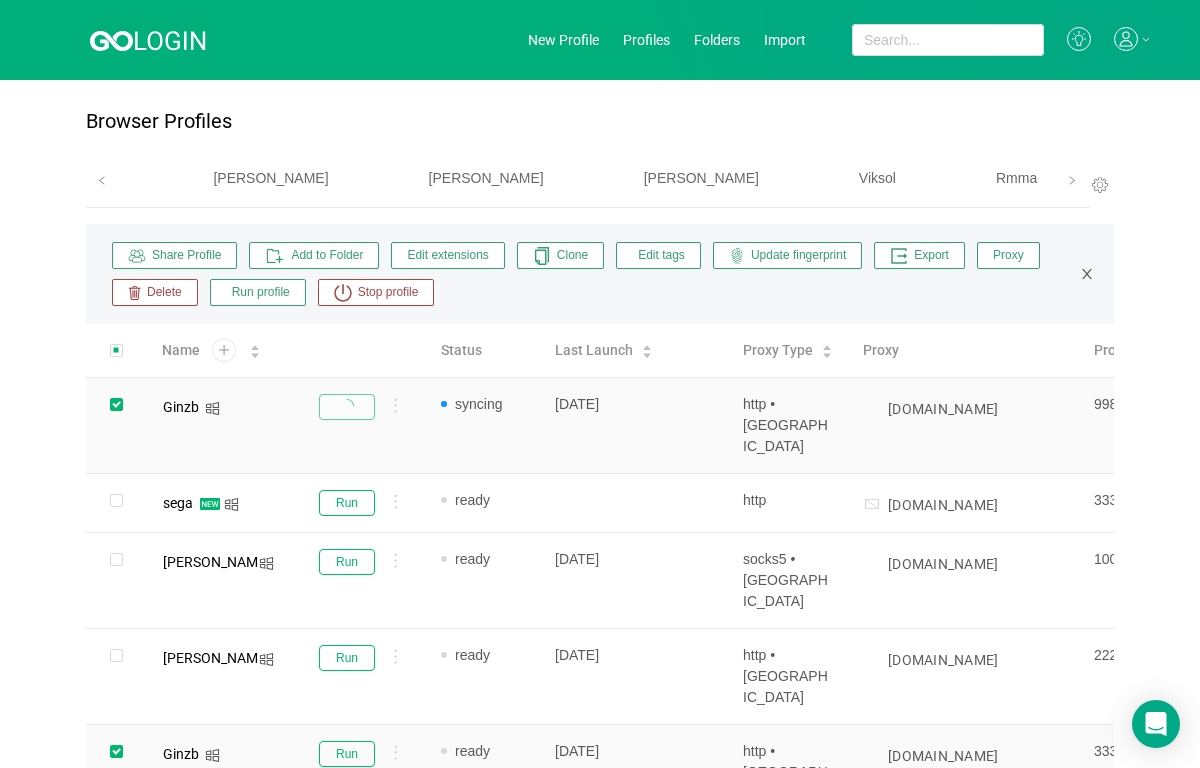 click on "[PERSON_NAME]" at bounding box center (701, 178) 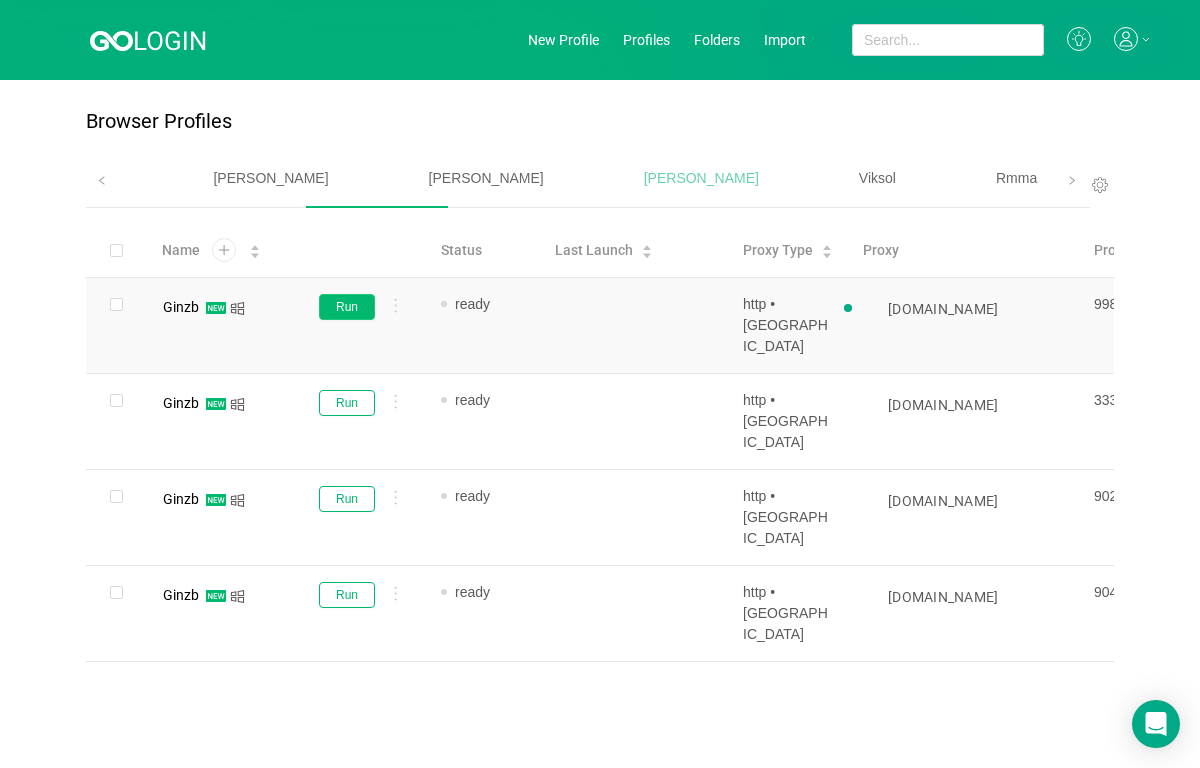 click on "Run" at bounding box center [347, 307] 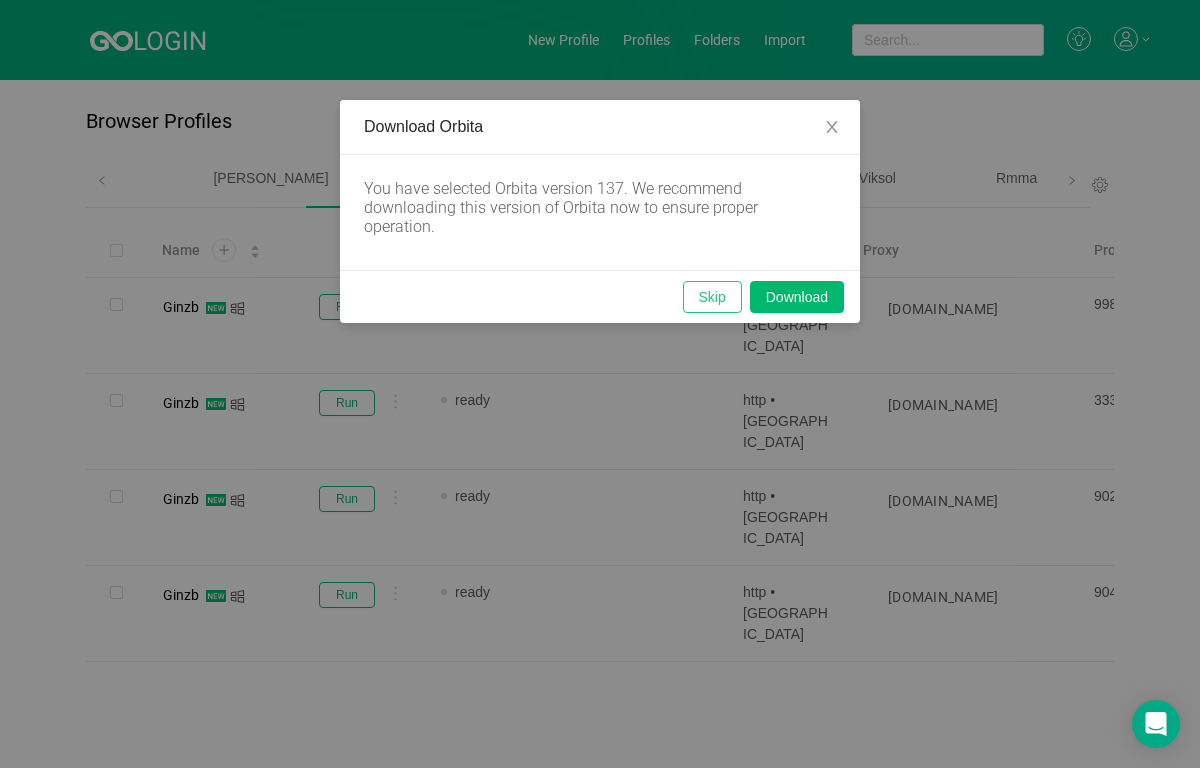 click on "Skip" at bounding box center [712, 297] 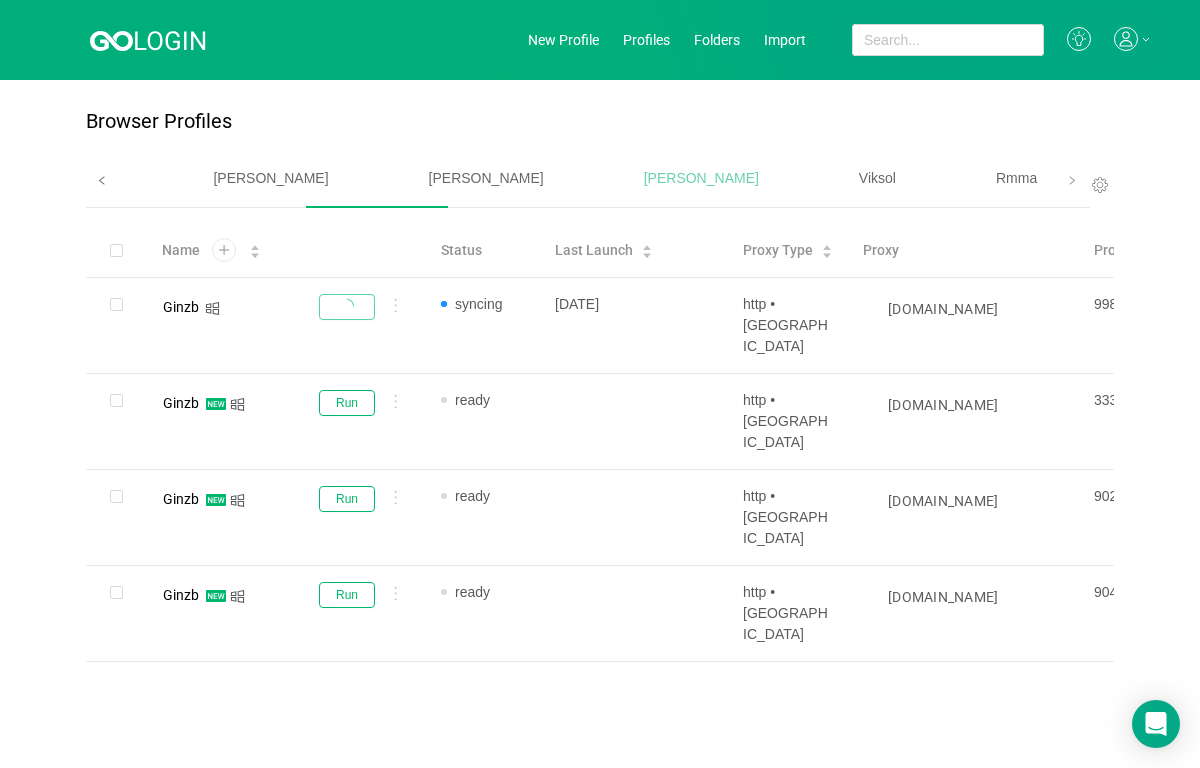 click 